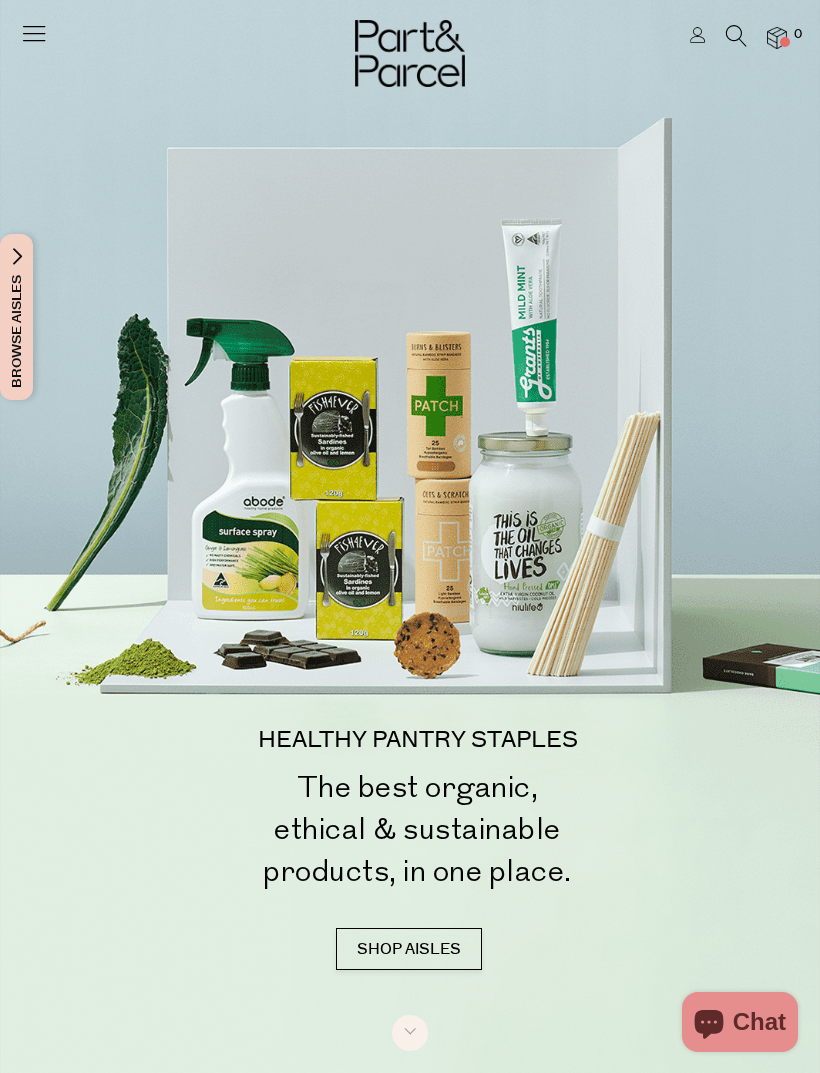scroll, scrollTop: 0, scrollLeft: 0, axis: both 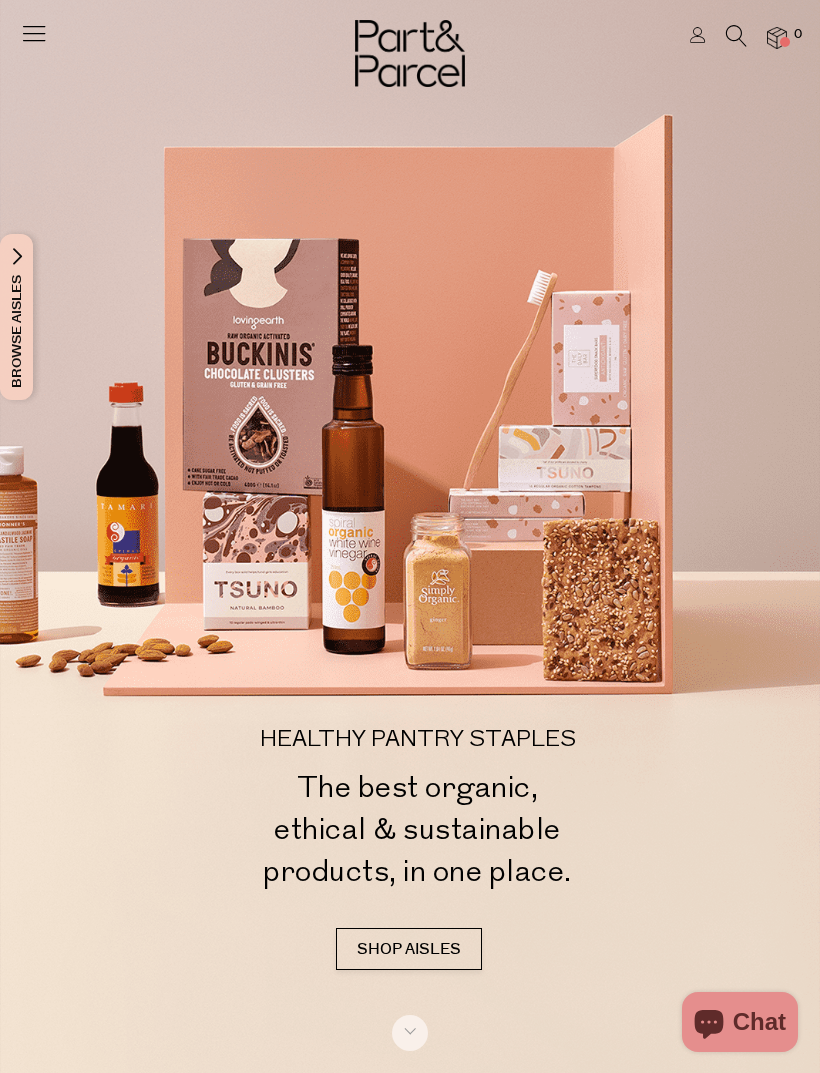 click at bounding box center (34, 33) 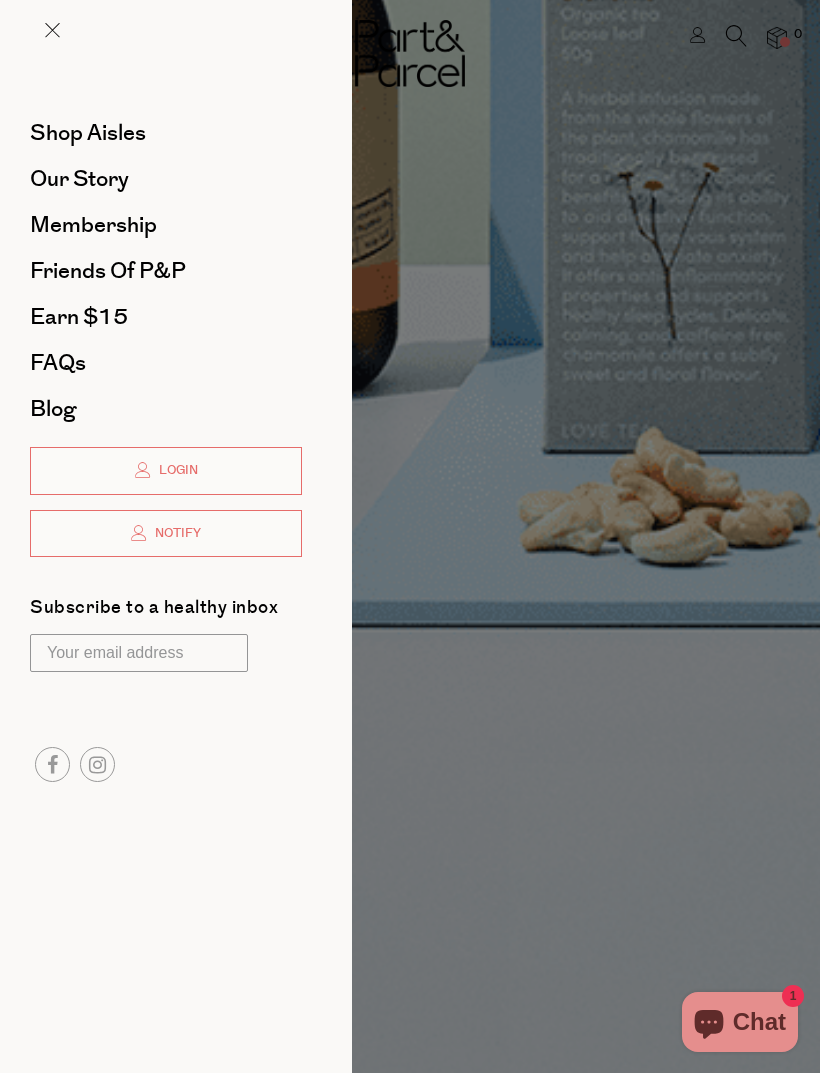 click on "Shop Aisles" at bounding box center (88, 133) 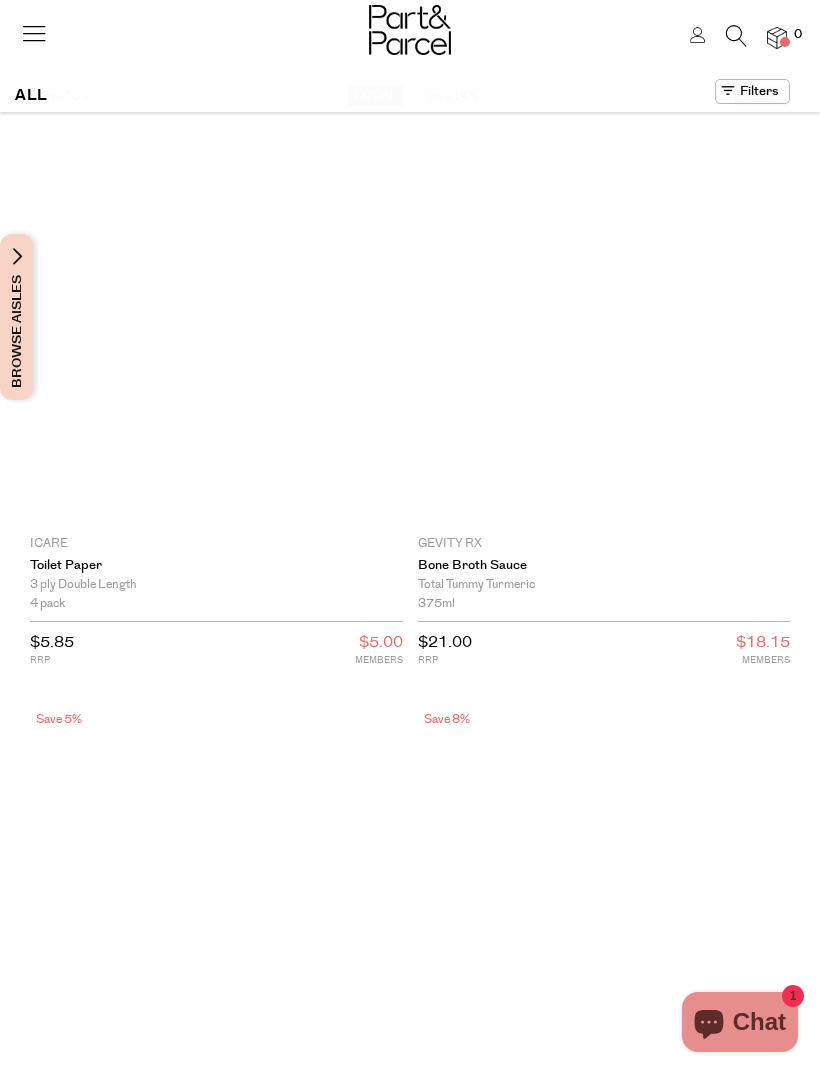 scroll, scrollTop: 0, scrollLeft: 0, axis: both 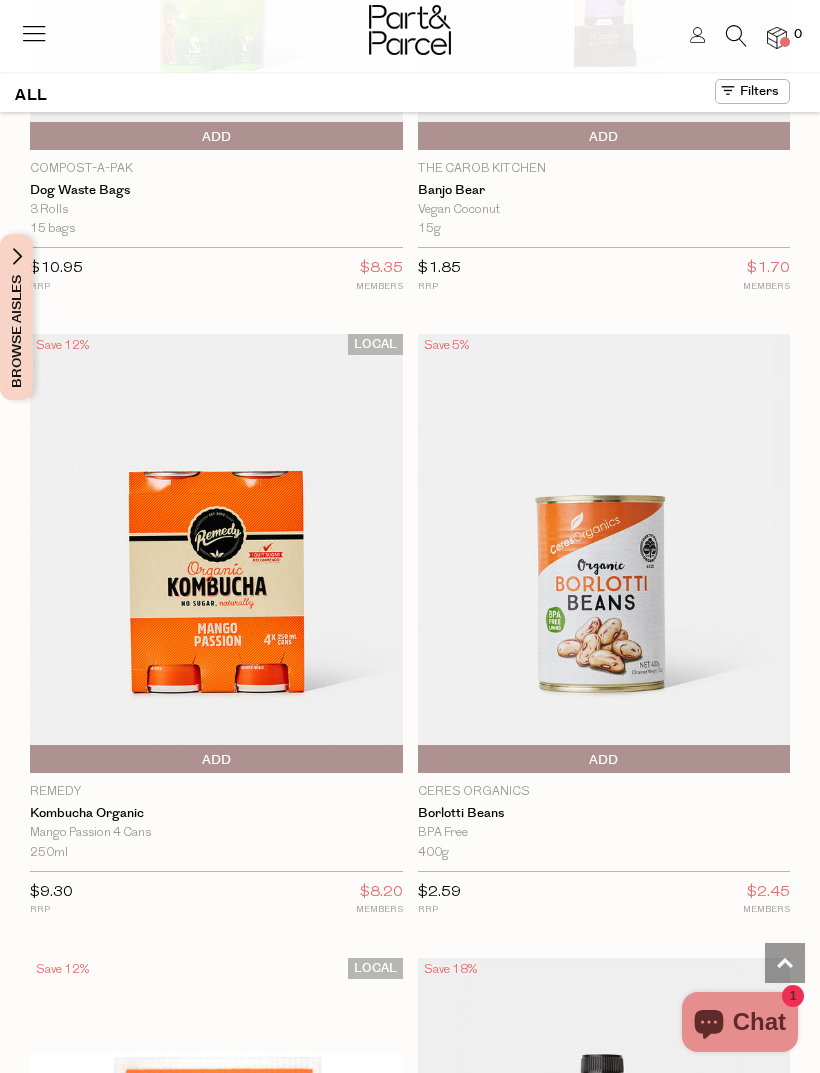 click at bounding box center (736, 36) 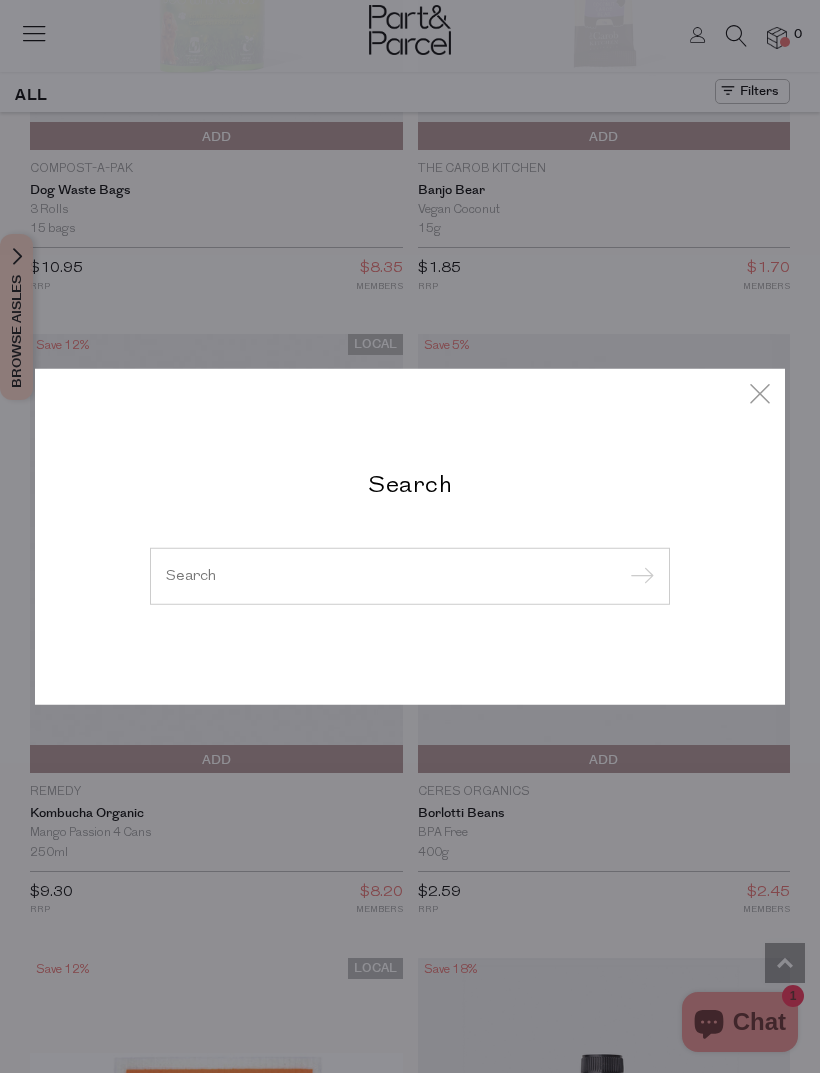 click at bounding box center [410, 575] 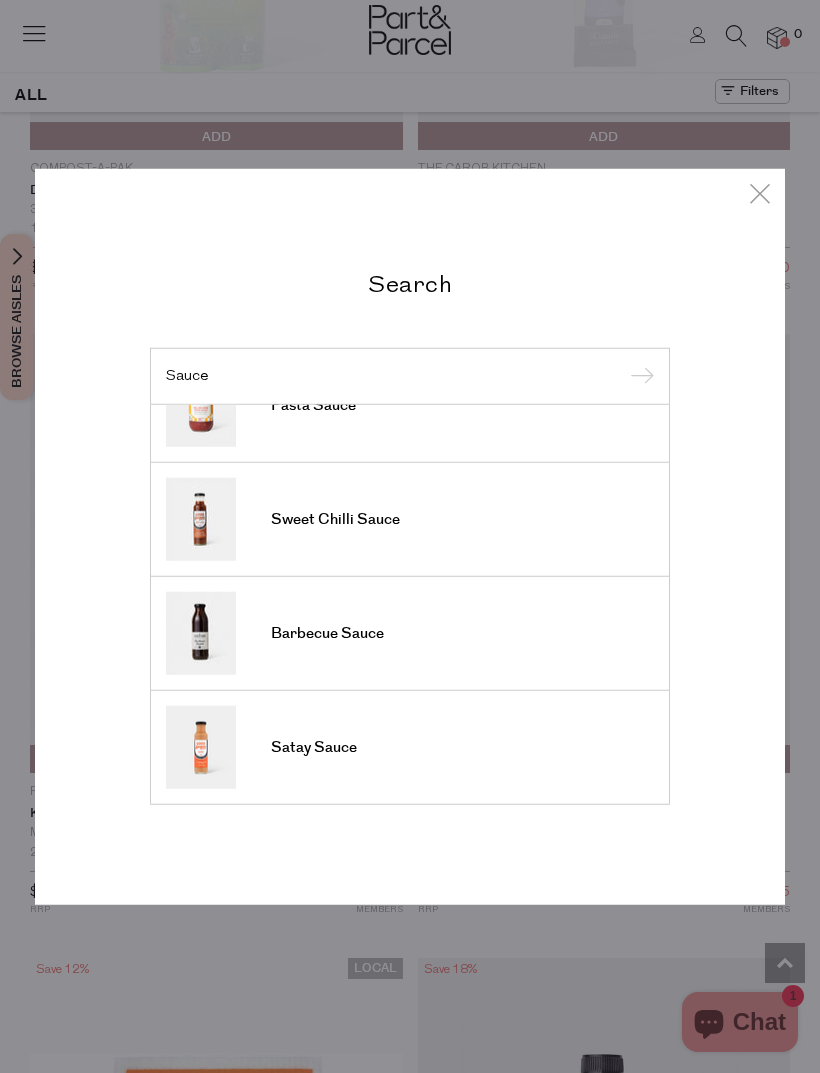 scroll, scrollTop: 740, scrollLeft: 0, axis: vertical 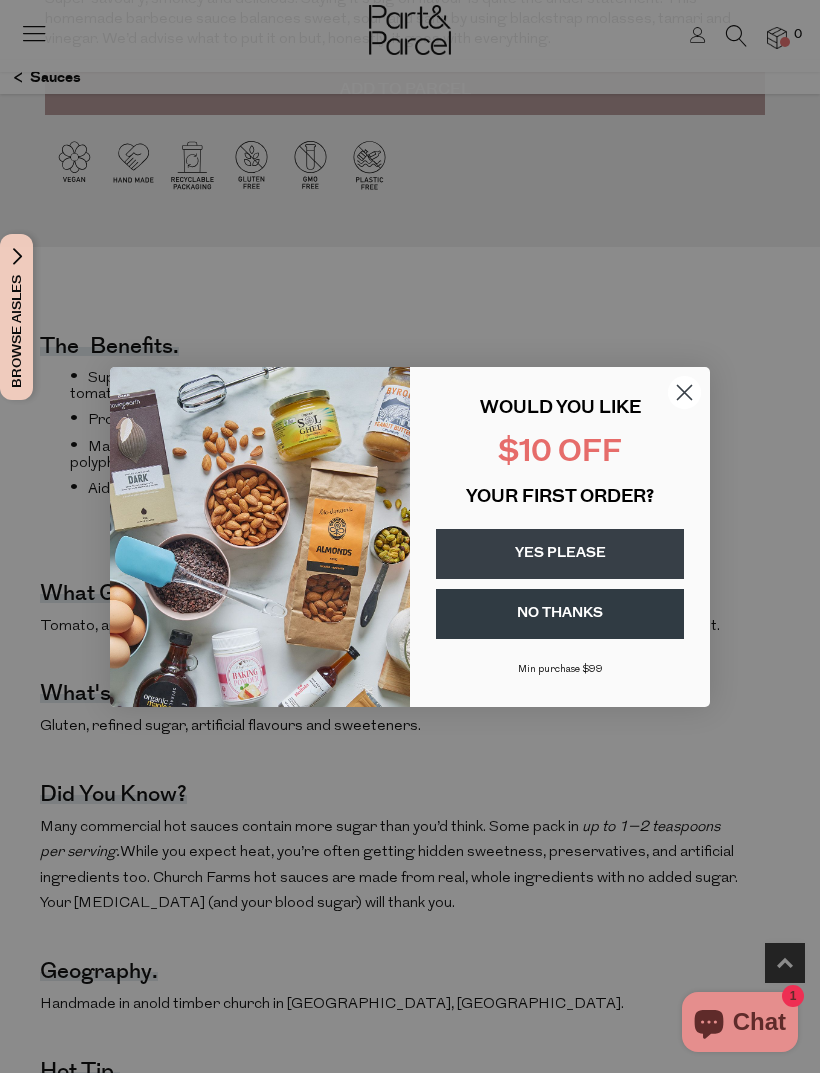 click on "YES PLEASE" at bounding box center [560, 554] 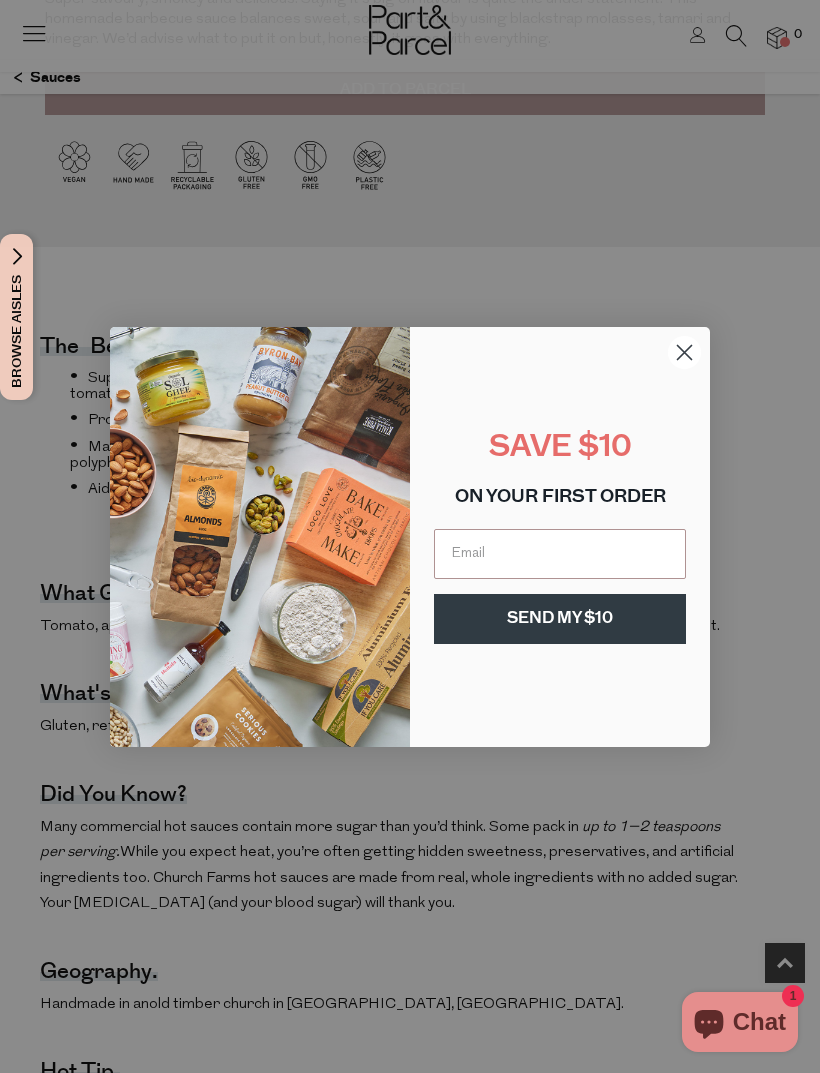 click at bounding box center [560, 554] 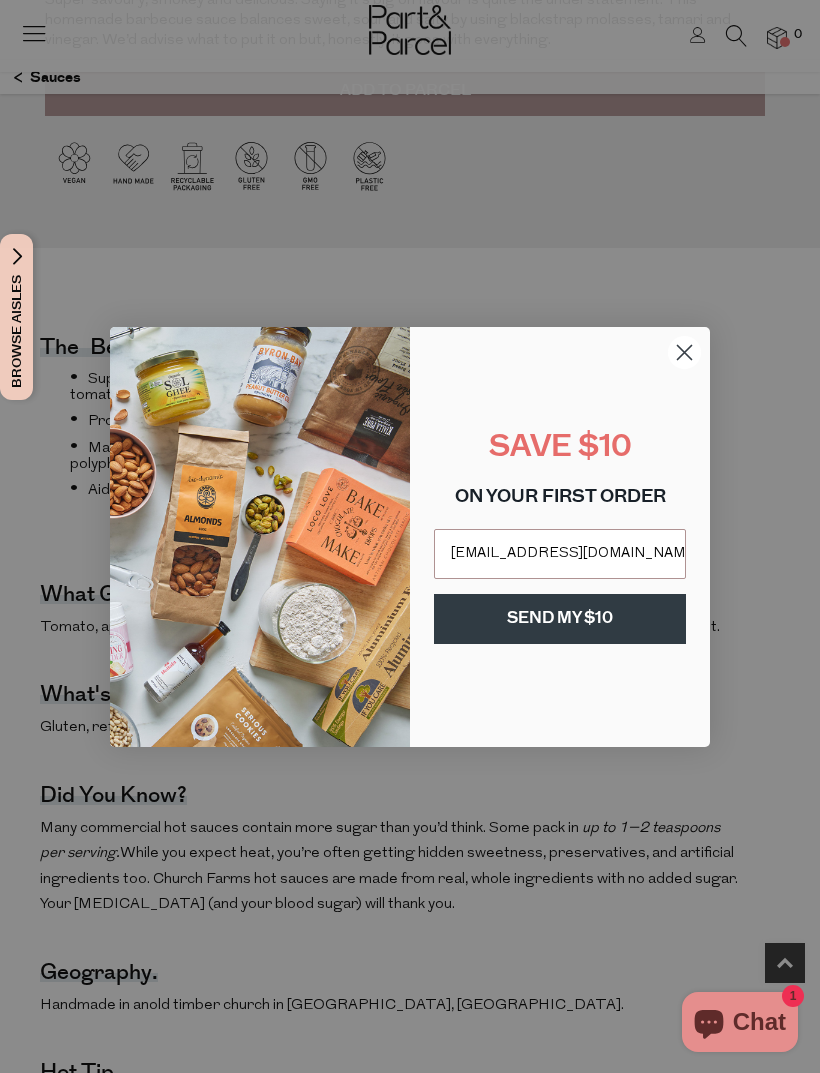type on "alanajclarke@gmail.com" 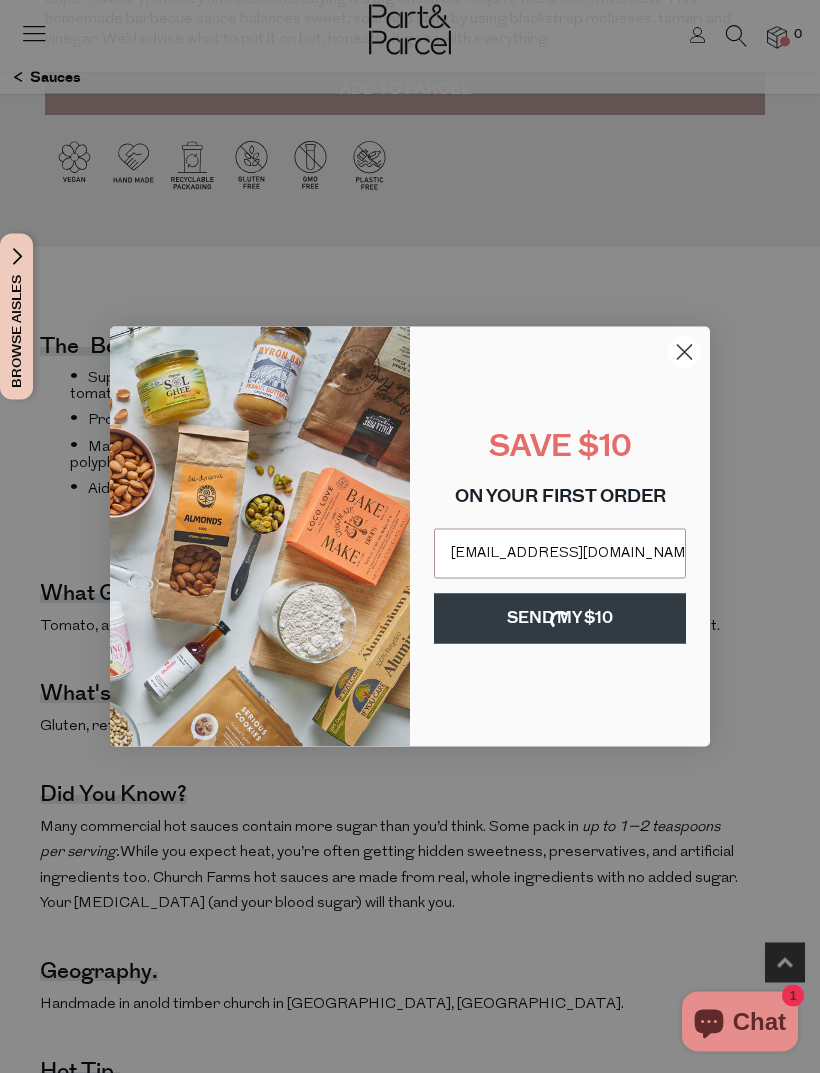 scroll, scrollTop: 911, scrollLeft: 0, axis: vertical 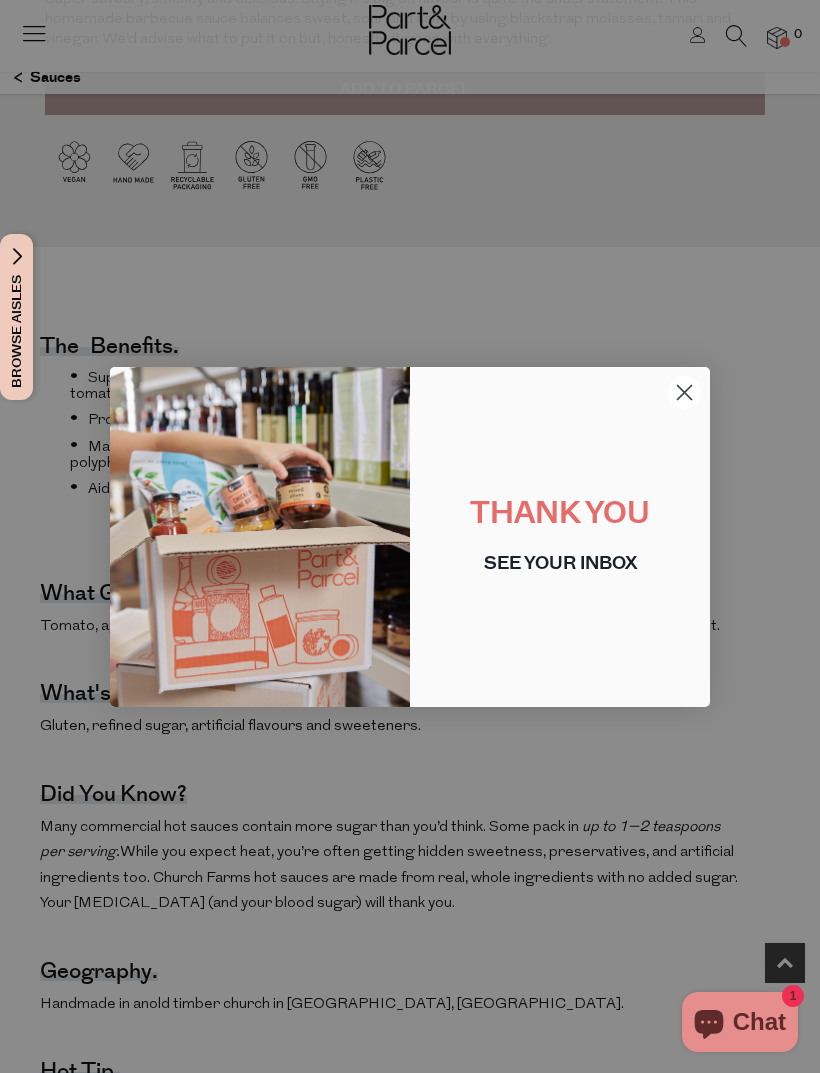 click 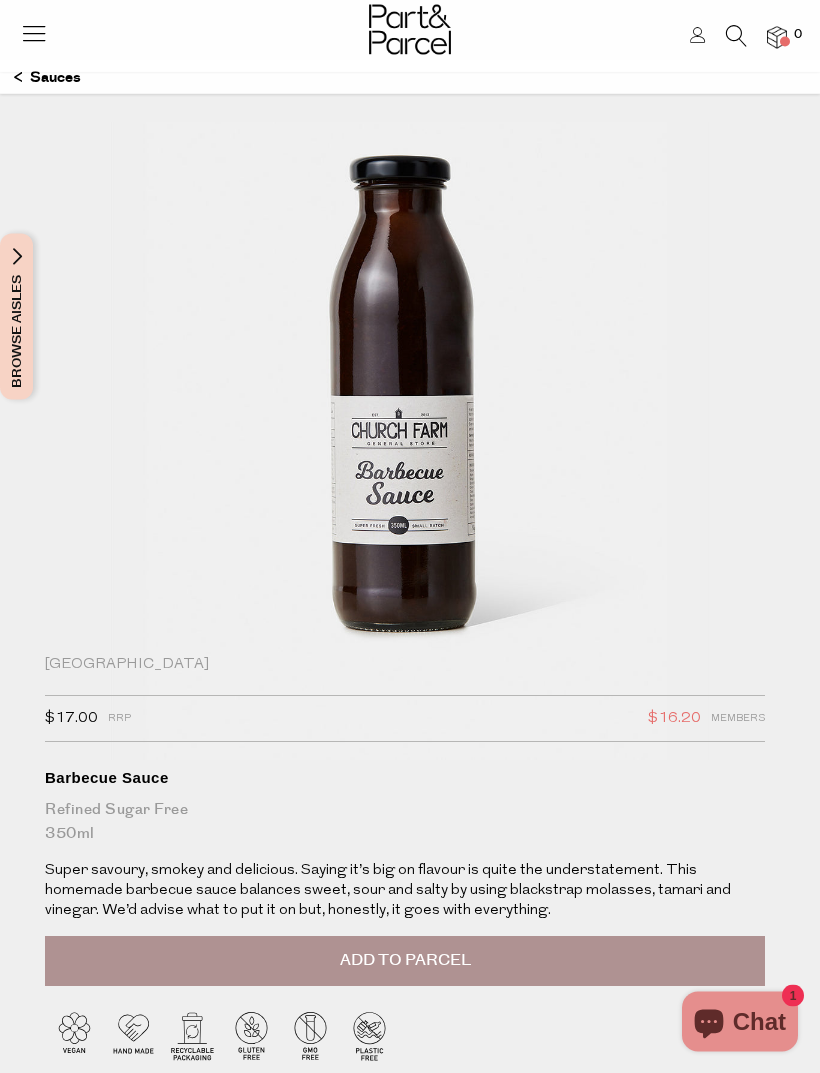 scroll, scrollTop: 0, scrollLeft: 0, axis: both 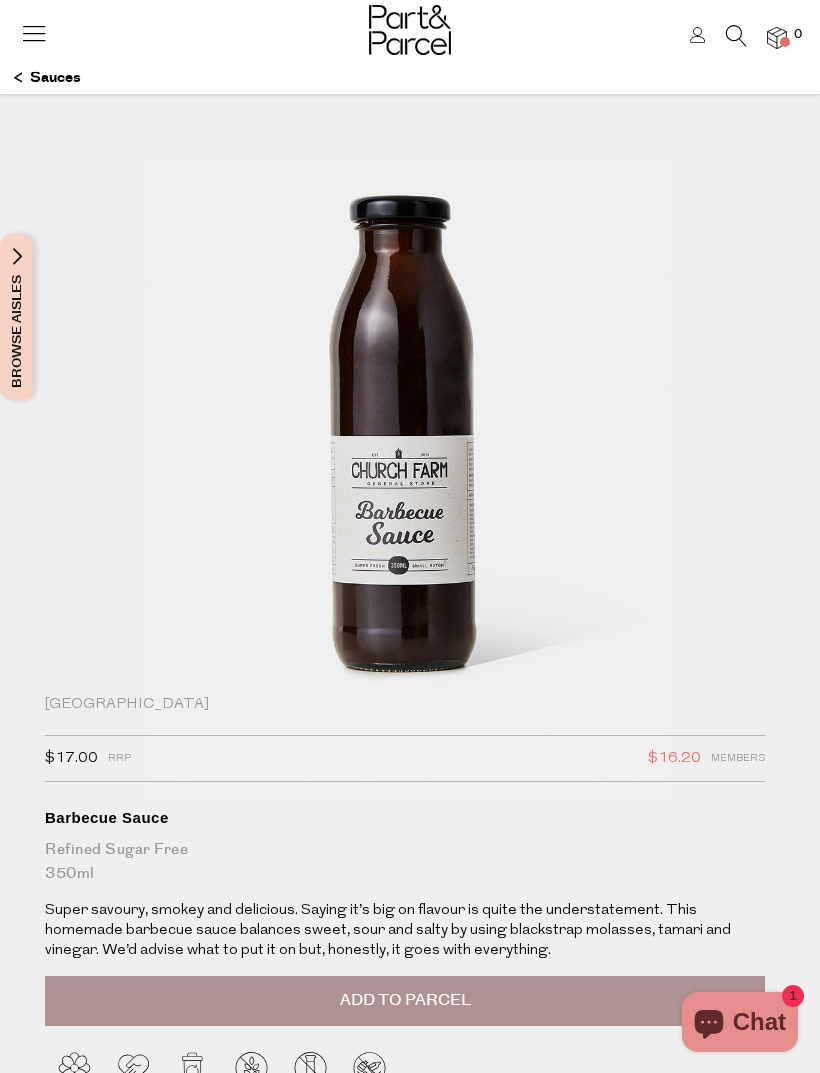 click on "Sauces" at bounding box center [47, 78] 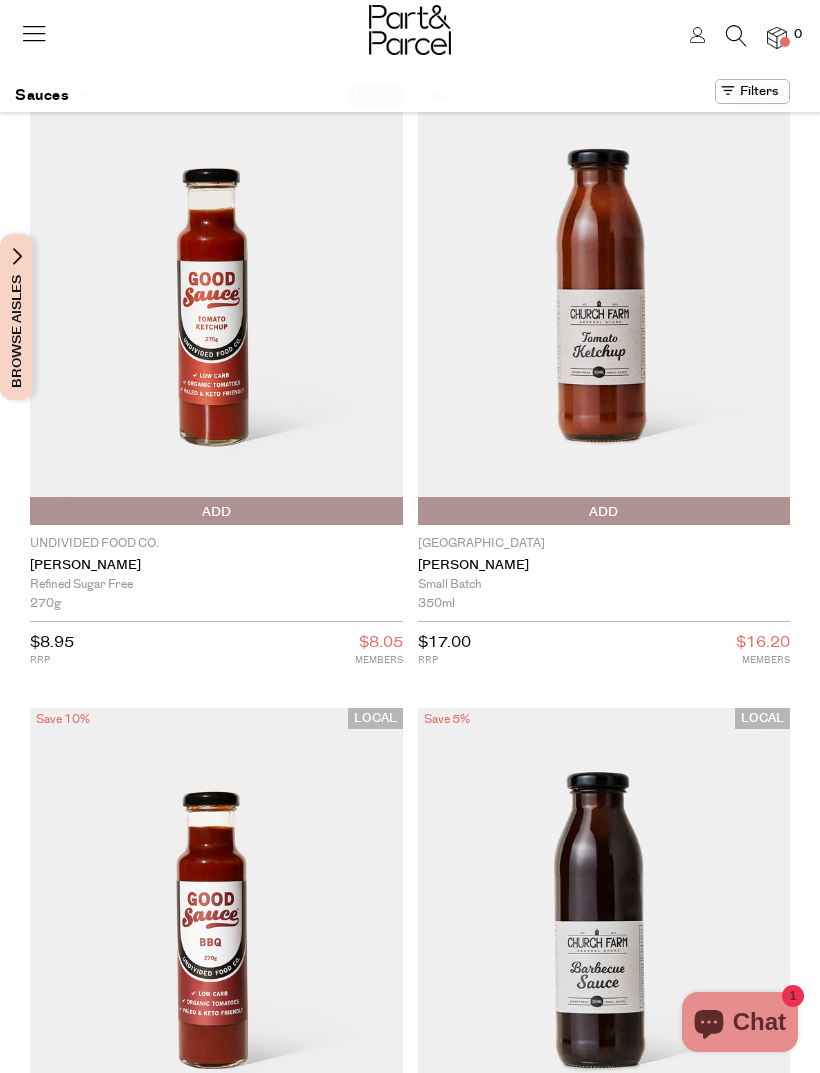 scroll, scrollTop: 0, scrollLeft: 0, axis: both 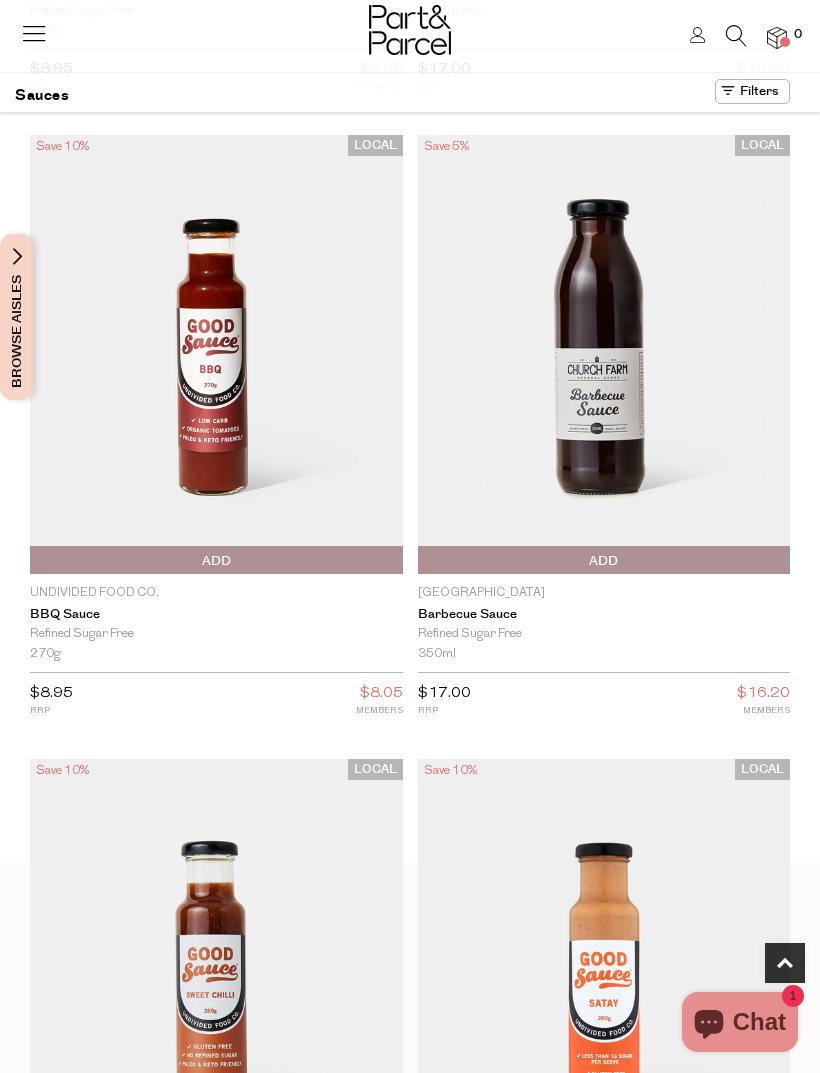 click on "Add To Parcel" at bounding box center (604, 561) 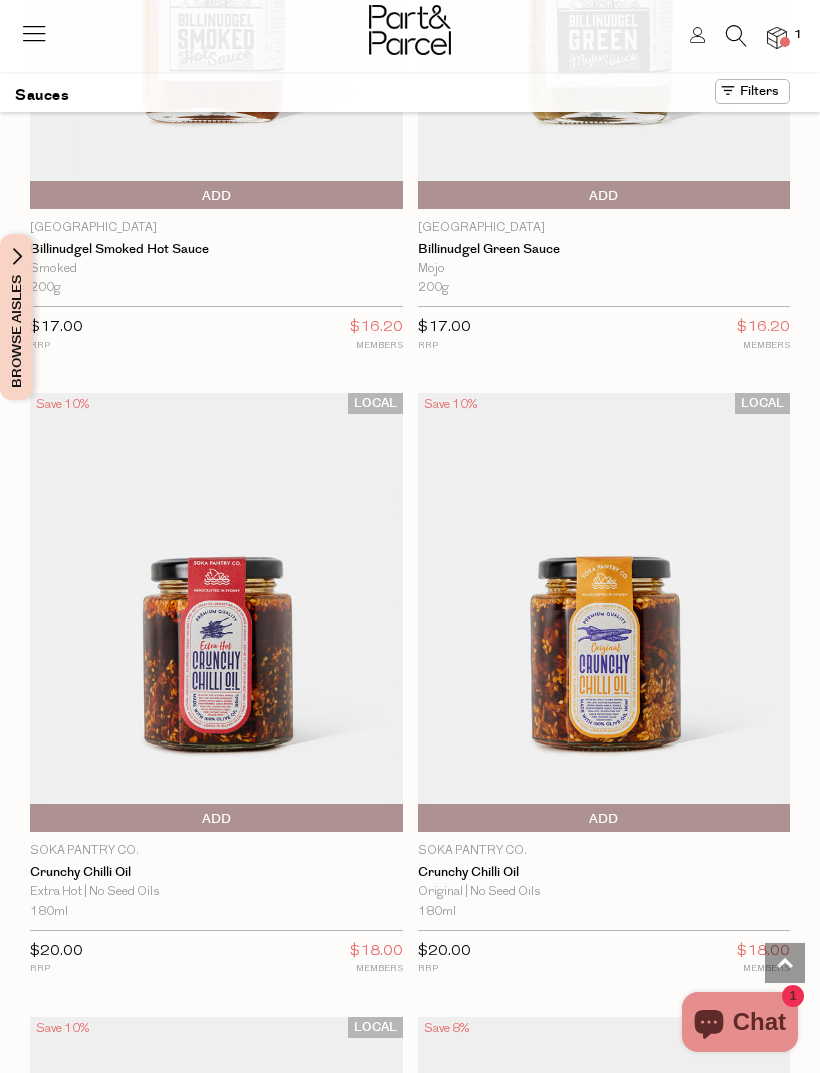 scroll, scrollTop: 7177, scrollLeft: 0, axis: vertical 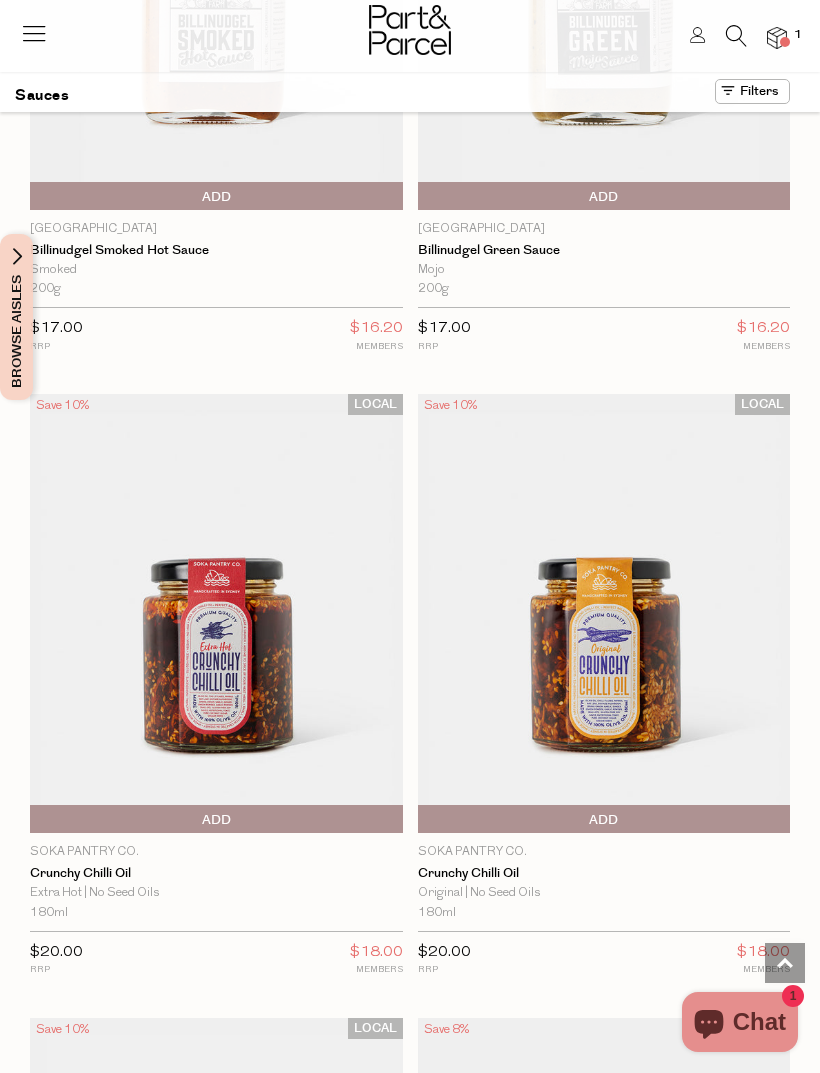 click at bounding box center [604, 613] 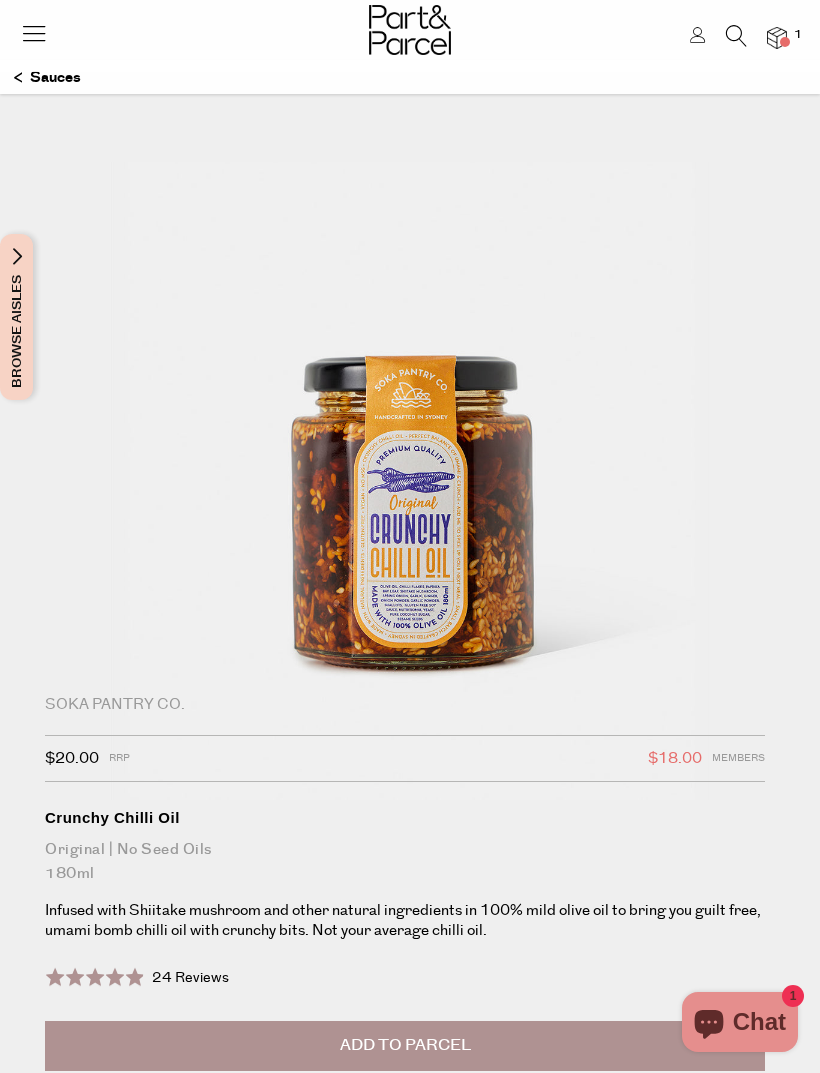 scroll, scrollTop: 0, scrollLeft: 0, axis: both 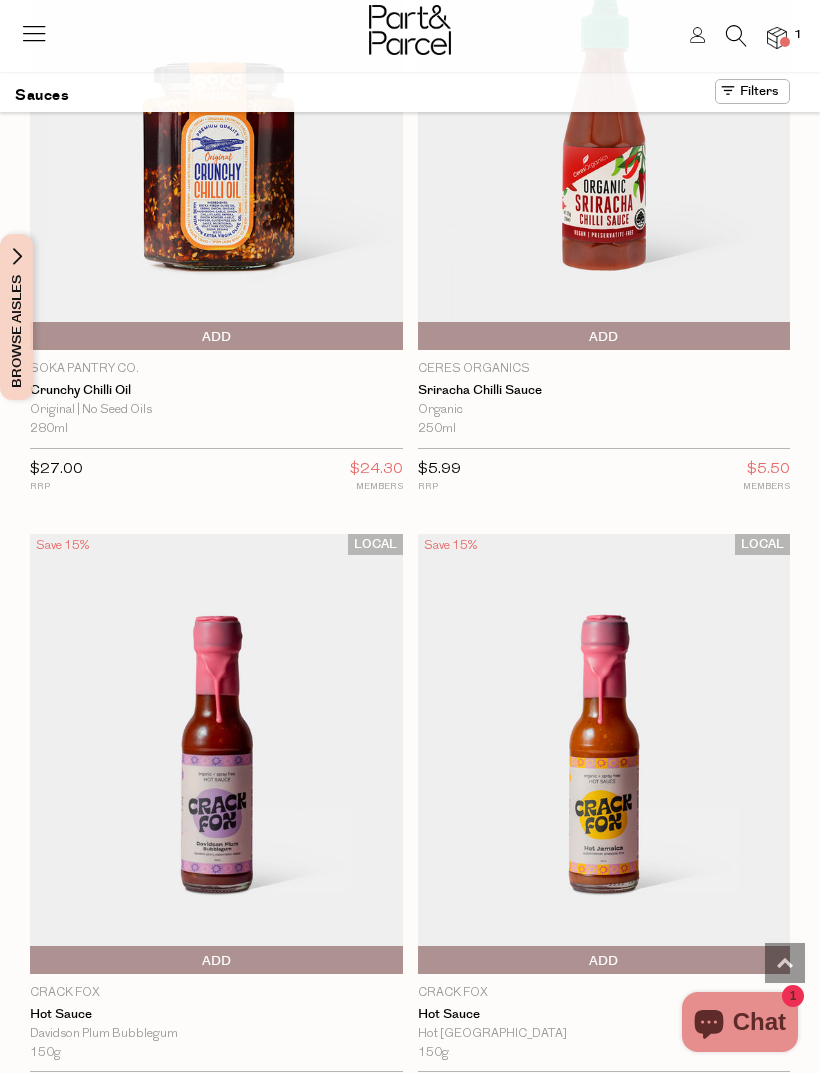 click on "Add To Parcel" at bounding box center [216, 337] 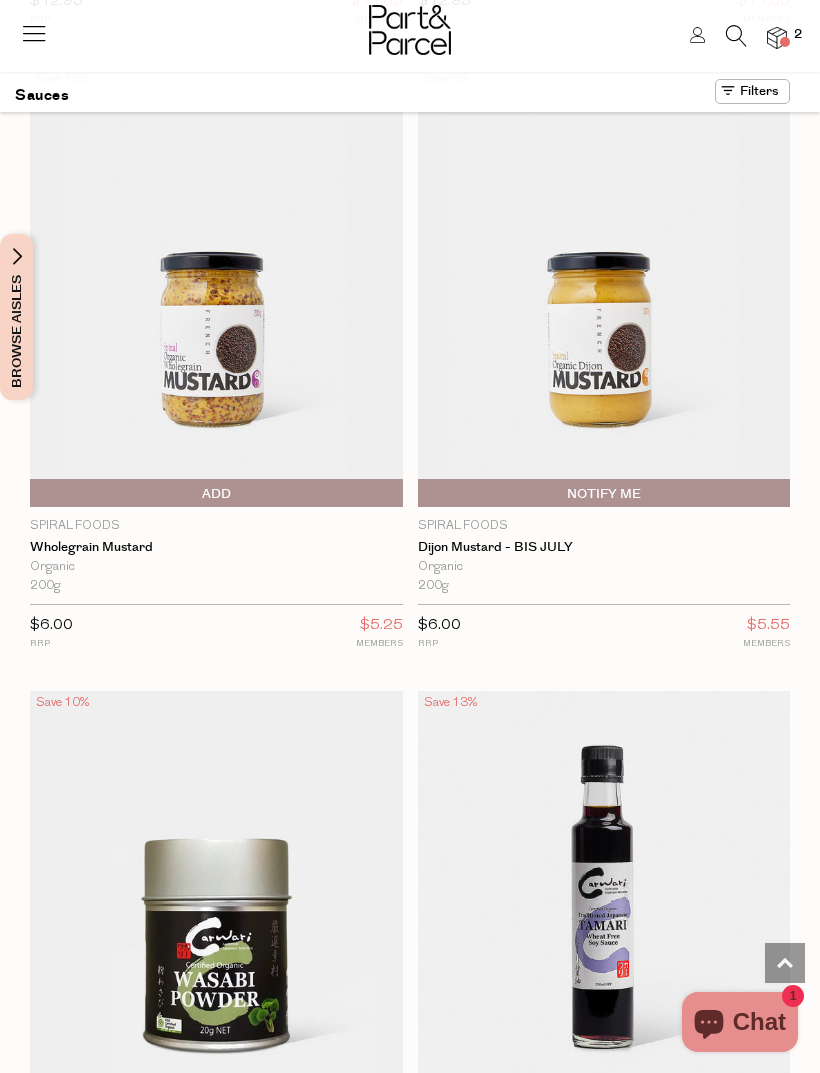 scroll, scrollTop: 13117, scrollLeft: 0, axis: vertical 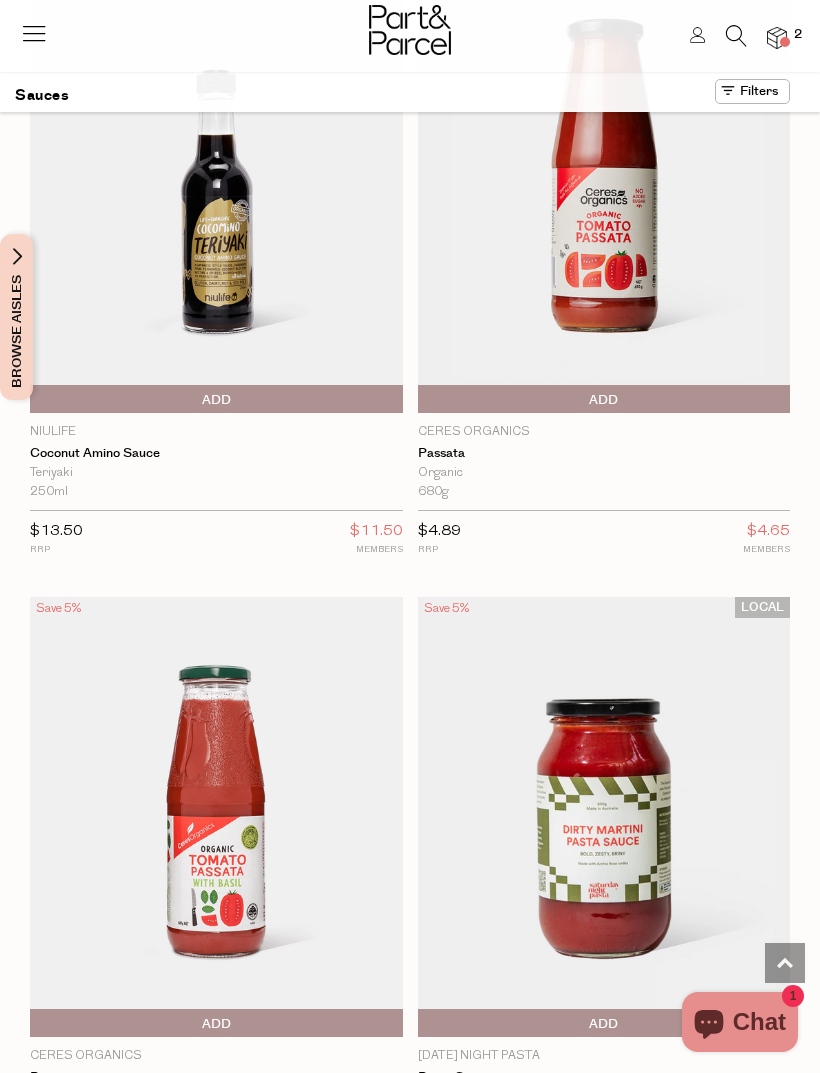 click on "Add To Parcel" at bounding box center [216, 400] 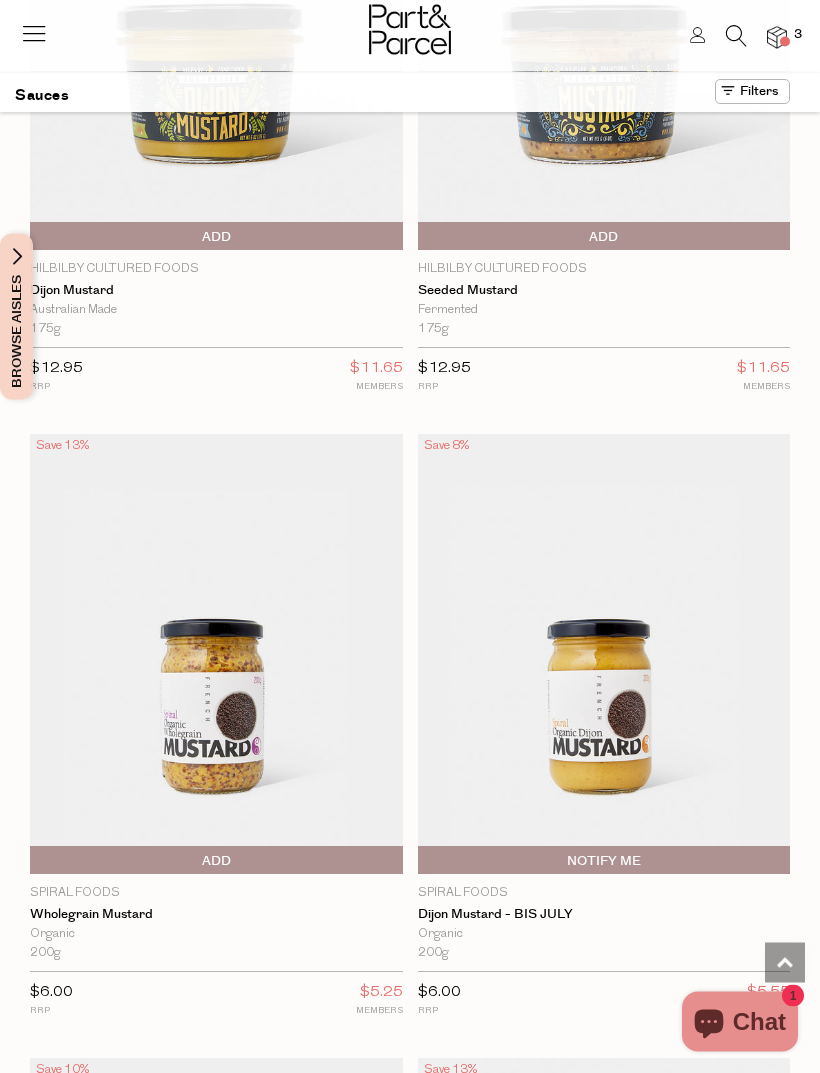 scroll, scrollTop: 12751, scrollLeft: 0, axis: vertical 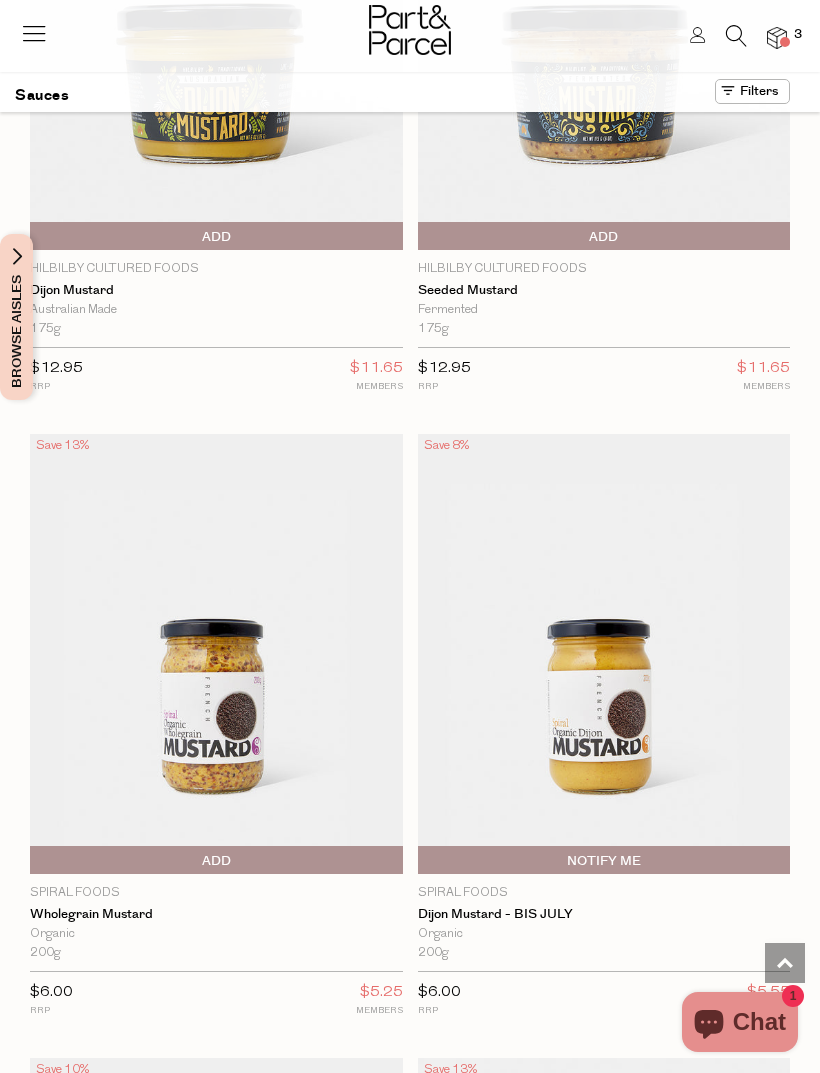 click at bounding box center (604, 653) 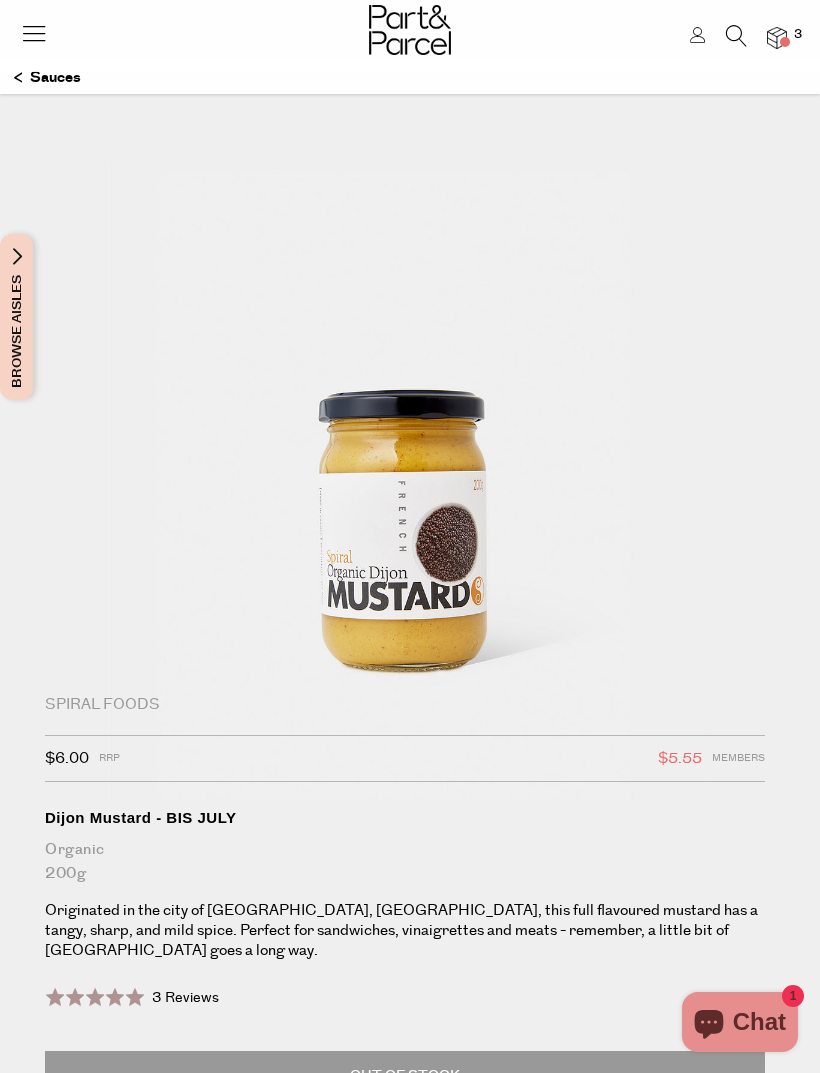 scroll, scrollTop: 0, scrollLeft: 0, axis: both 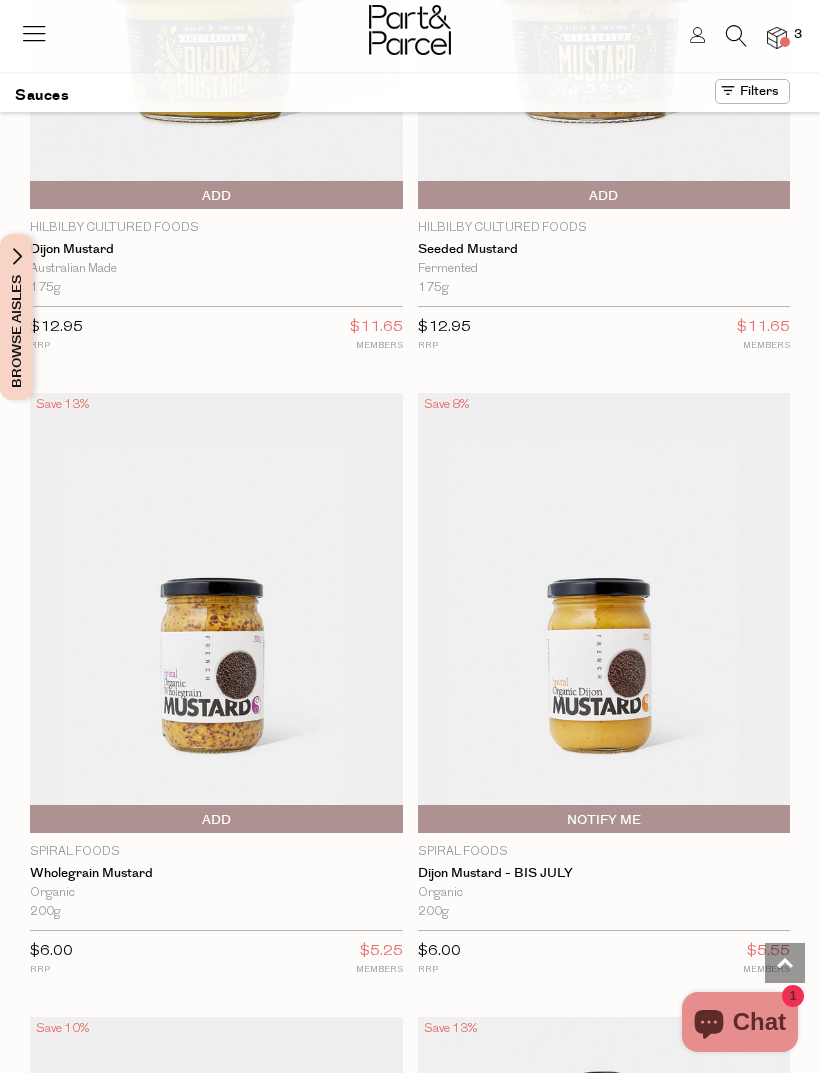click at bounding box center [216, 612] 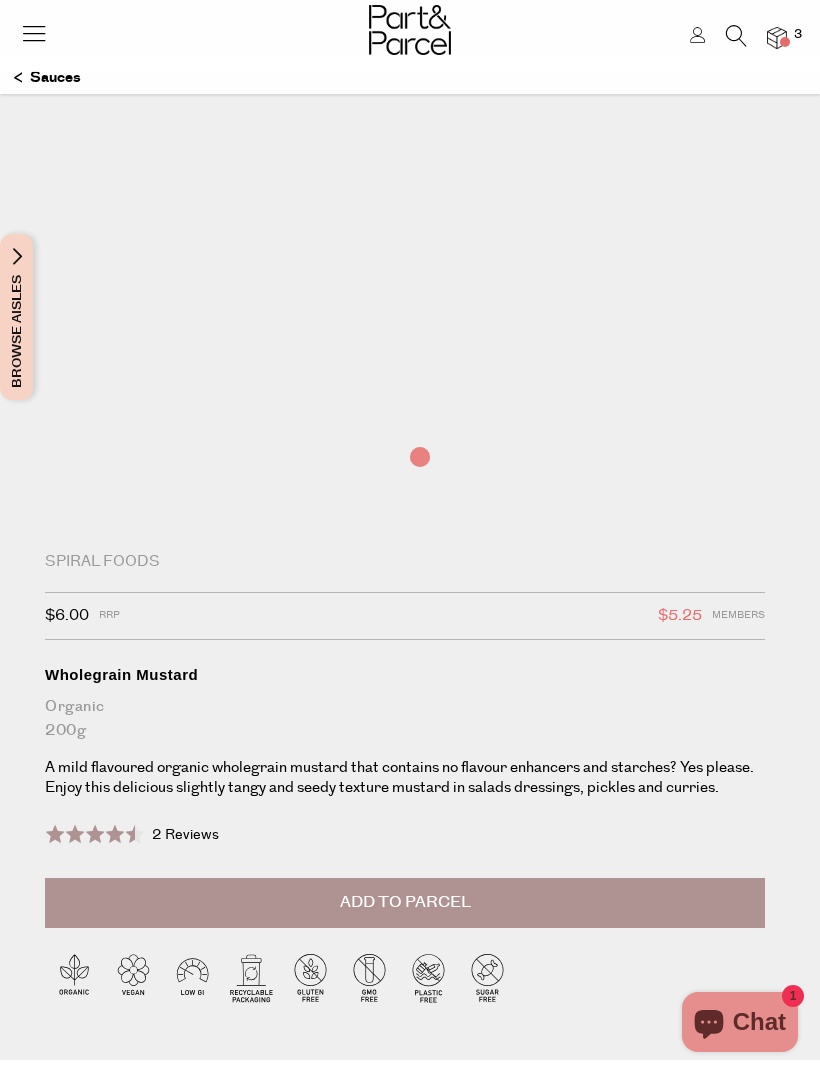 scroll, scrollTop: 0, scrollLeft: 0, axis: both 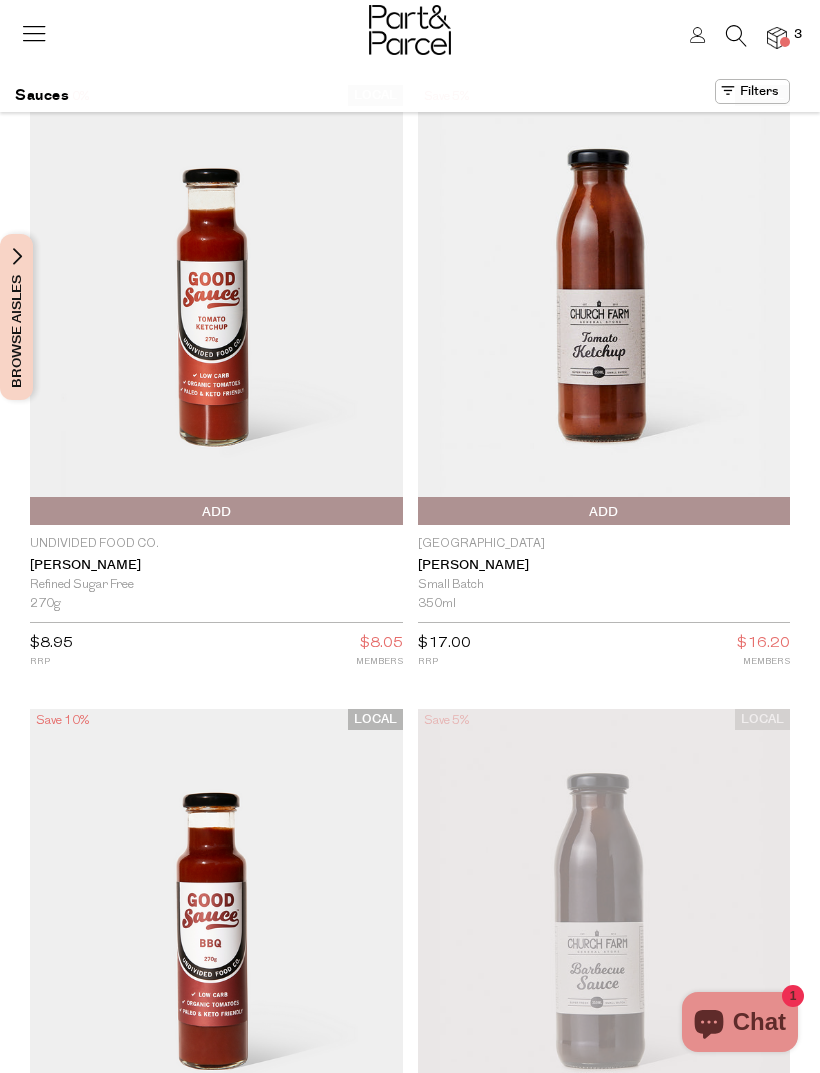 click on "Add To Parcel" at bounding box center [216, 512] 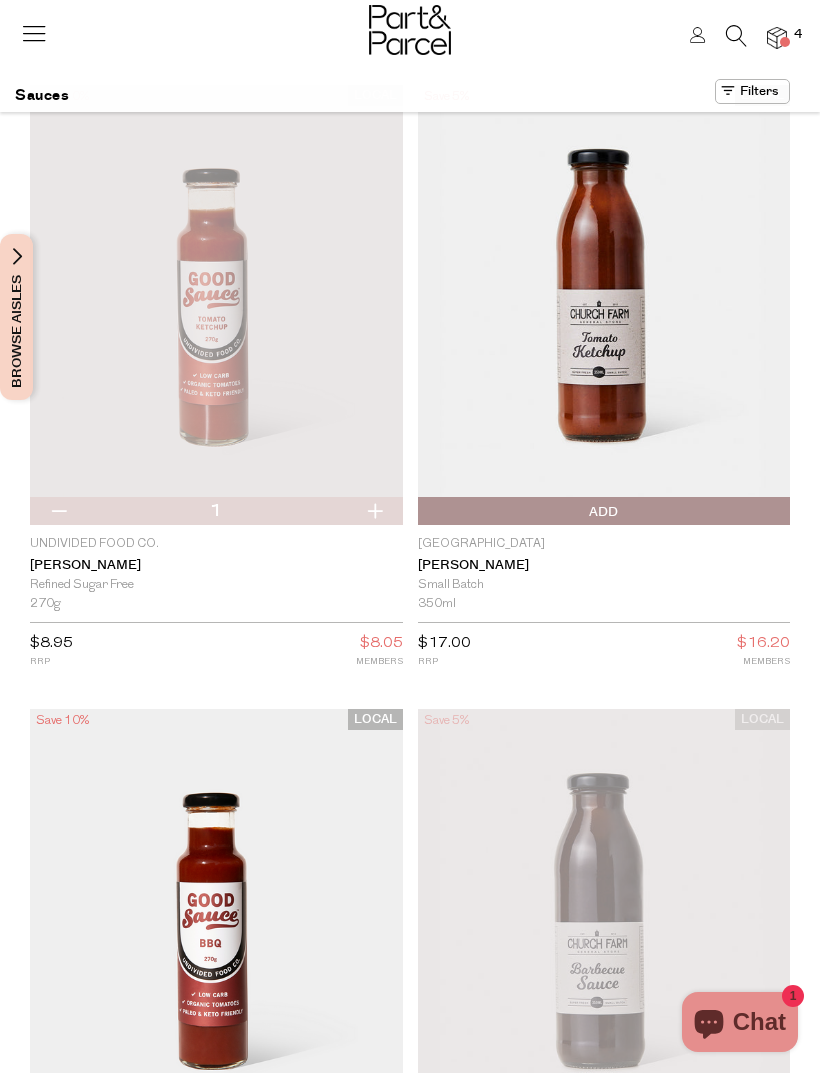 click at bounding box center [34, 33] 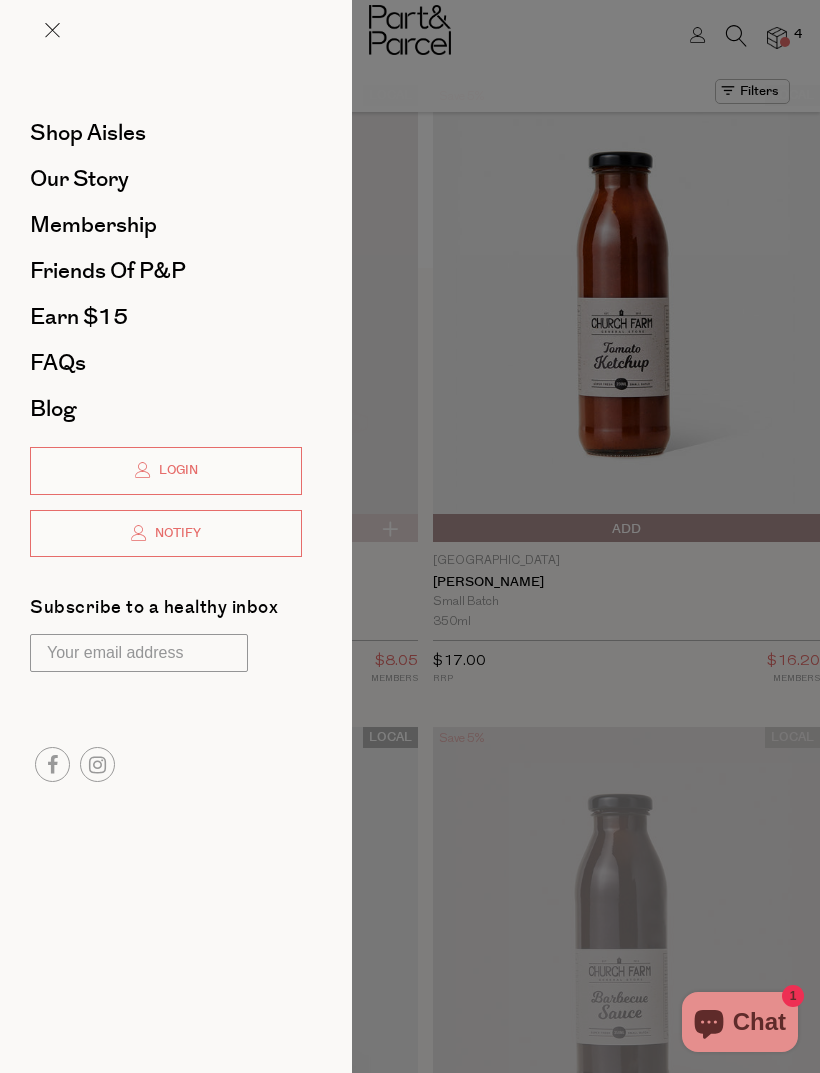 click on "Shop Aisles" at bounding box center [88, 133] 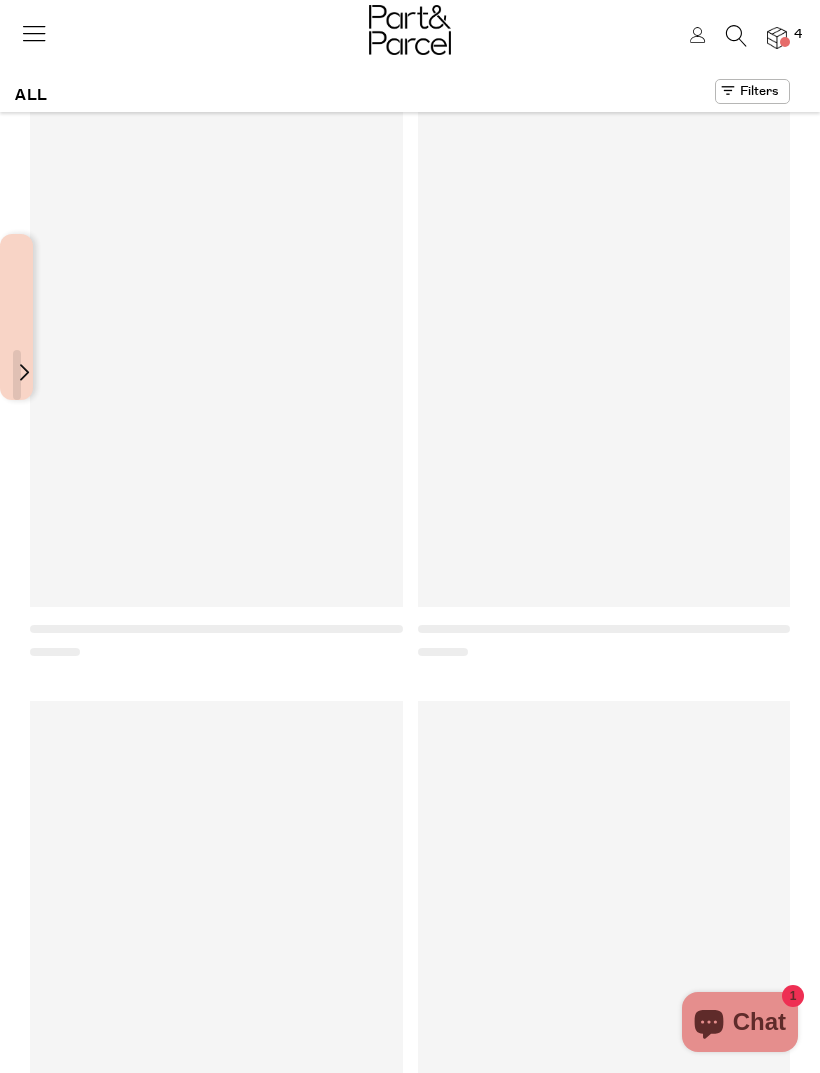 scroll, scrollTop: 0, scrollLeft: 0, axis: both 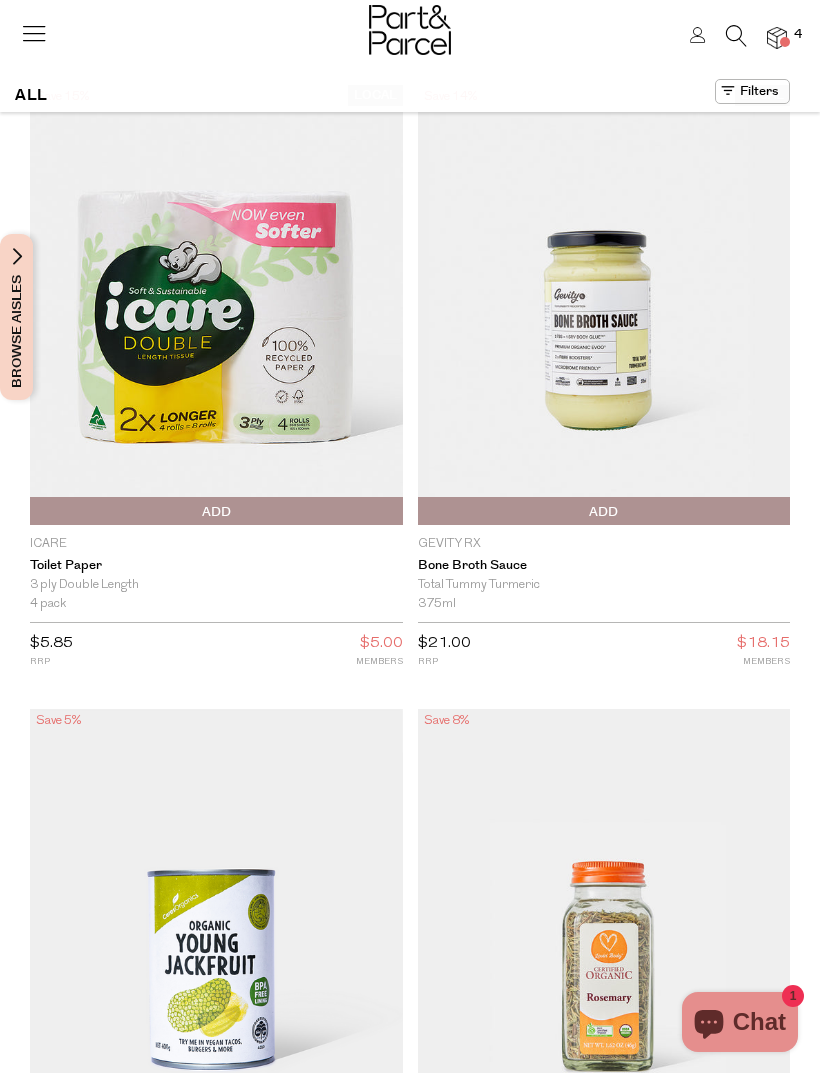 click at bounding box center (34, 33) 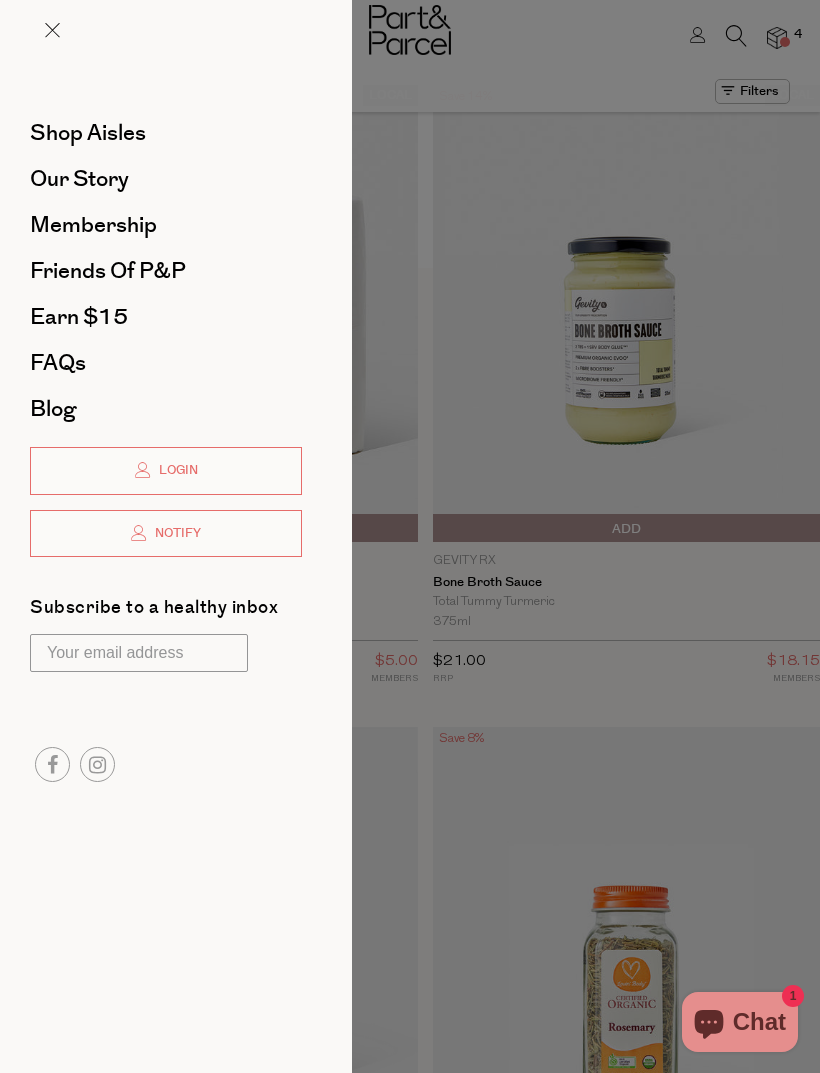 click on "Shop Aisles" at bounding box center (88, 133) 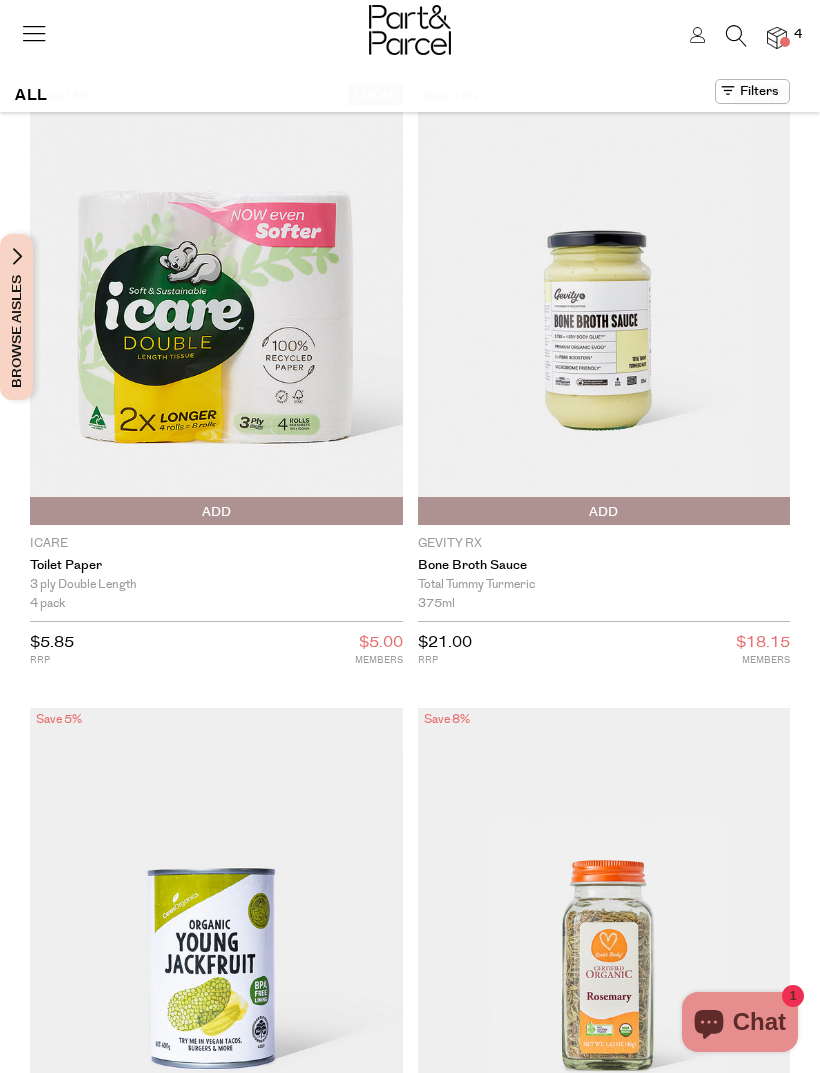 scroll, scrollTop: 0, scrollLeft: 0, axis: both 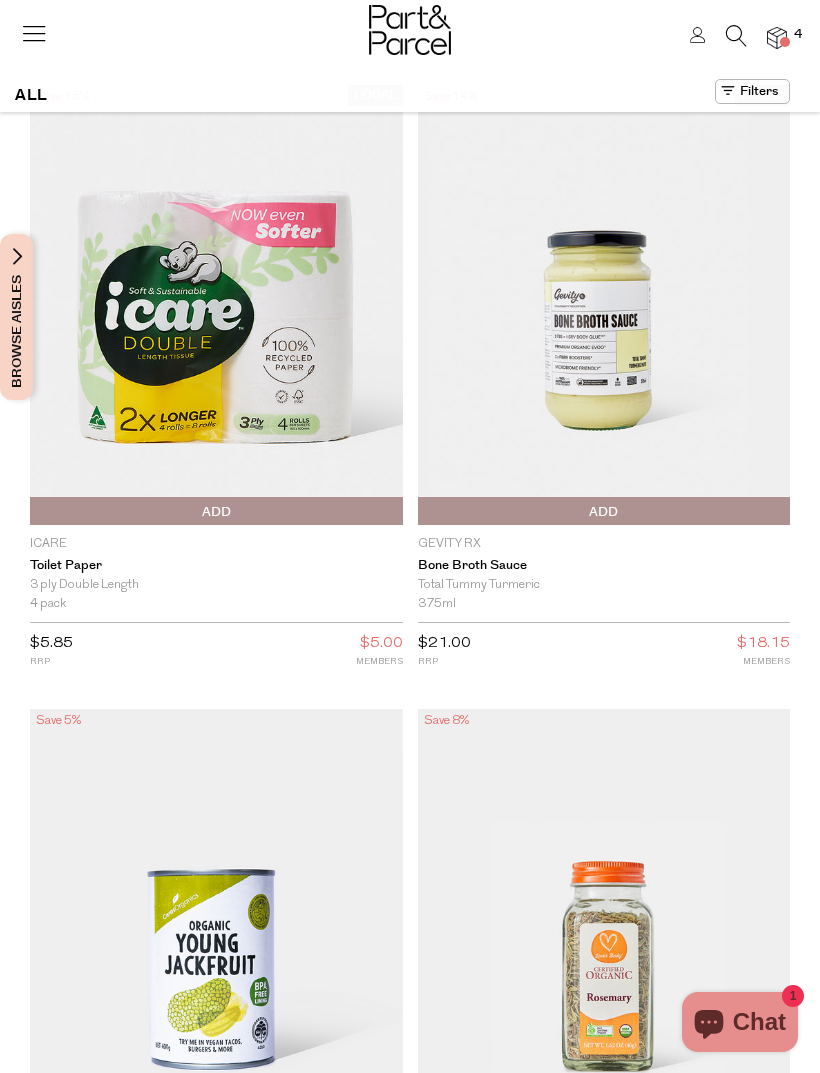 click at bounding box center (752, 91) 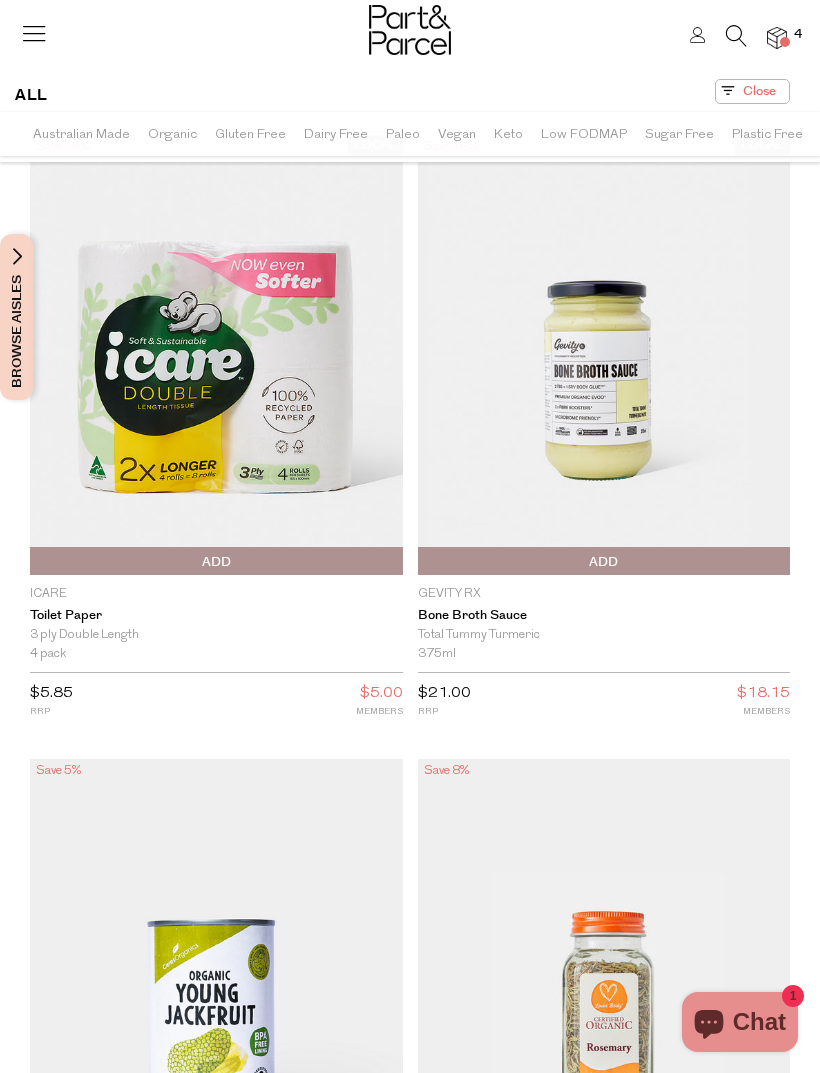 click on "Gluten Free" at bounding box center [250, 134] 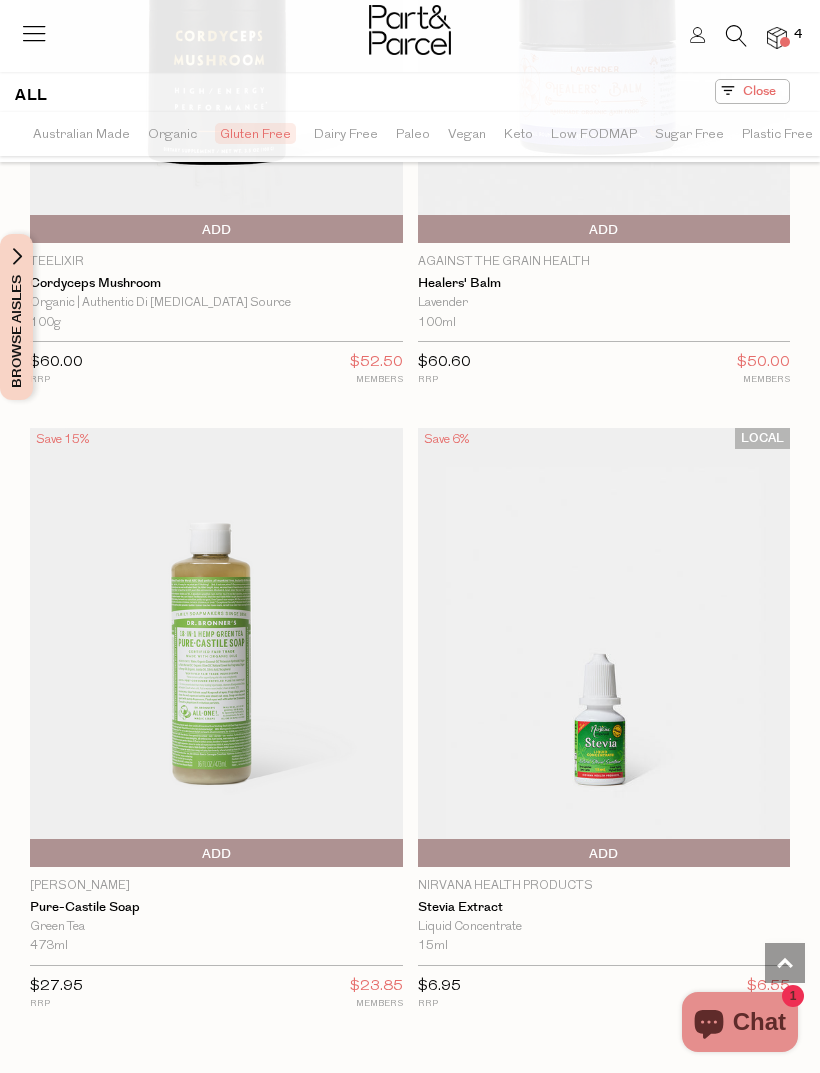 scroll, scrollTop: 14678, scrollLeft: 0, axis: vertical 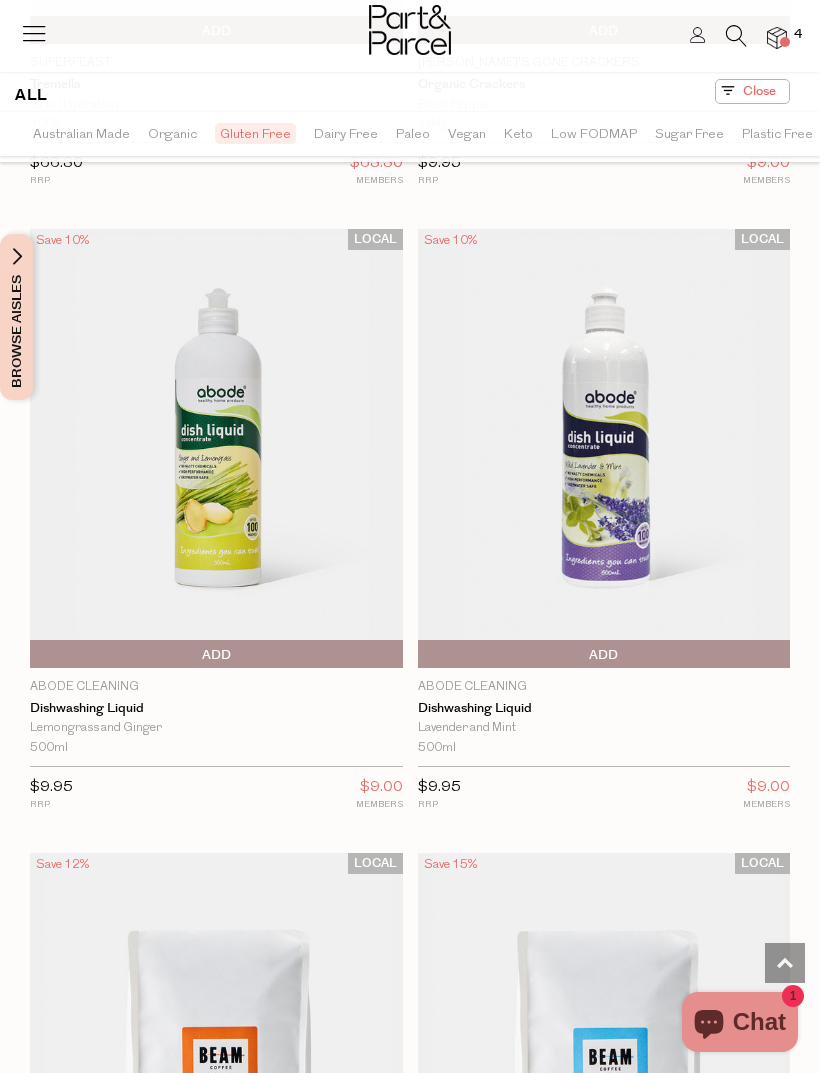 click at bounding box center (777, 38) 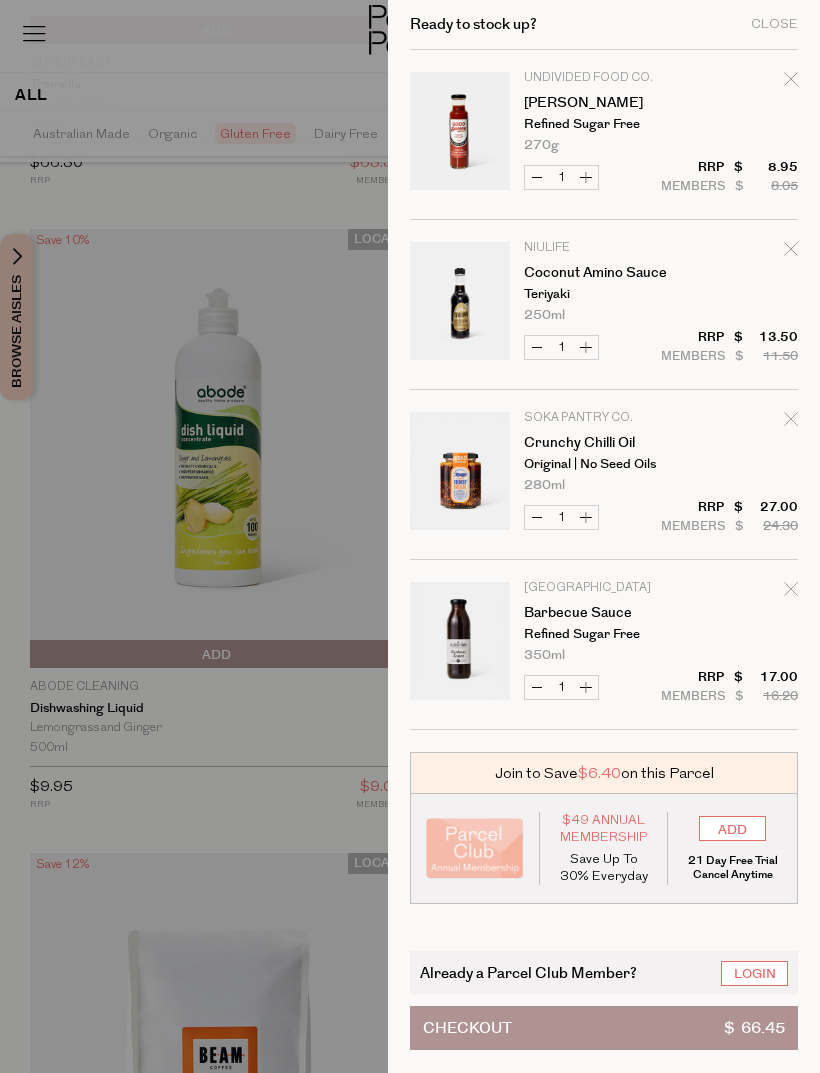 click 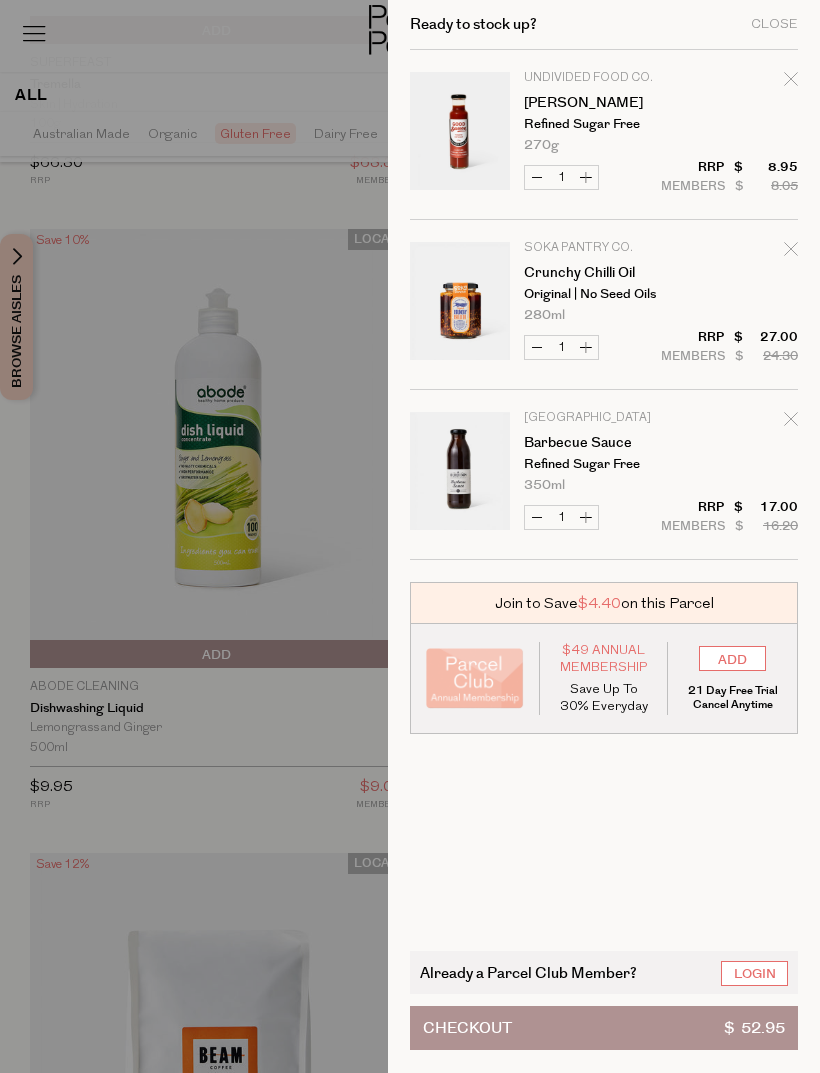 click on "ADD" at bounding box center [732, 658] 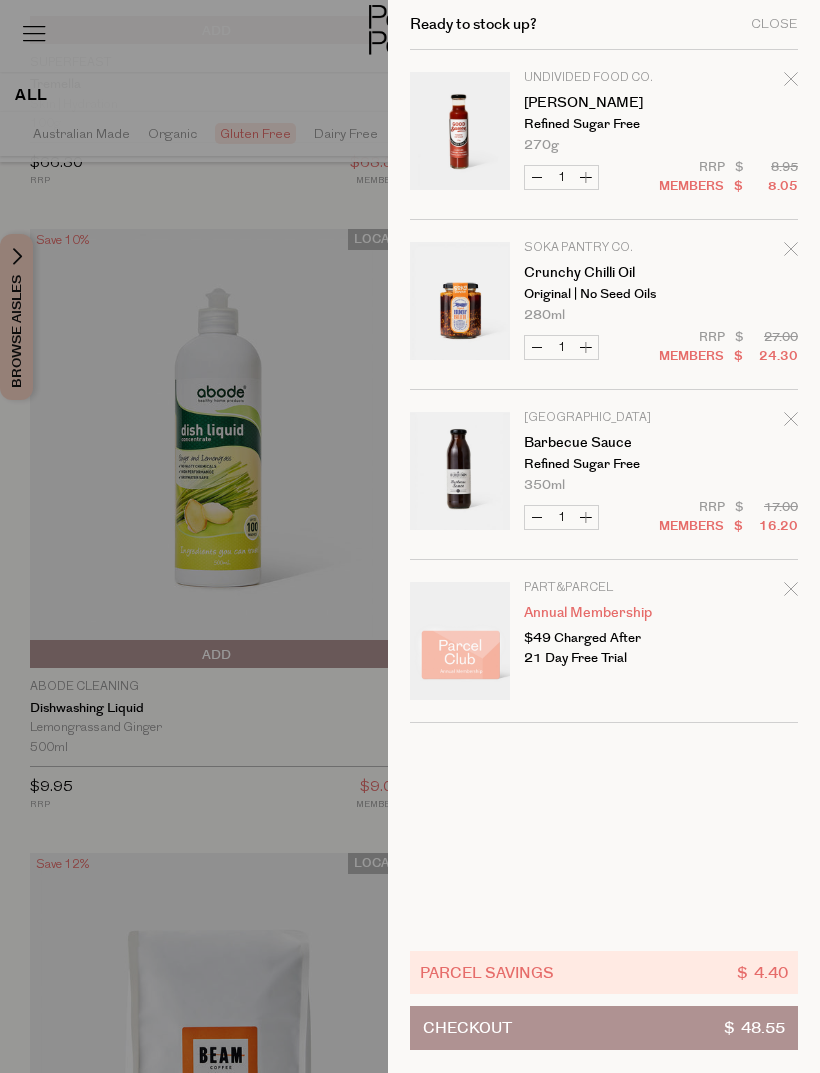 click on "Close" at bounding box center (774, 24) 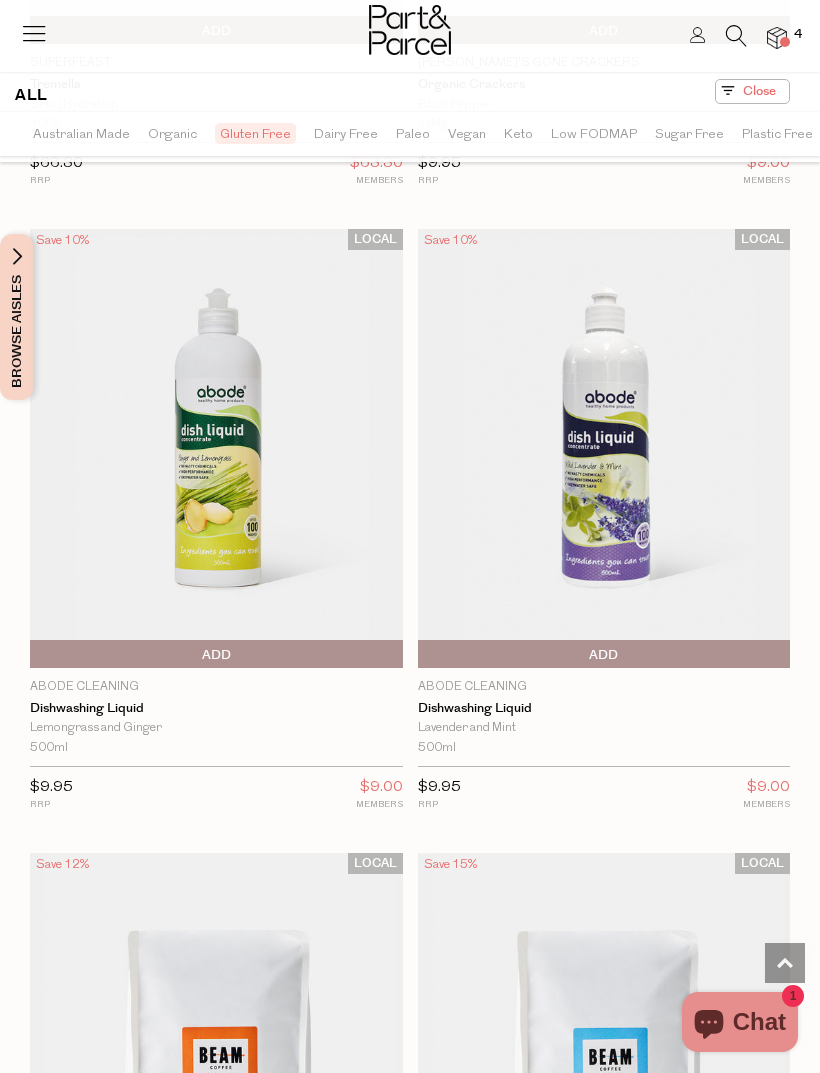 click at bounding box center [736, 36] 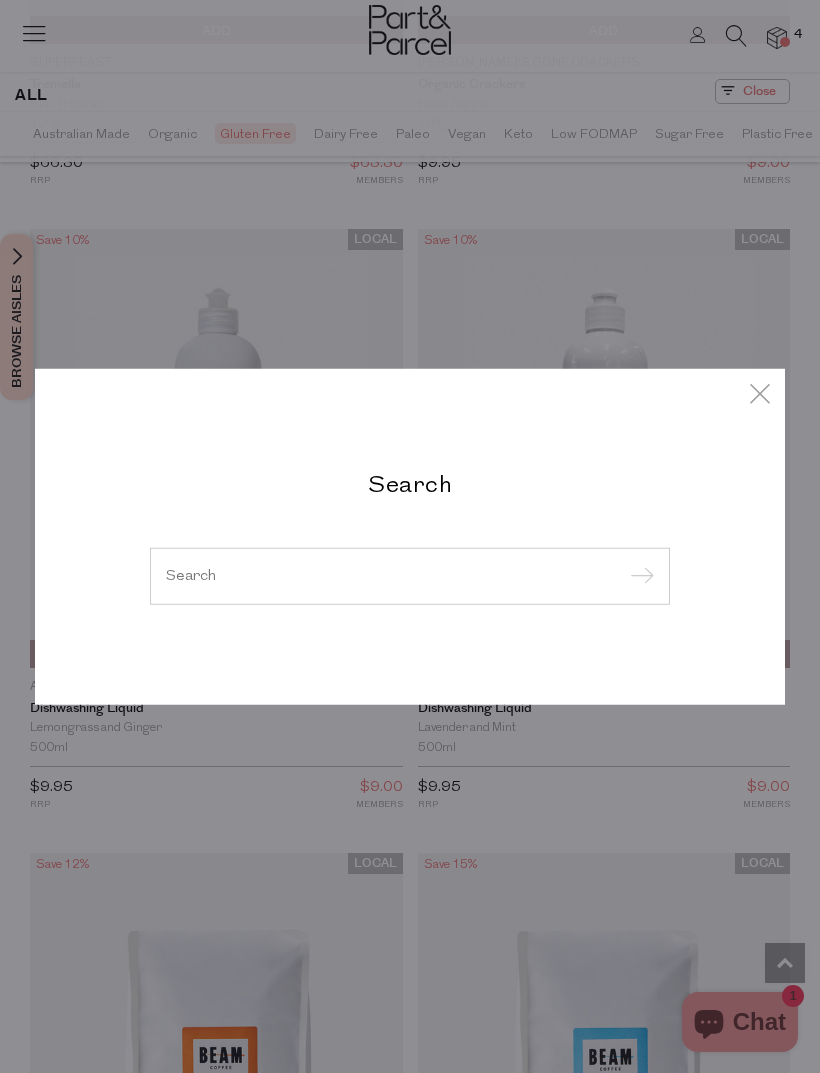 click at bounding box center (410, 575) 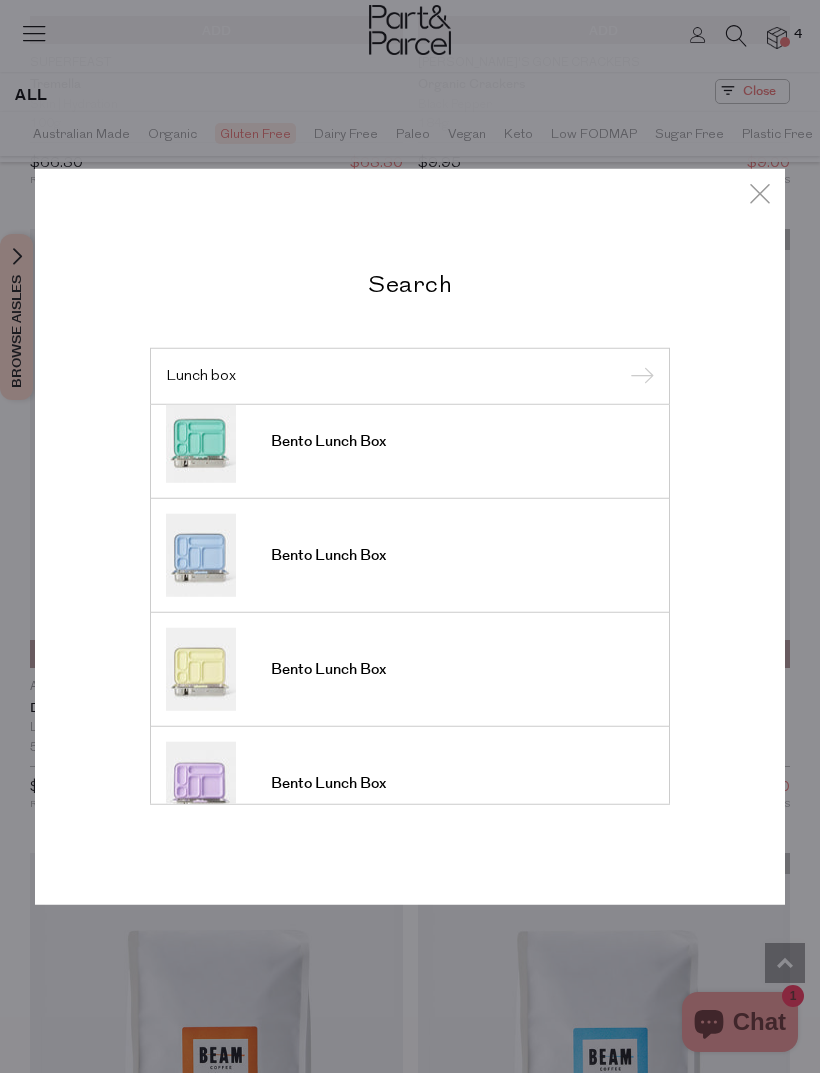 scroll, scrollTop: 142, scrollLeft: 0, axis: vertical 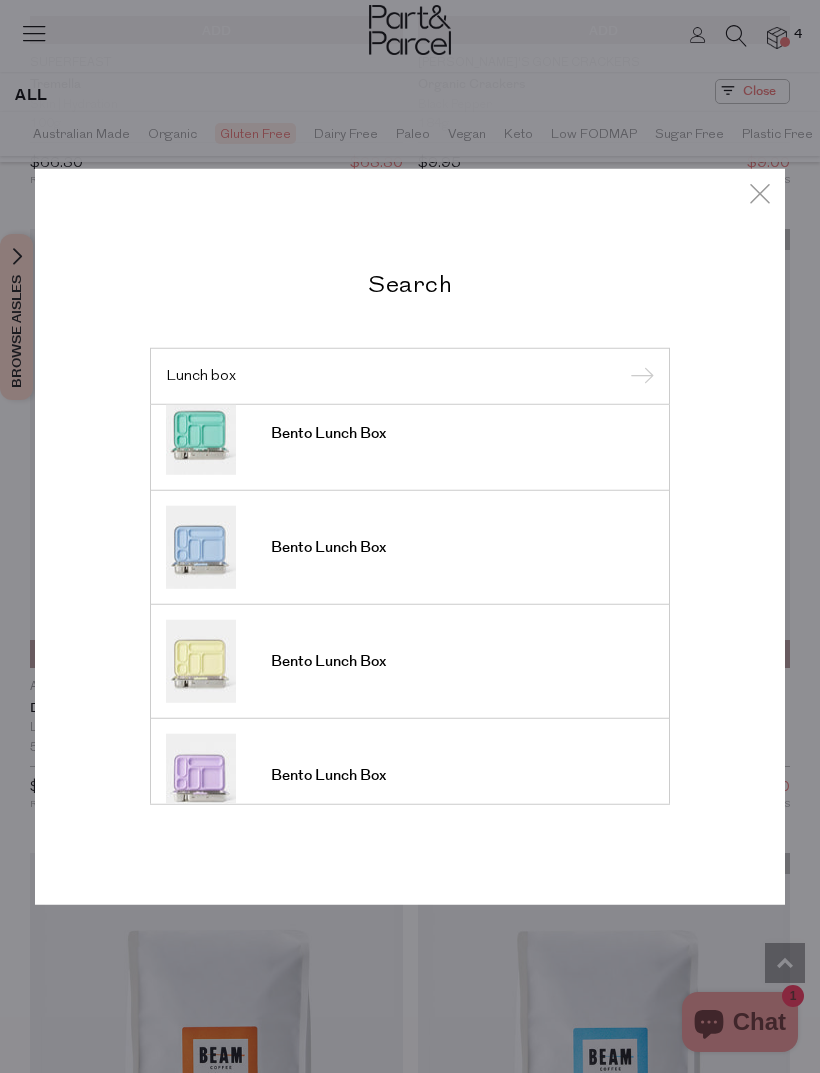 type on "Lunch box" 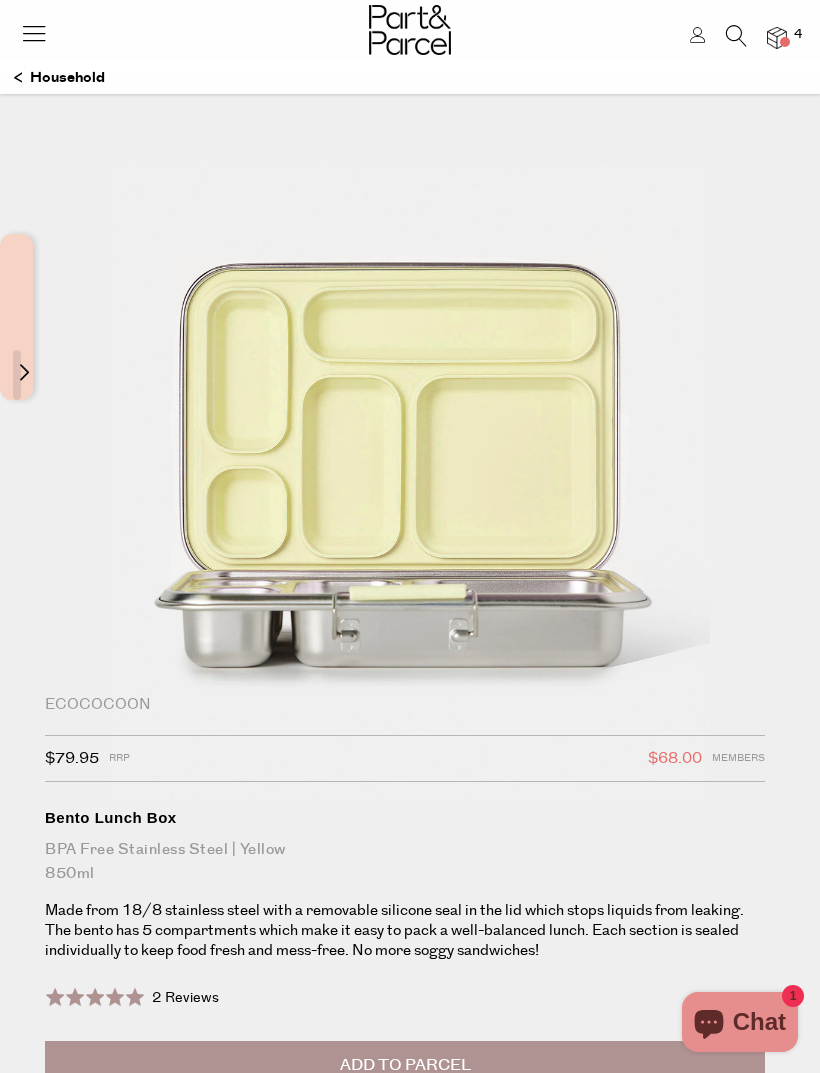 scroll, scrollTop: 0, scrollLeft: 0, axis: both 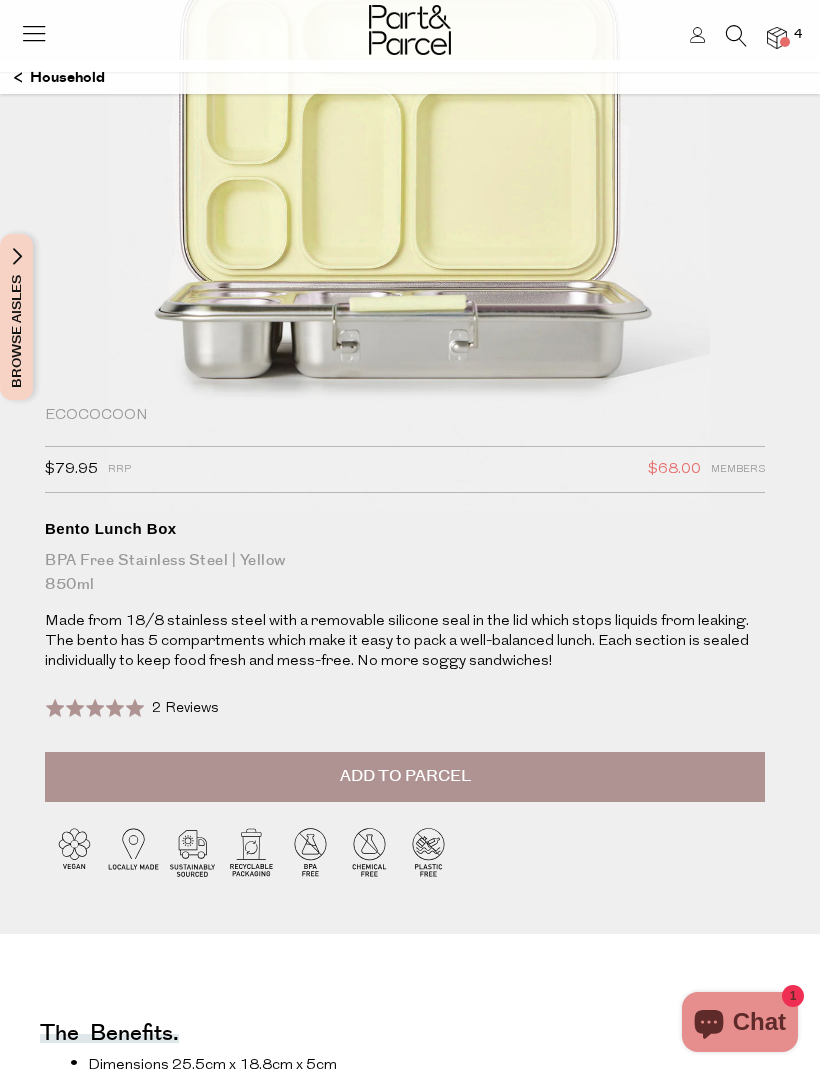 click on "Add to Parcel" at bounding box center (405, 777) 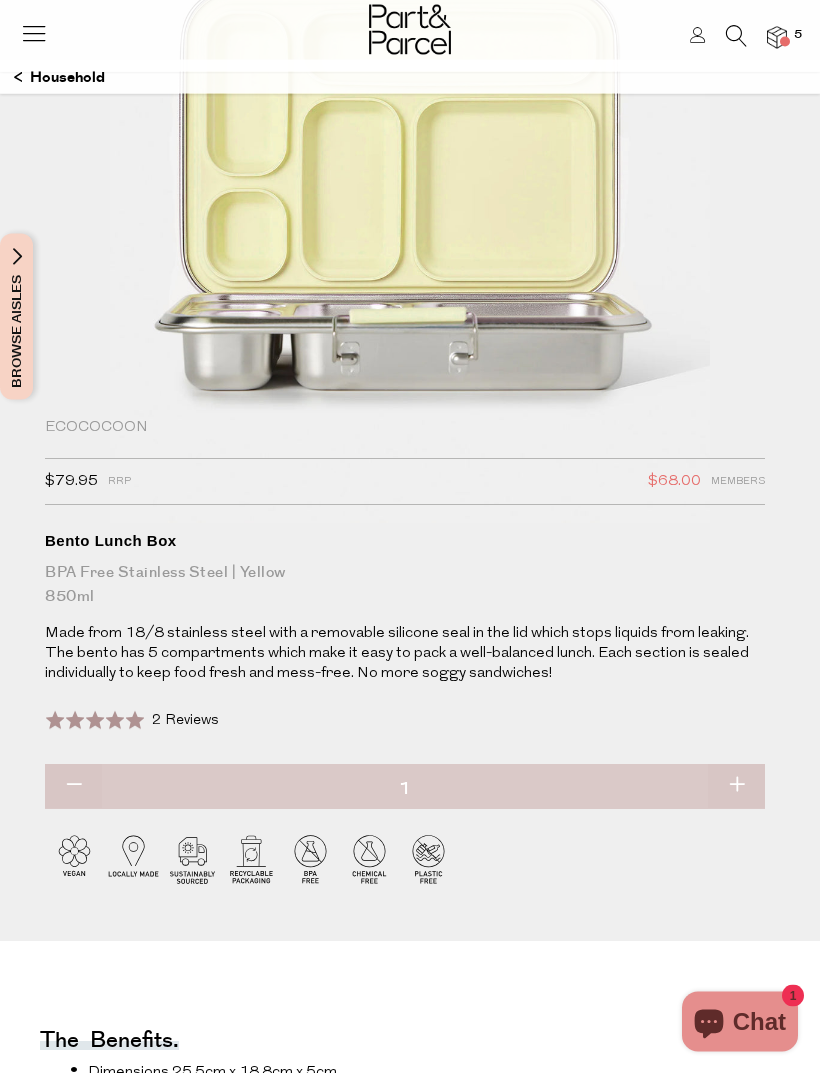 scroll, scrollTop: 0, scrollLeft: 0, axis: both 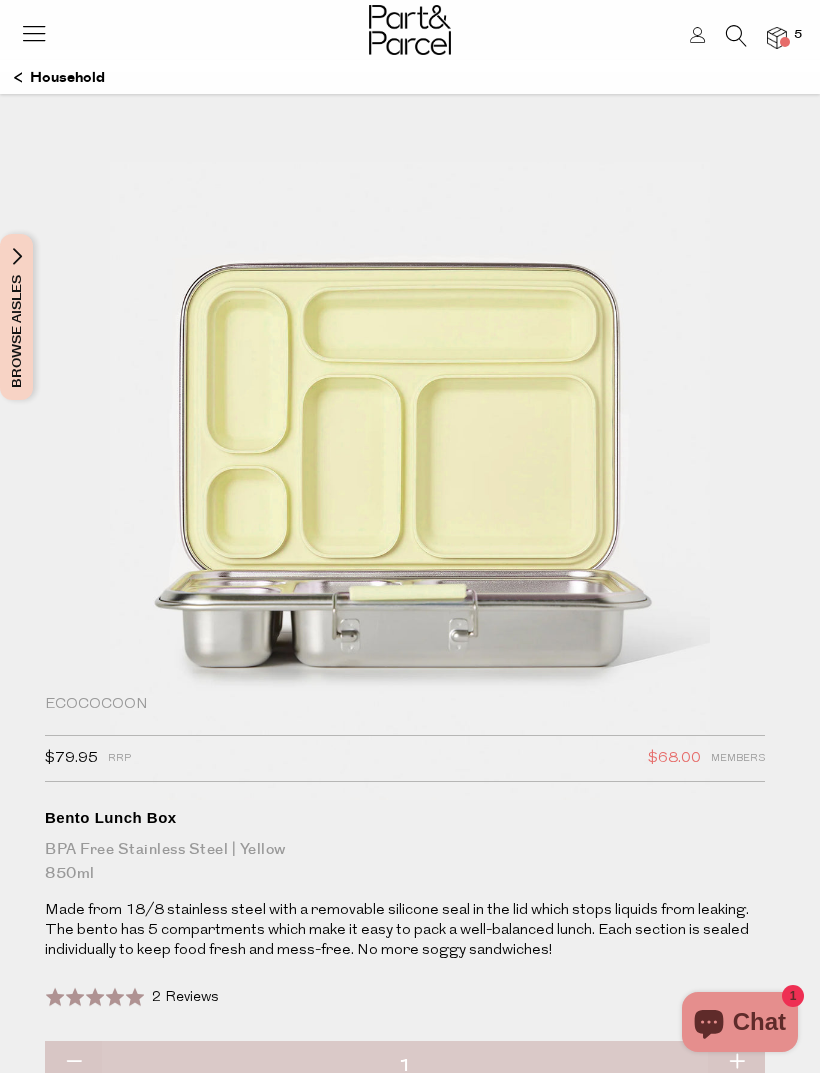 click at bounding box center (777, 38) 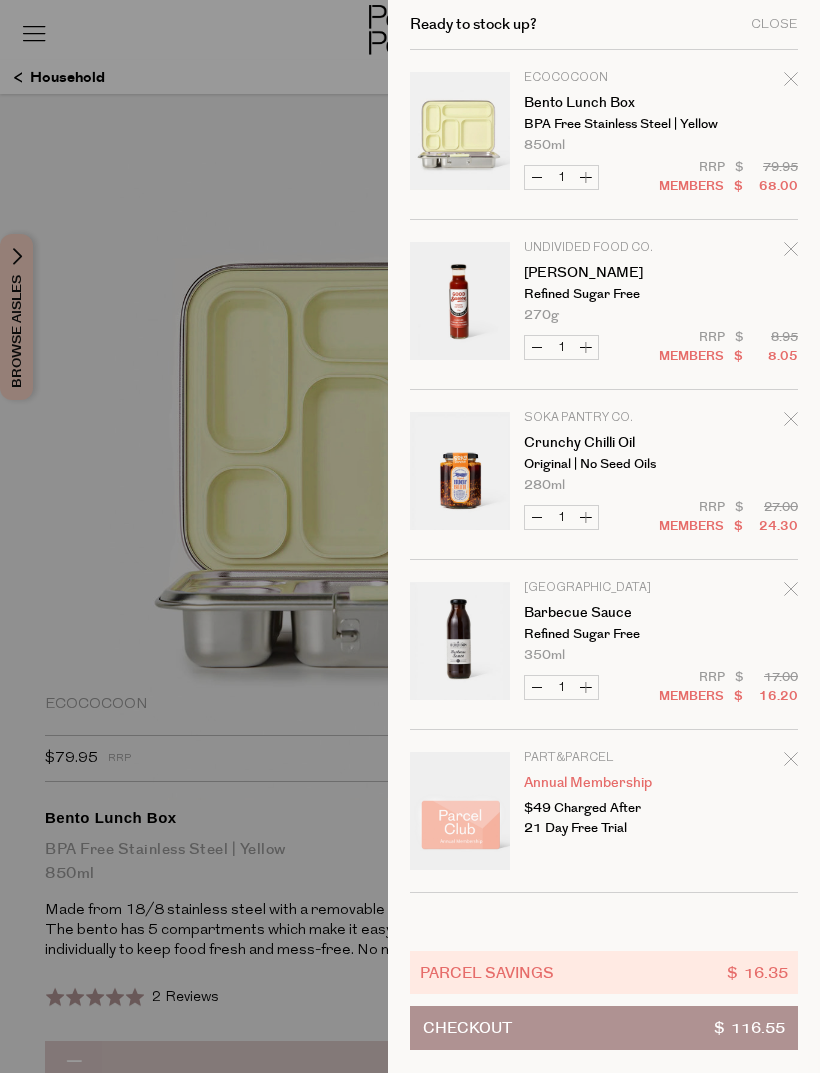 click on "$ 116.55" at bounding box center (749, 1028) 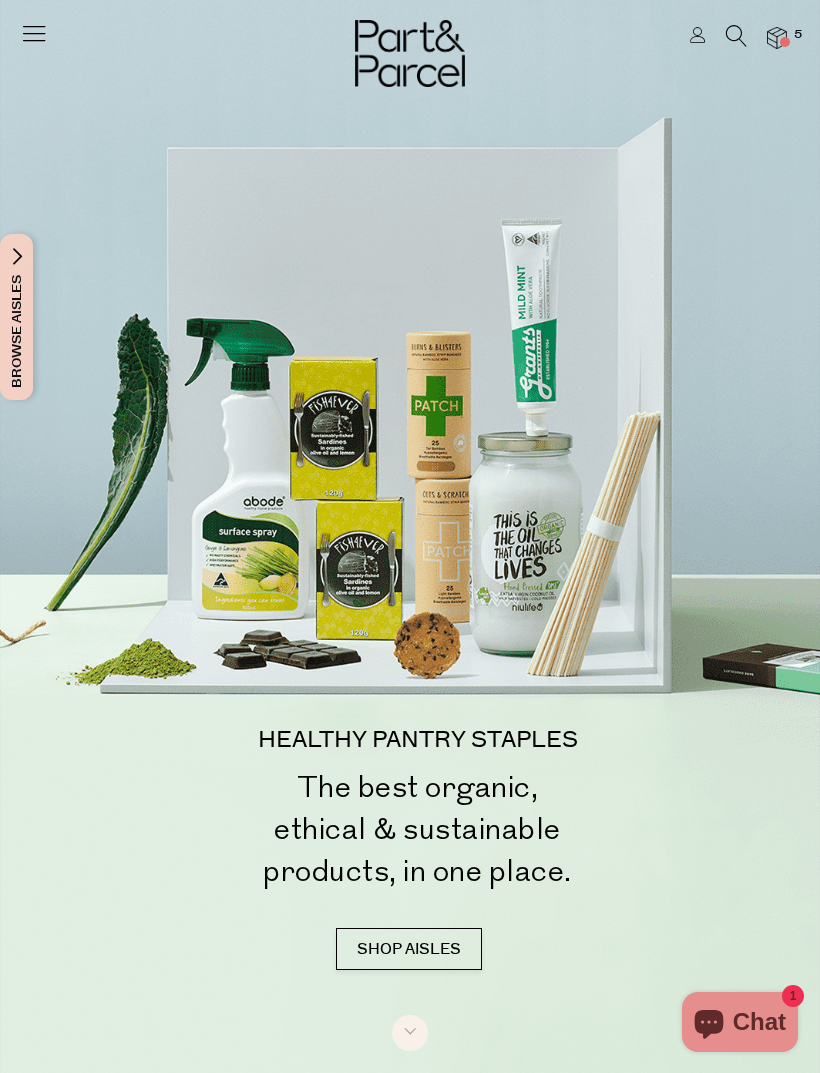scroll, scrollTop: 0, scrollLeft: 0, axis: both 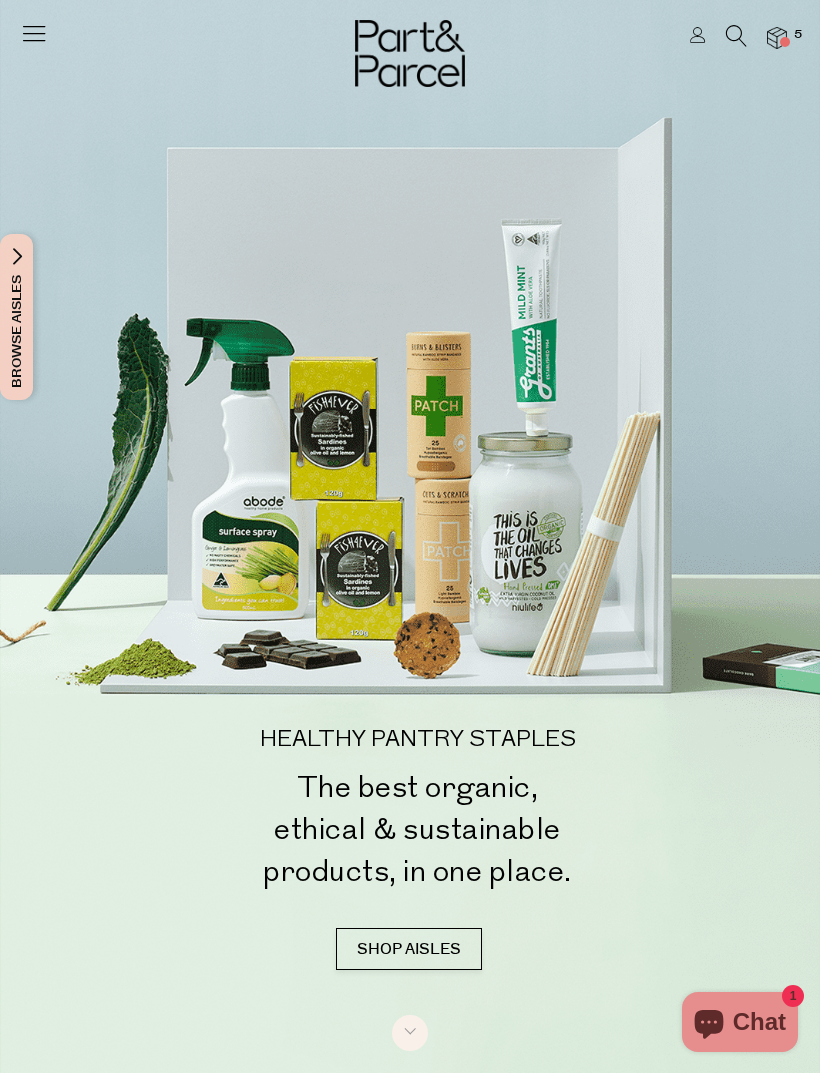 click at bounding box center [34, 33] 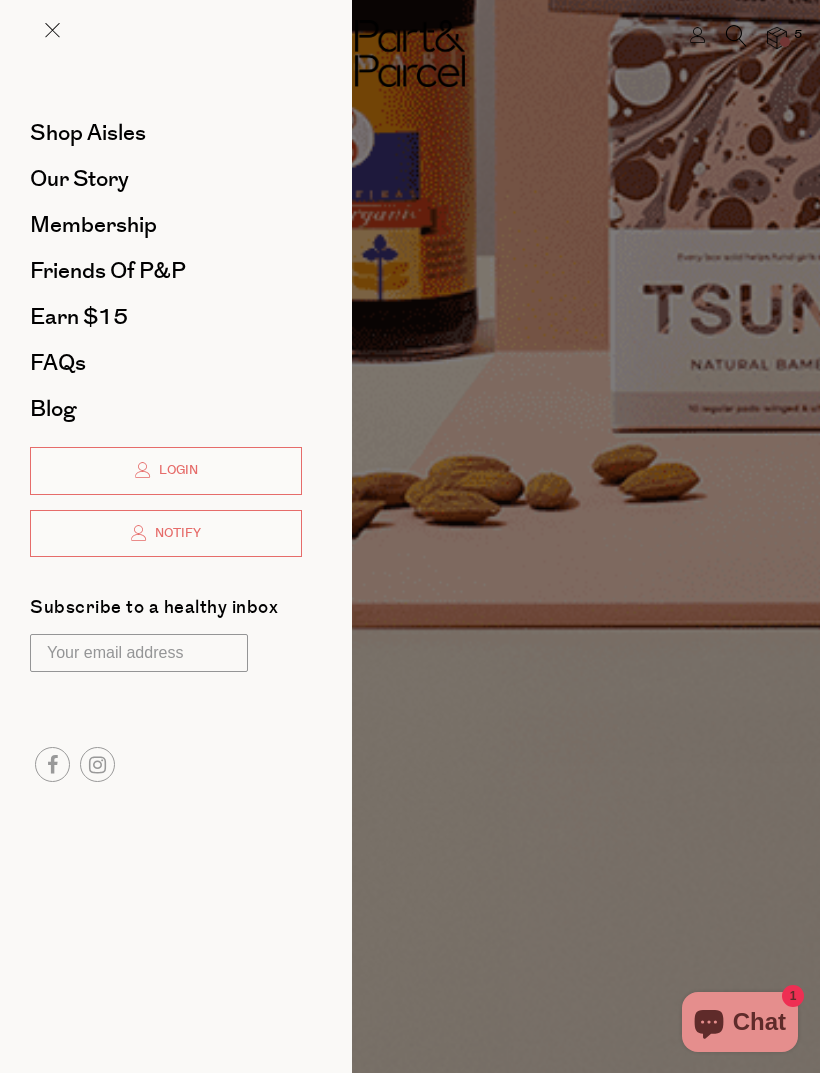 click on "Shop Aisles" at bounding box center (88, 133) 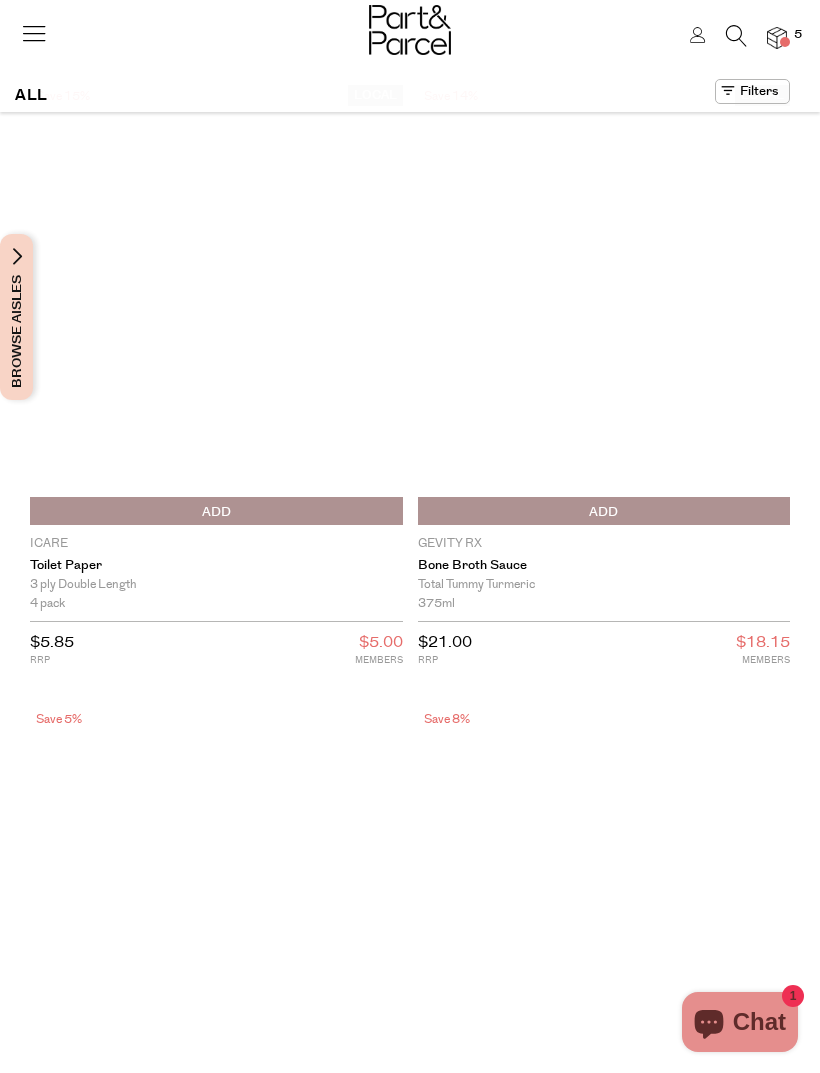 scroll, scrollTop: 0, scrollLeft: 0, axis: both 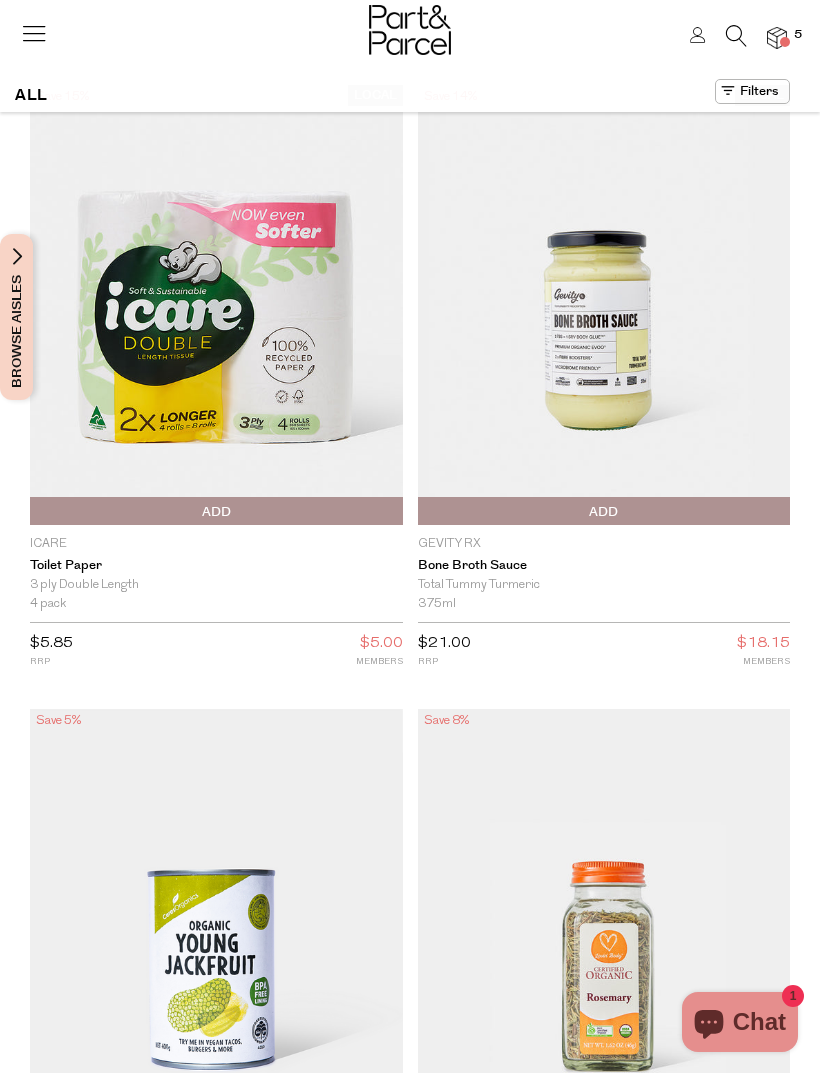 click at bounding box center (752, 91) 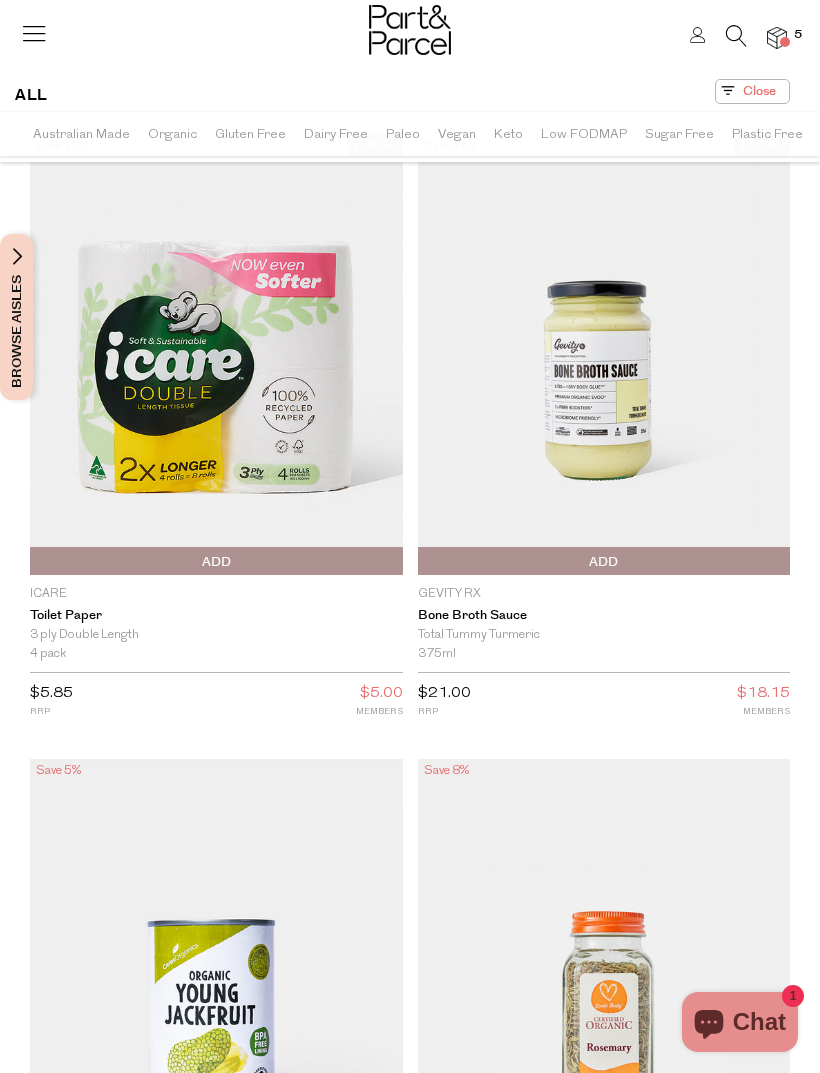 scroll, scrollTop: 0, scrollLeft: 0, axis: both 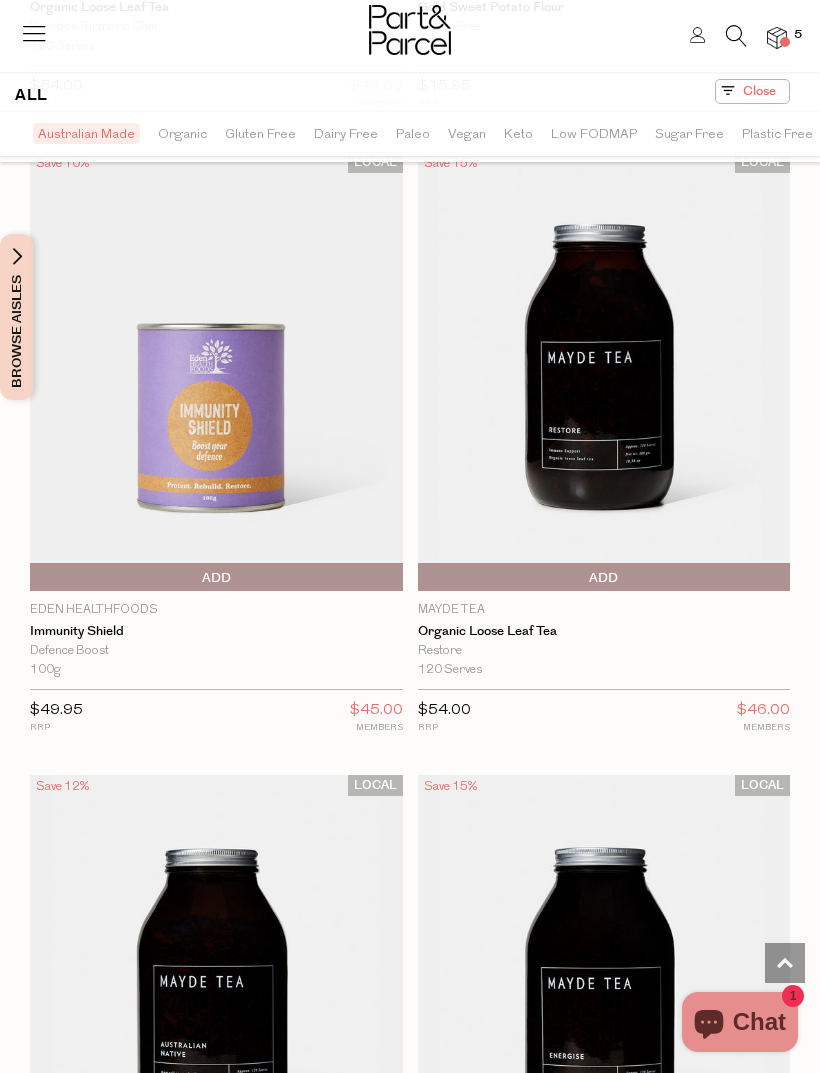 click on "Sugar Free" at bounding box center (689, 134) 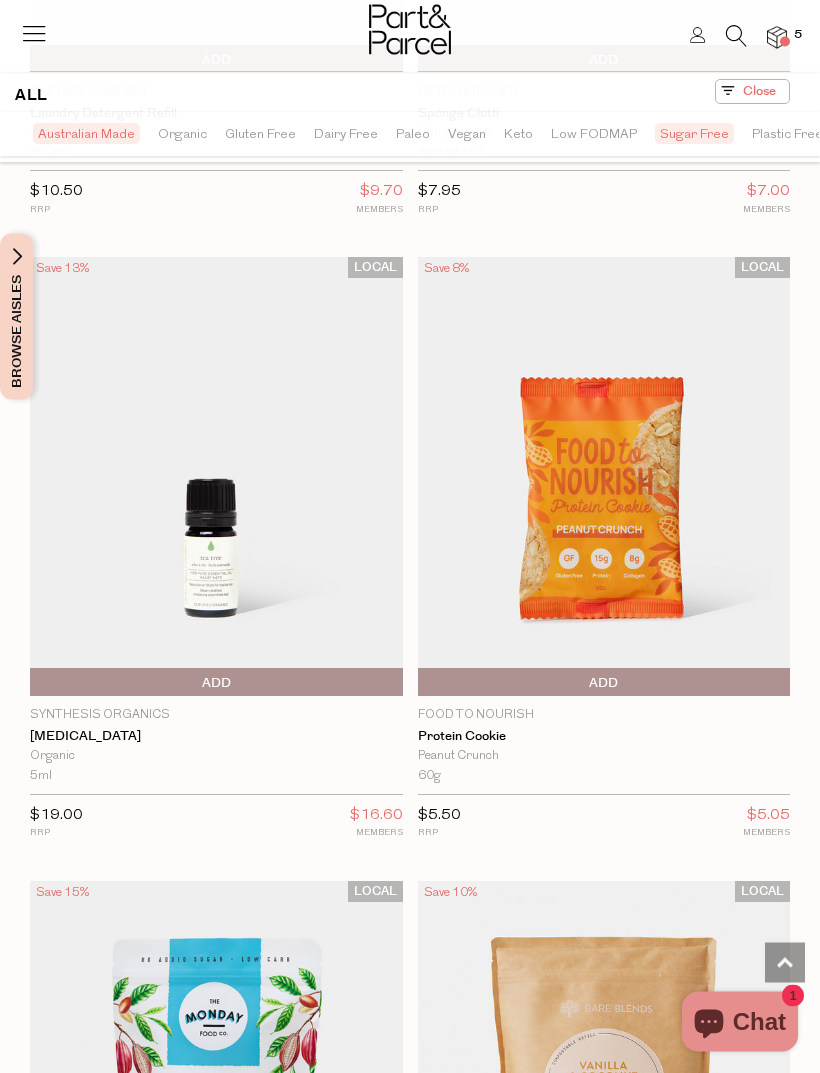 scroll, scrollTop: 3621, scrollLeft: 0, axis: vertical 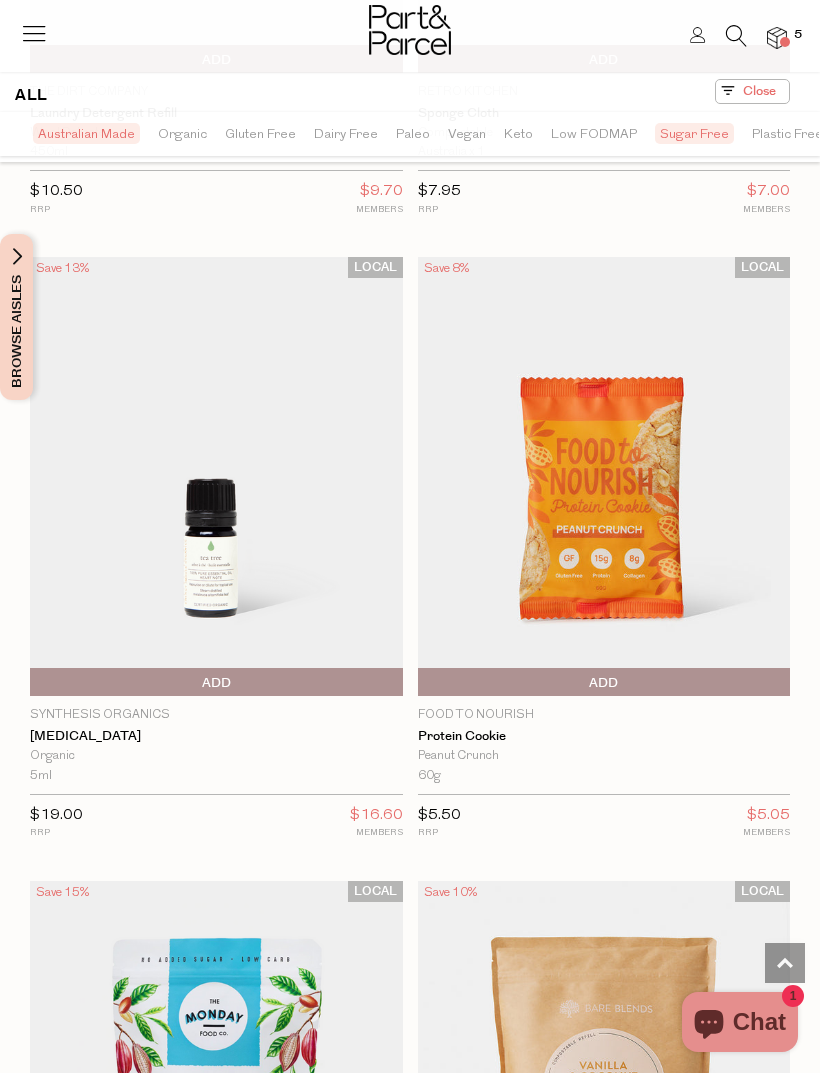 click at bounding box center (736, 36) 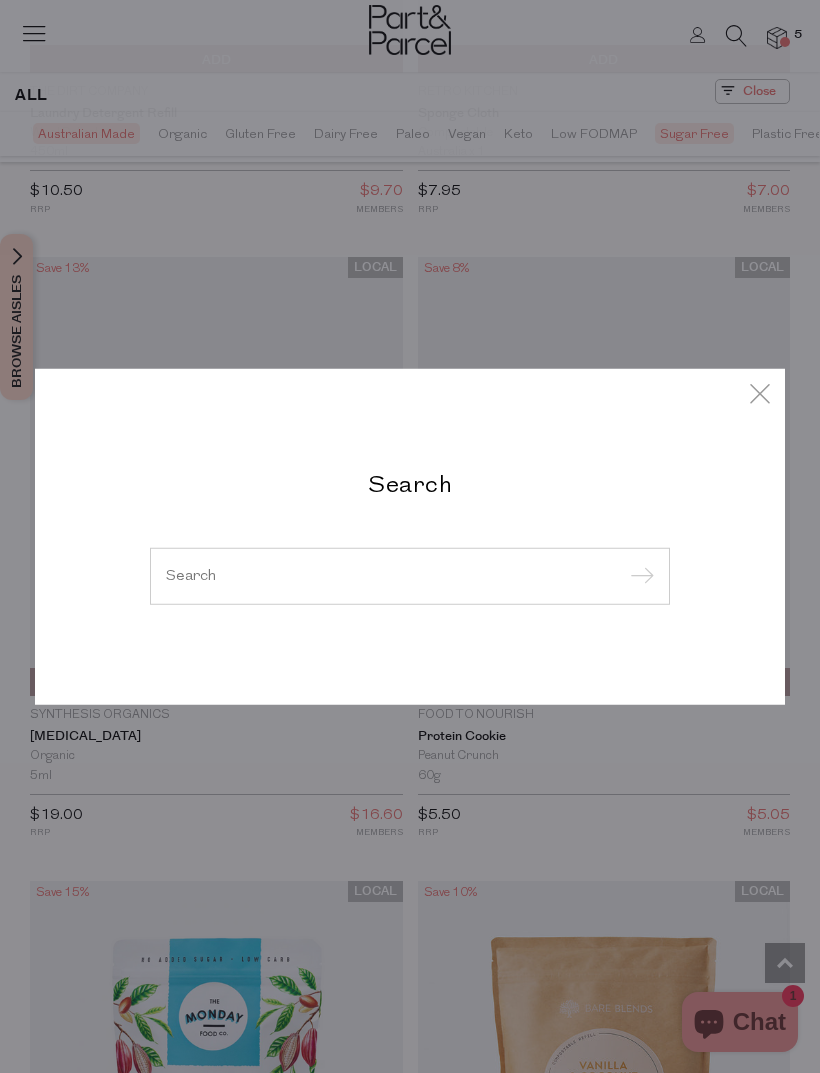 click at bounding box center [410, 575] 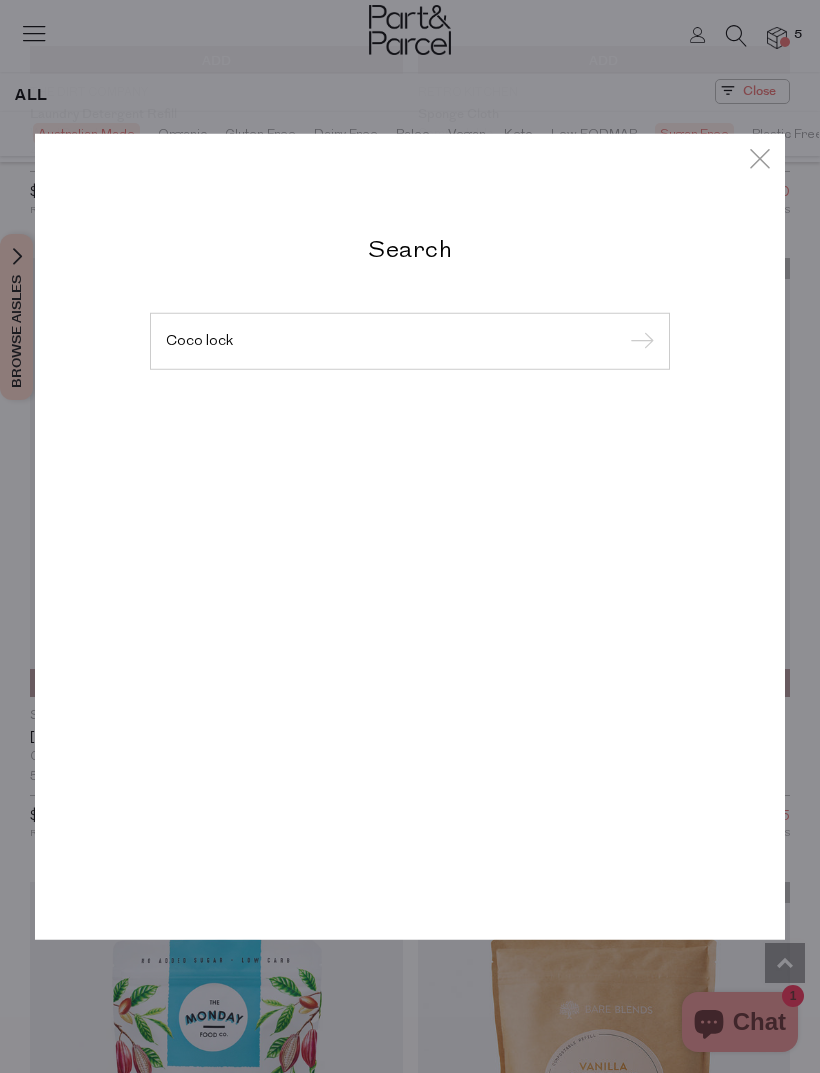 type on "Coco lock" 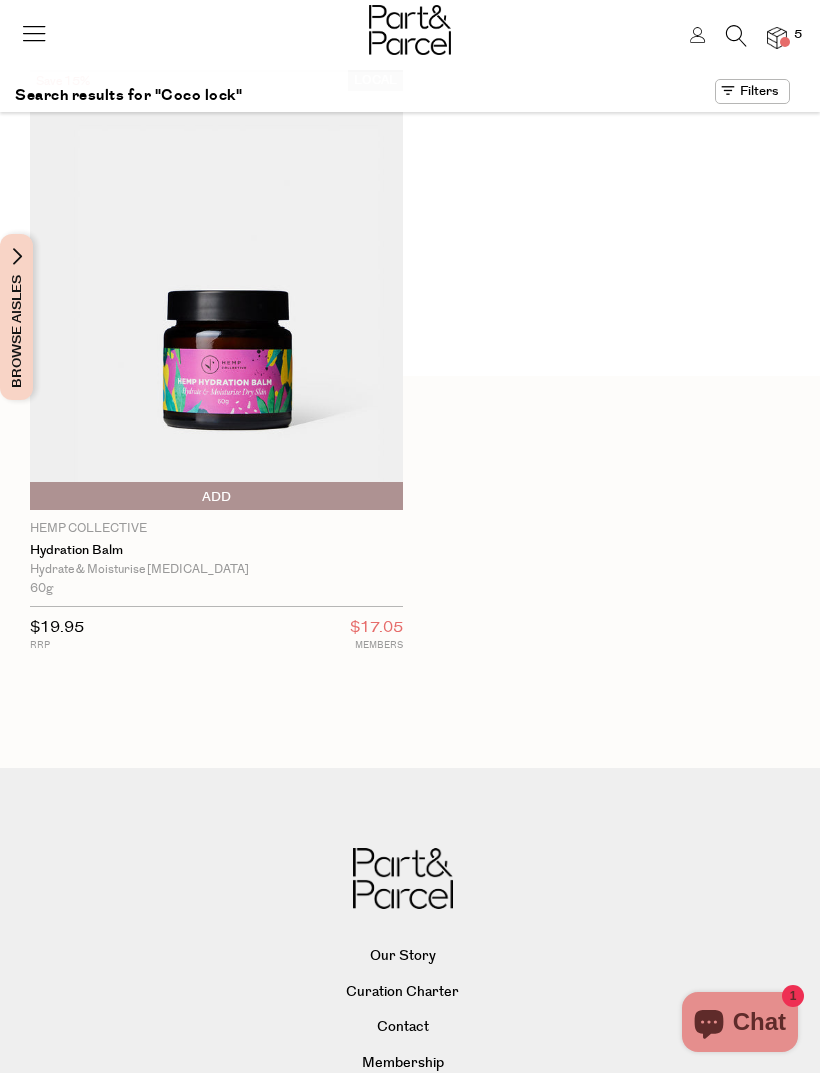 scroll, scrollTop: 0, scrollLeft: 0, axis: both 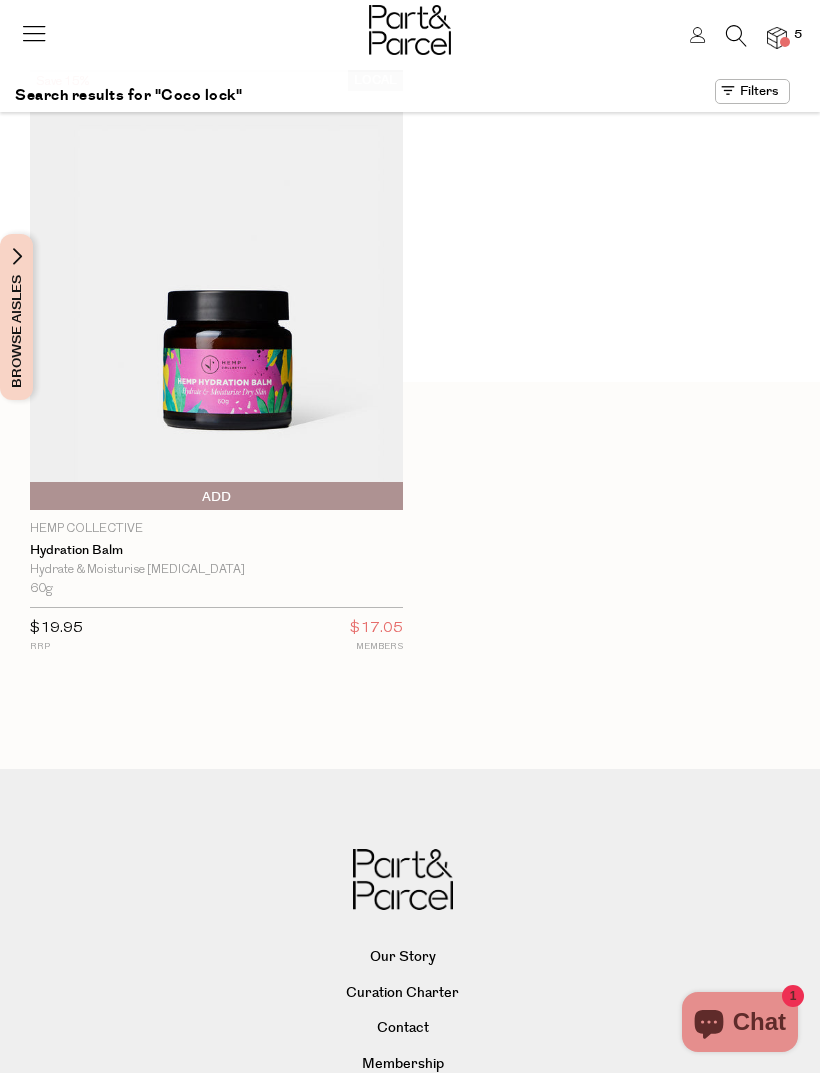 click at bounding box center (736, 36) 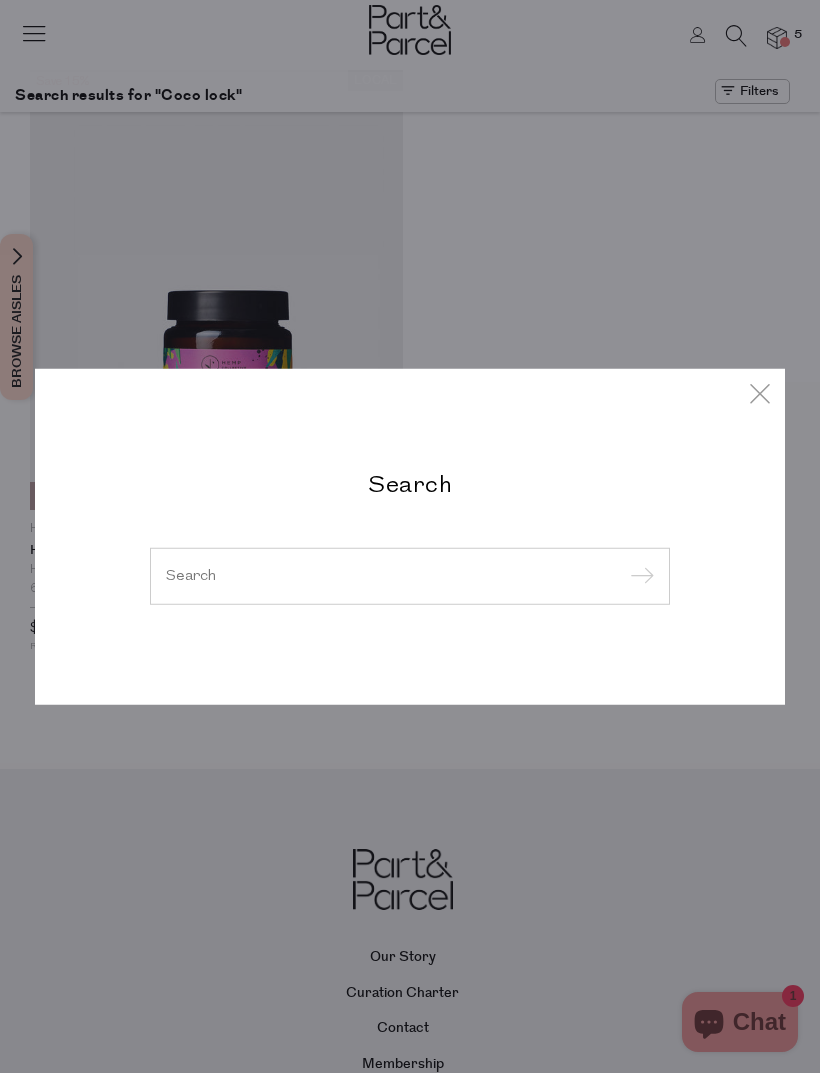 click at bounding box center [410, 575] 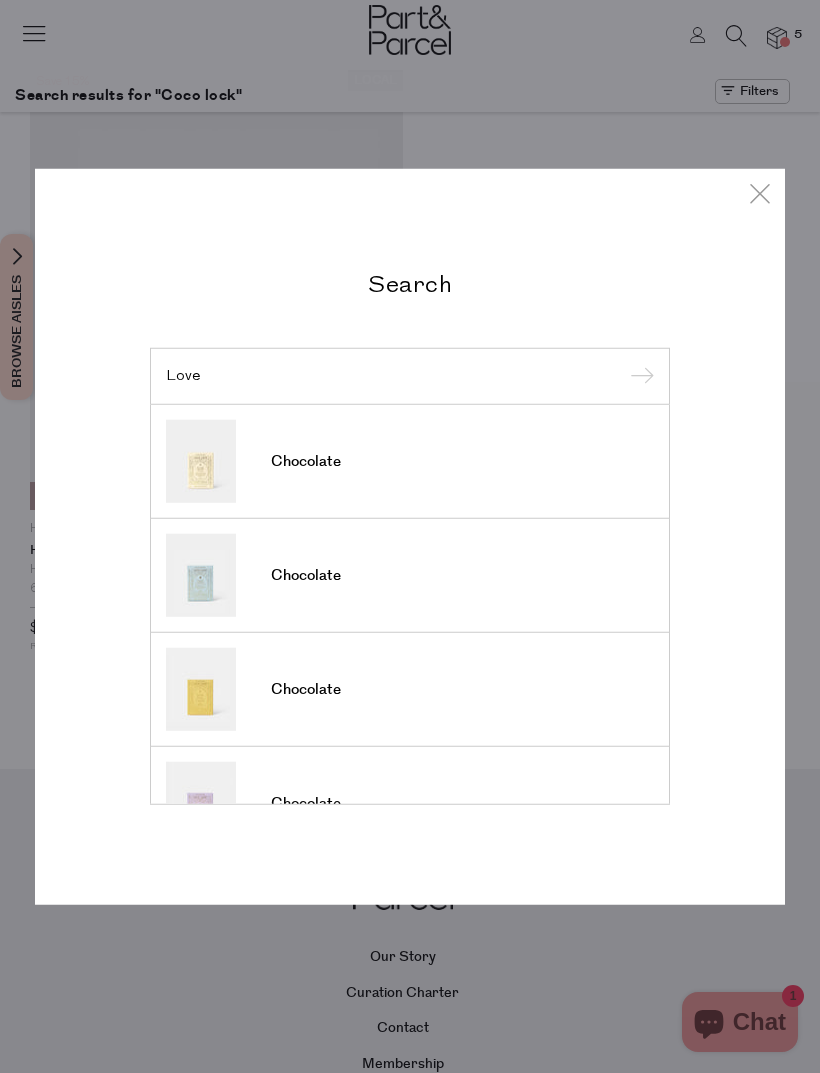 type on "Love" 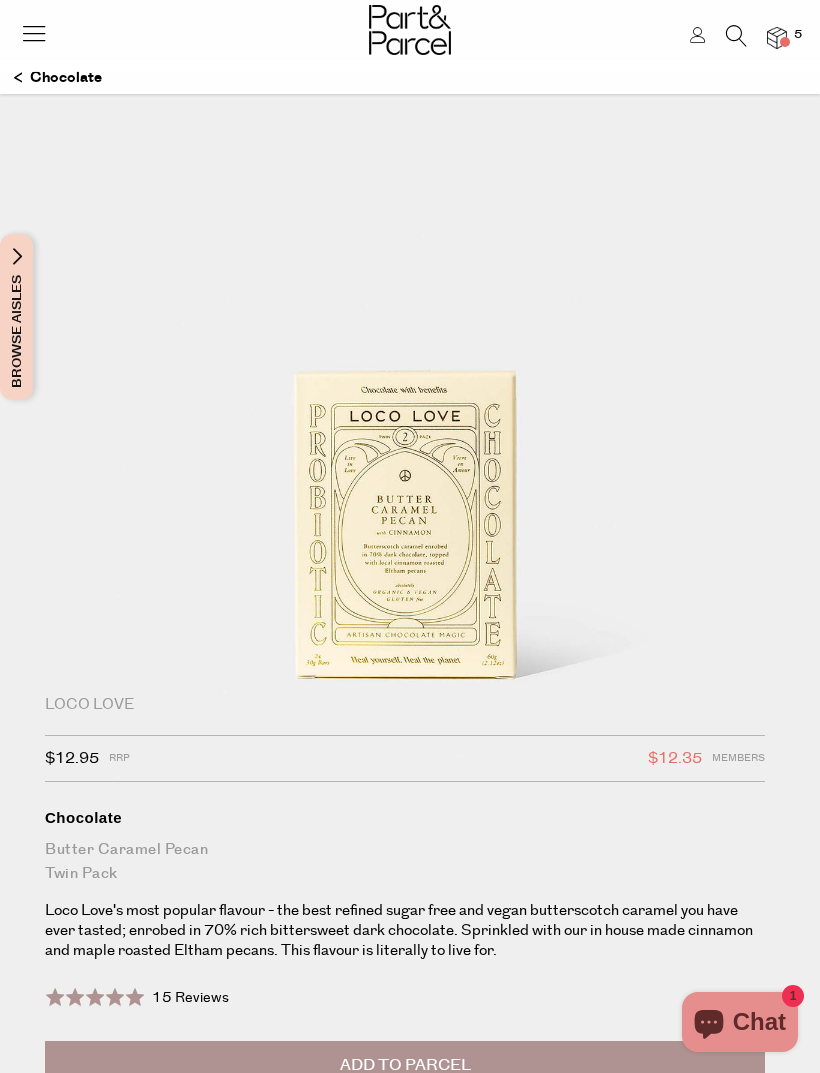 scroll, scrollTop: 0, scrollLeft: 0, axis: both 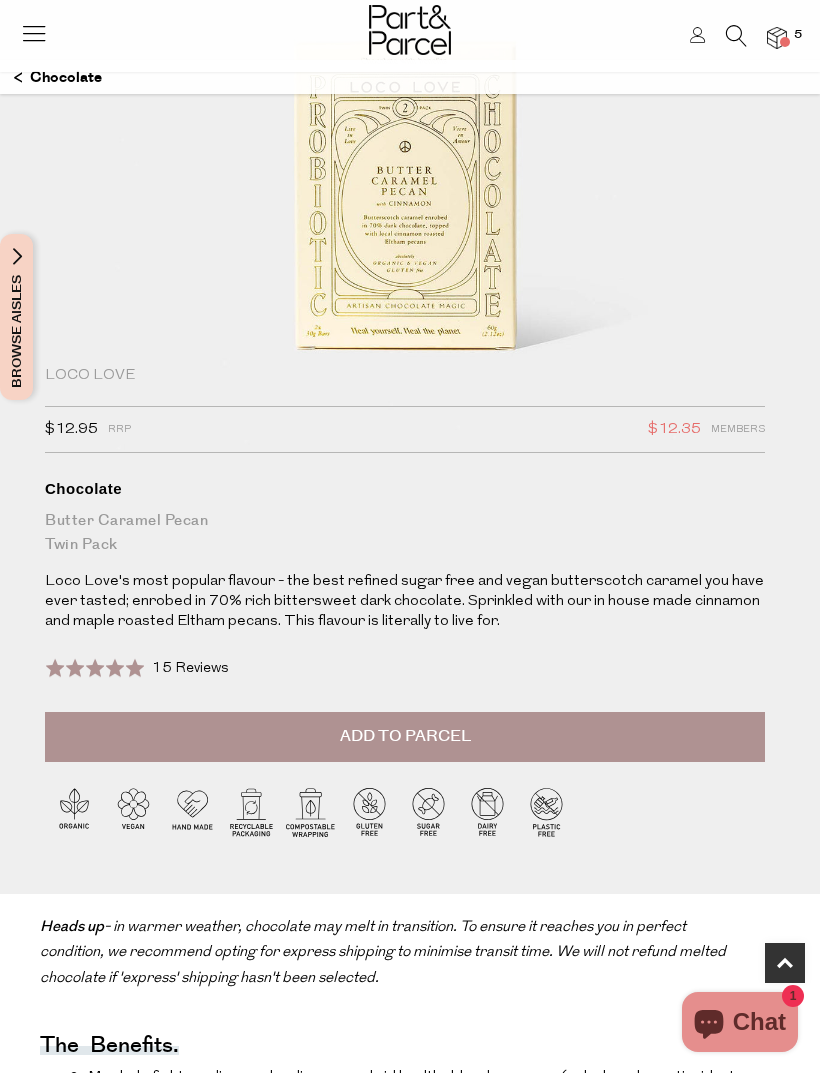 click on "Add to Parcel" at bounding box center [405, 737] 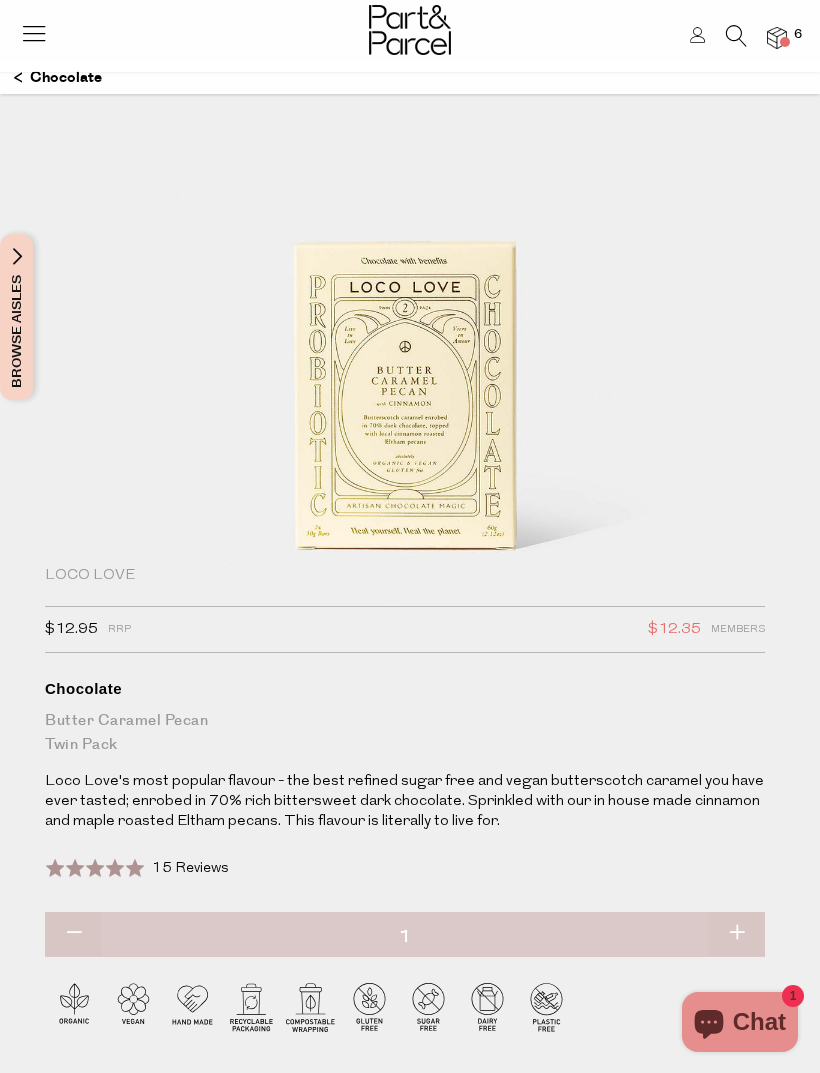 scroll, scrollTop: 0, scrollLeft: 0, axis: both 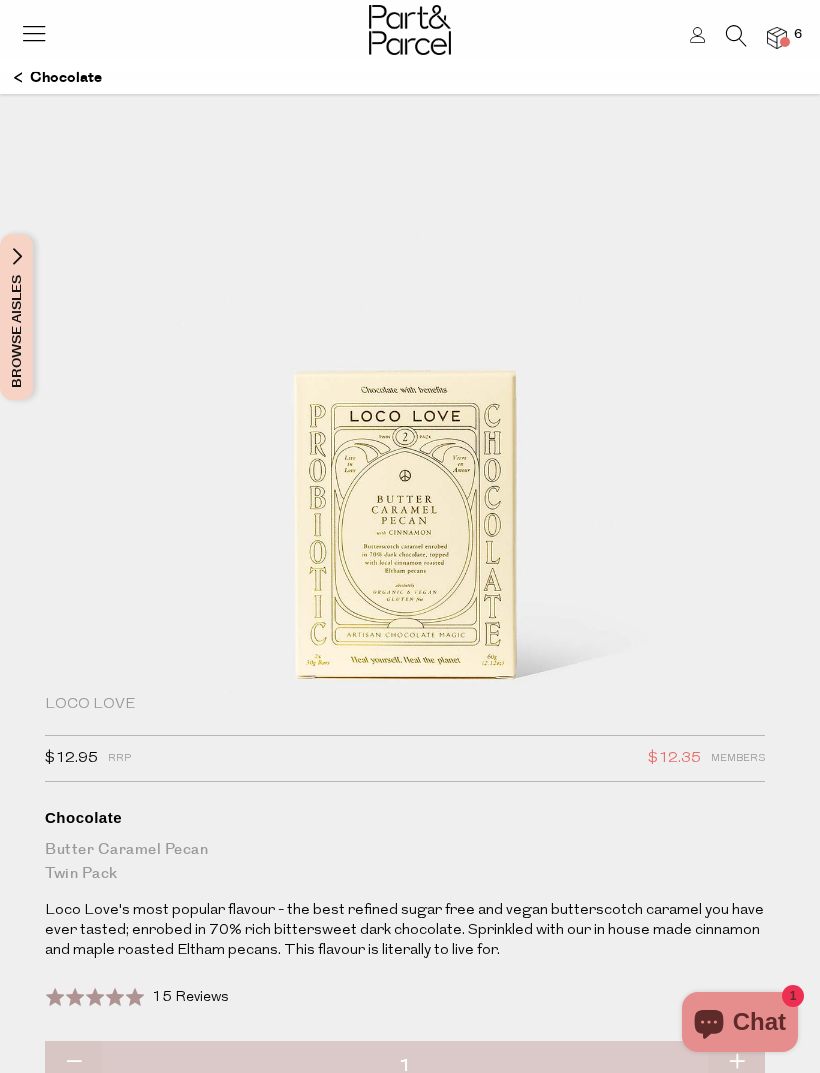 click at bounding box center [34, 33] 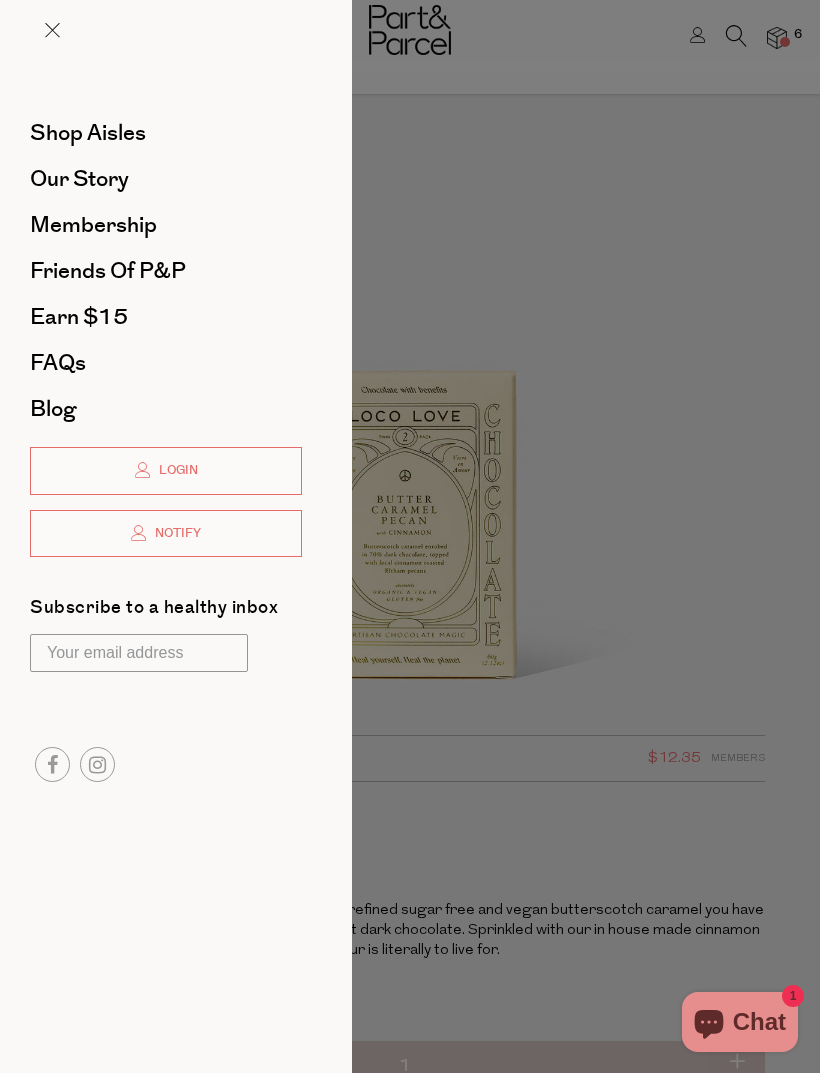 click at bounding box center [410, 536] 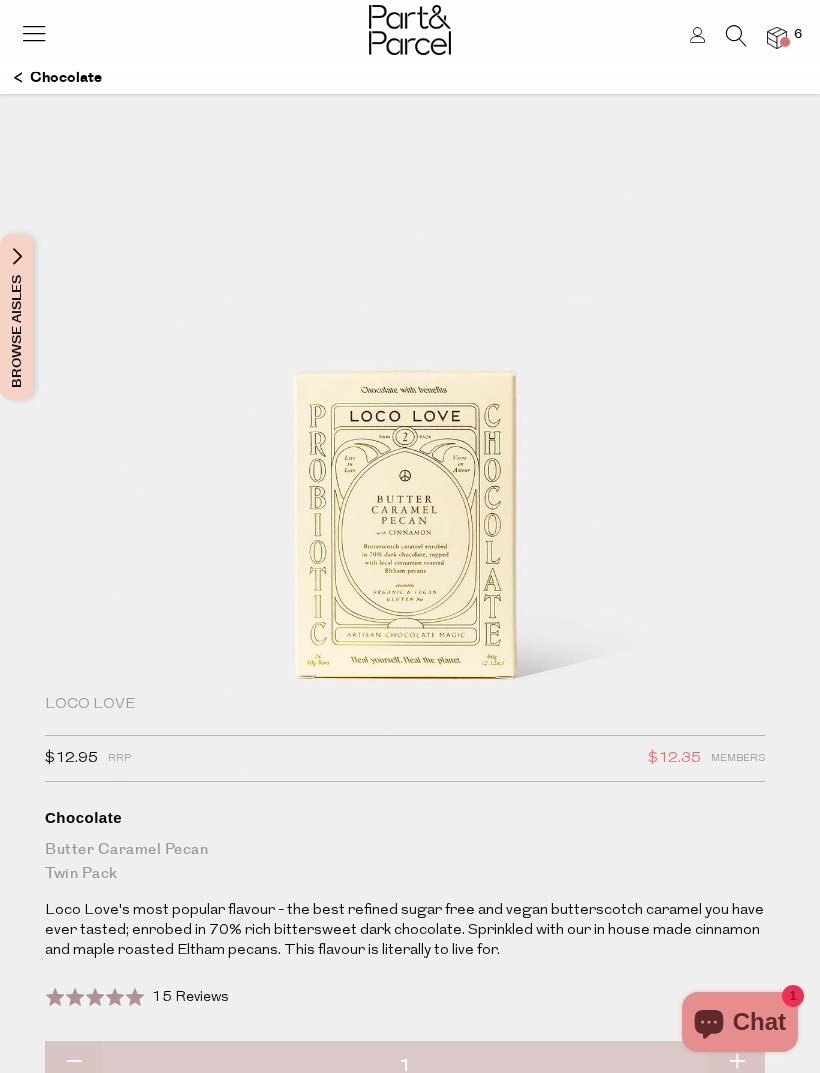 click at bounding box center (736, 36) 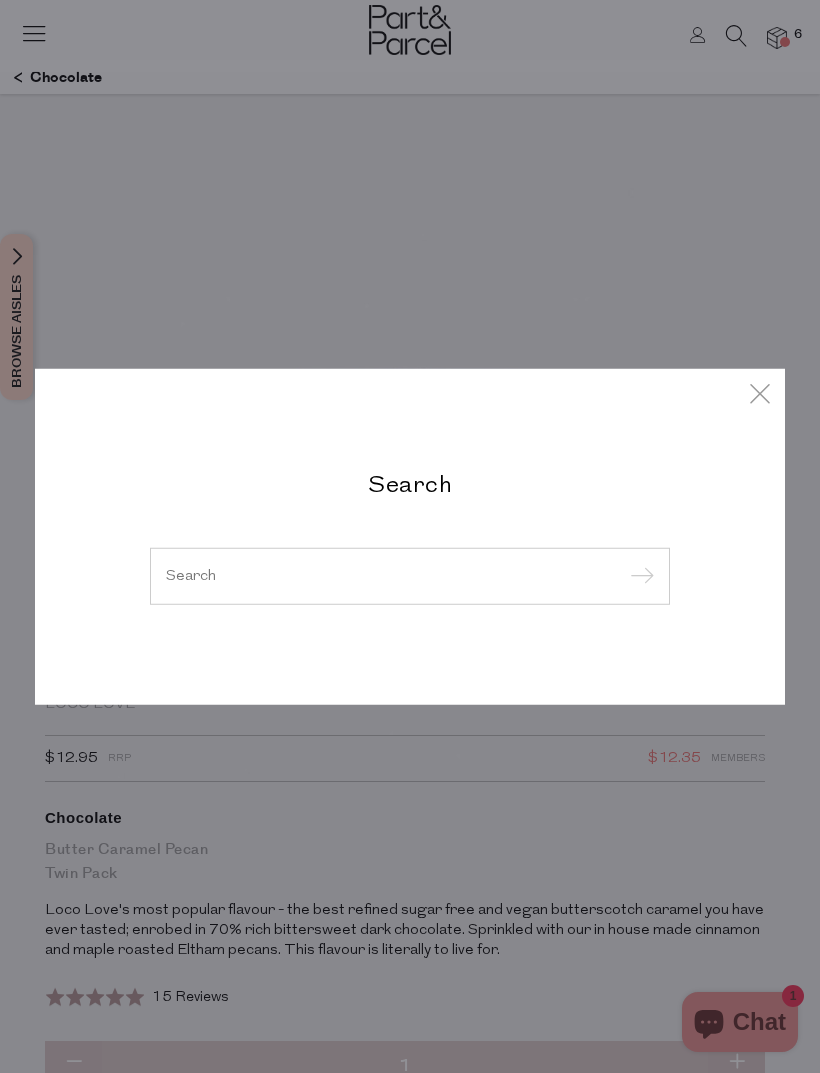 click at bounding box center [410, 576] 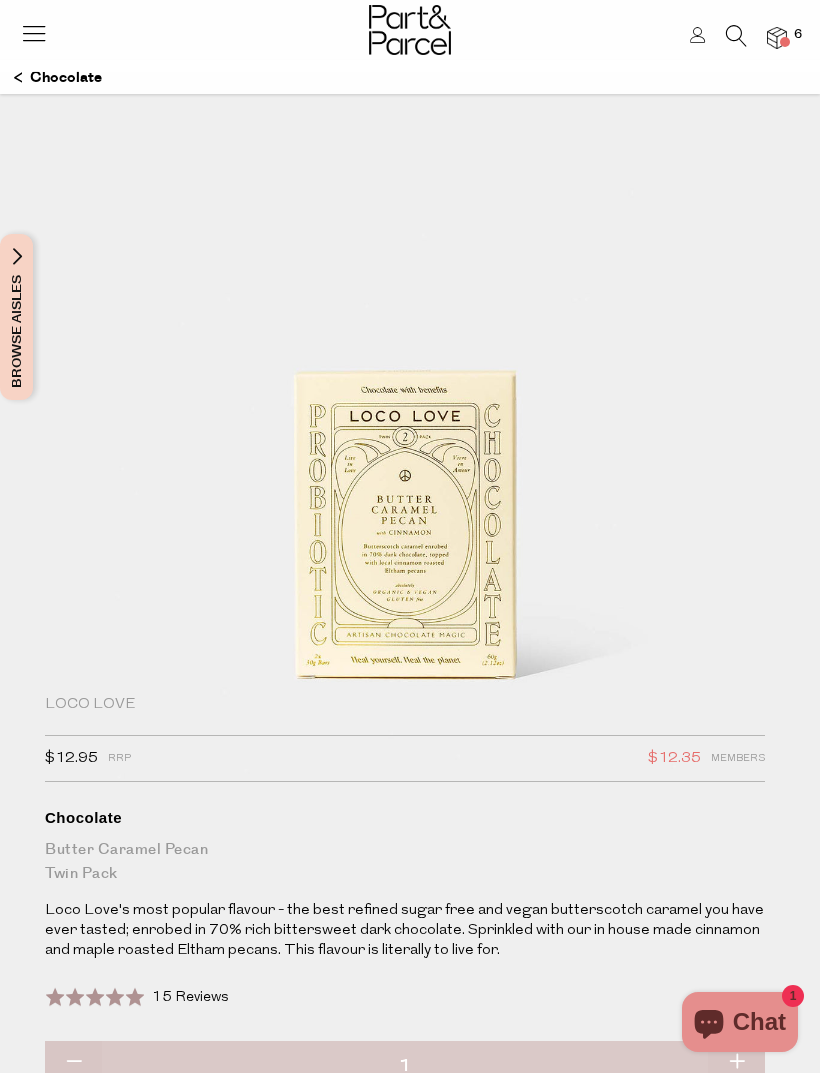 click on "Chocolate" at bounding box center [58, 78] 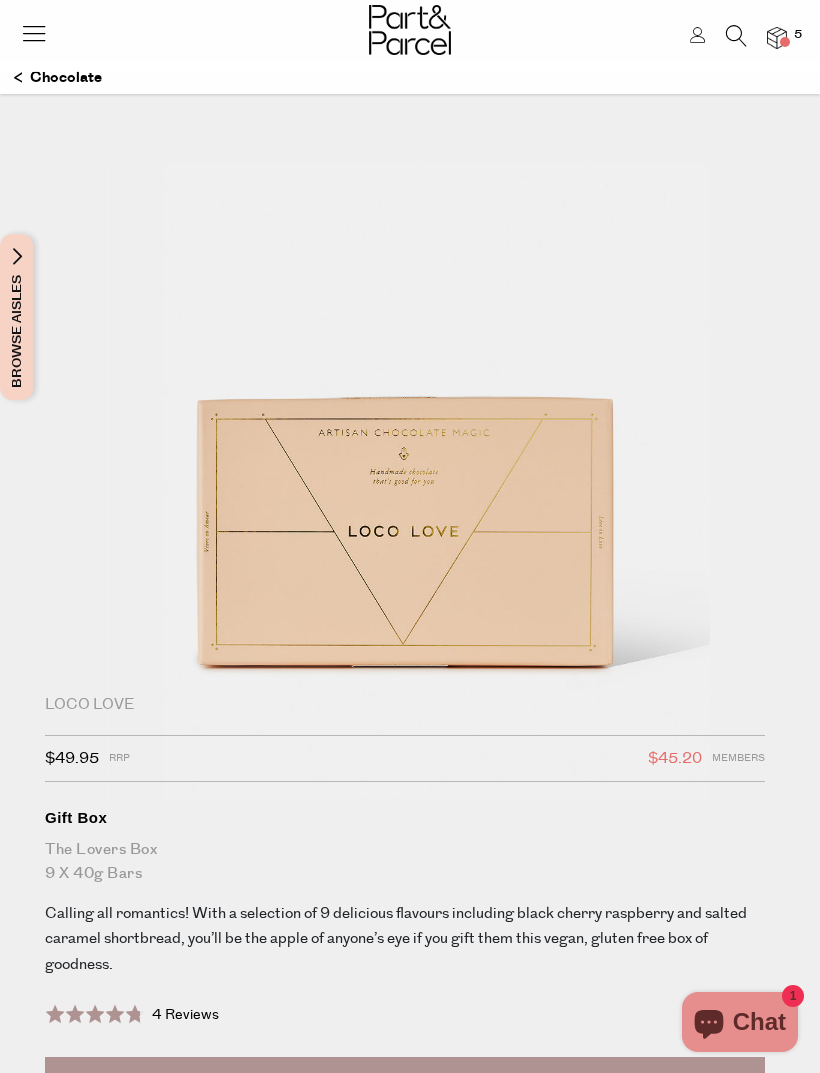 scroll, scrollTop: 0, scrollLeft: 0, axis: both 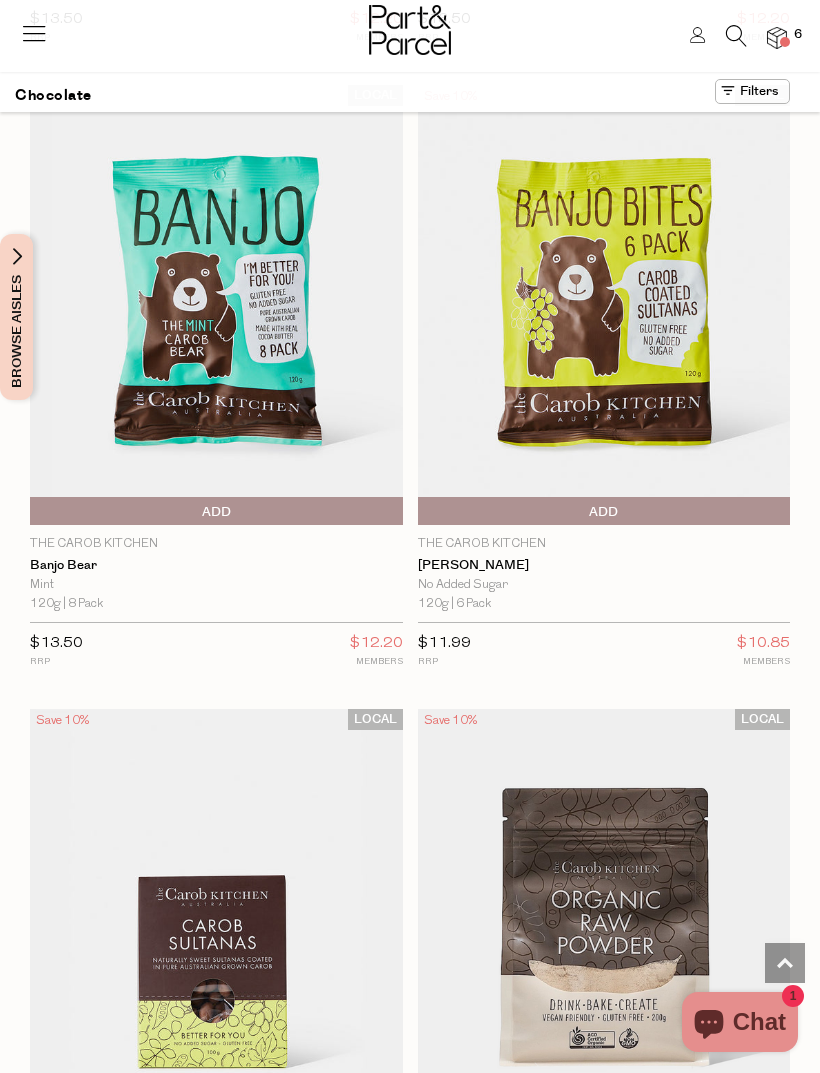 click at bounding box center (752, 91) 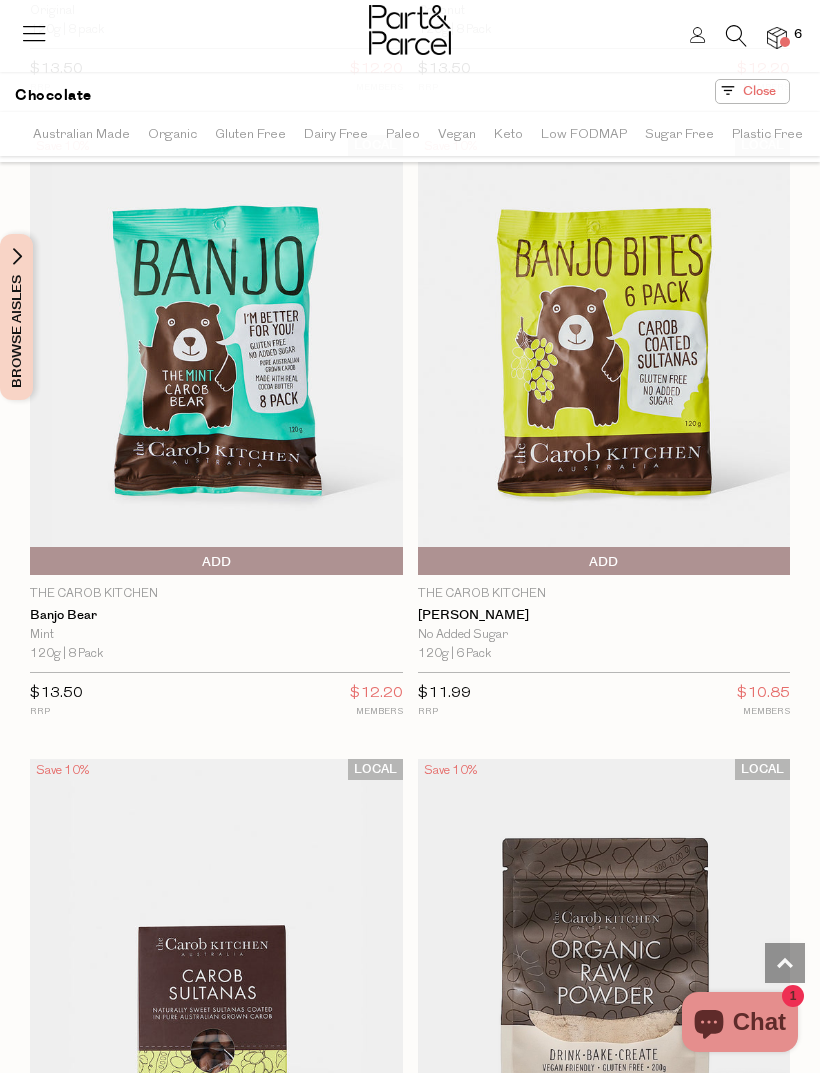 scroll, scrollTop: 0, scrollLeft: 0, axis: both 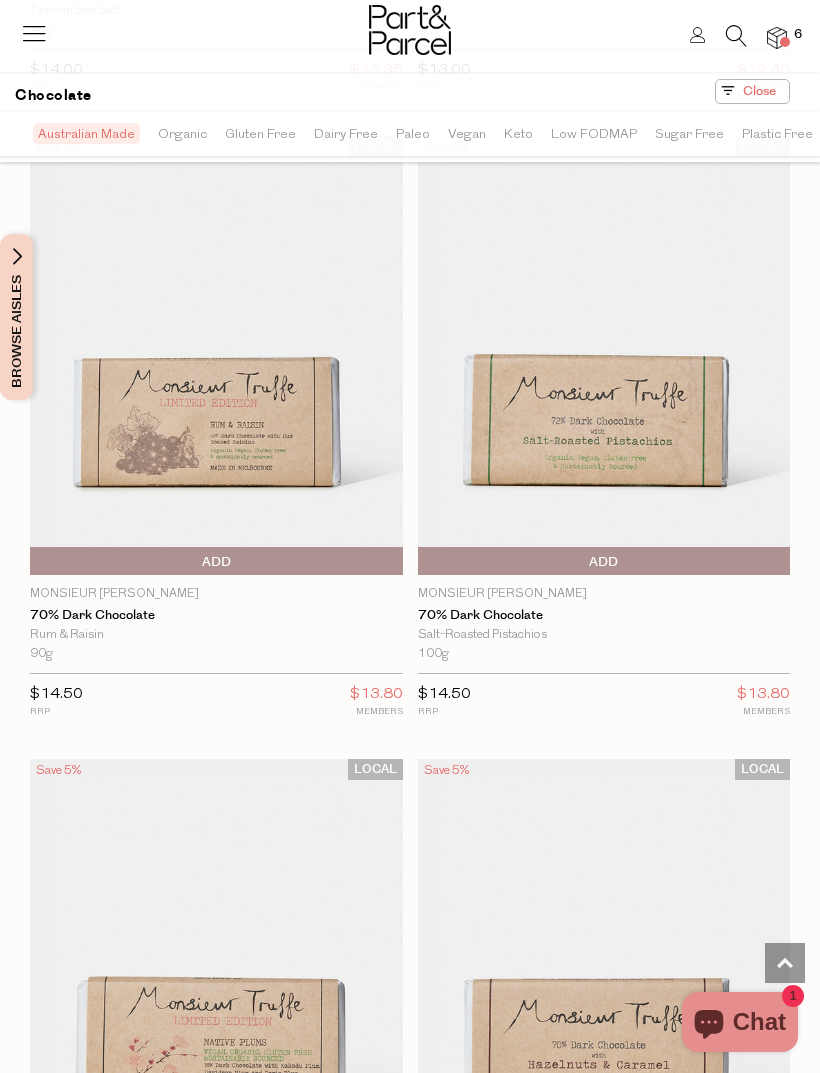 click at bounding box center (410, 32) 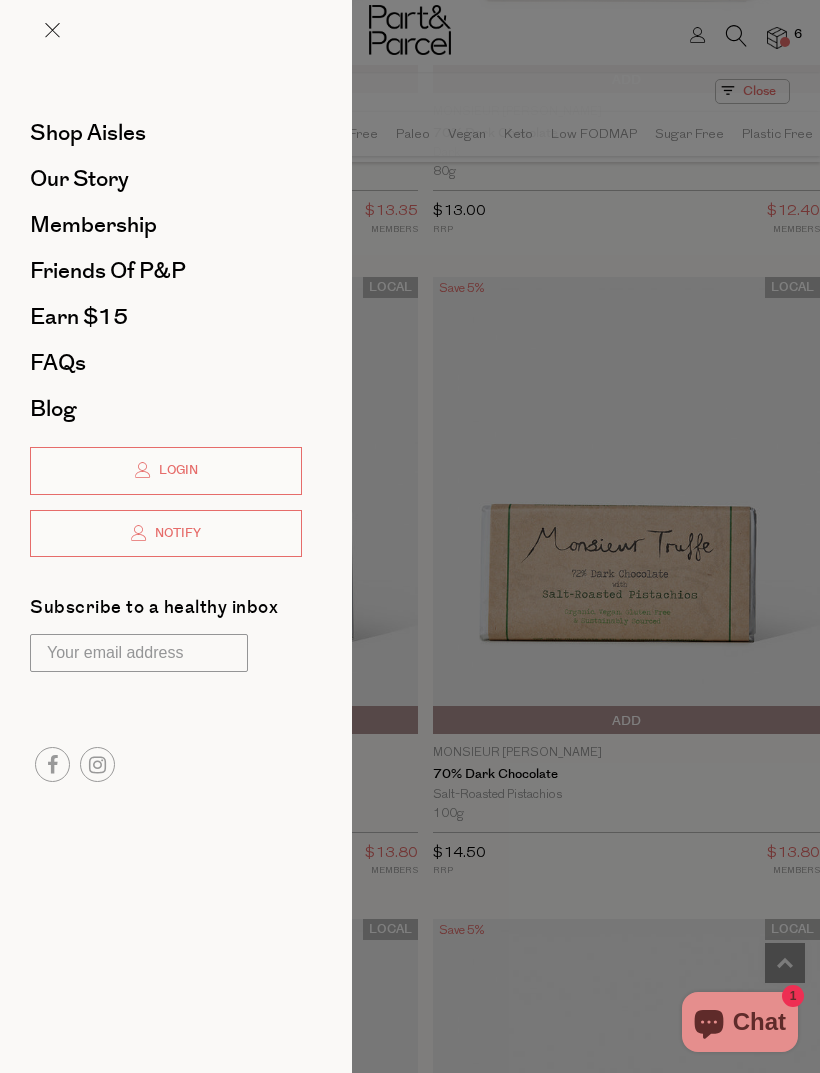 scroll, scrollTop: 0, scrollLeft: 0, axis: both 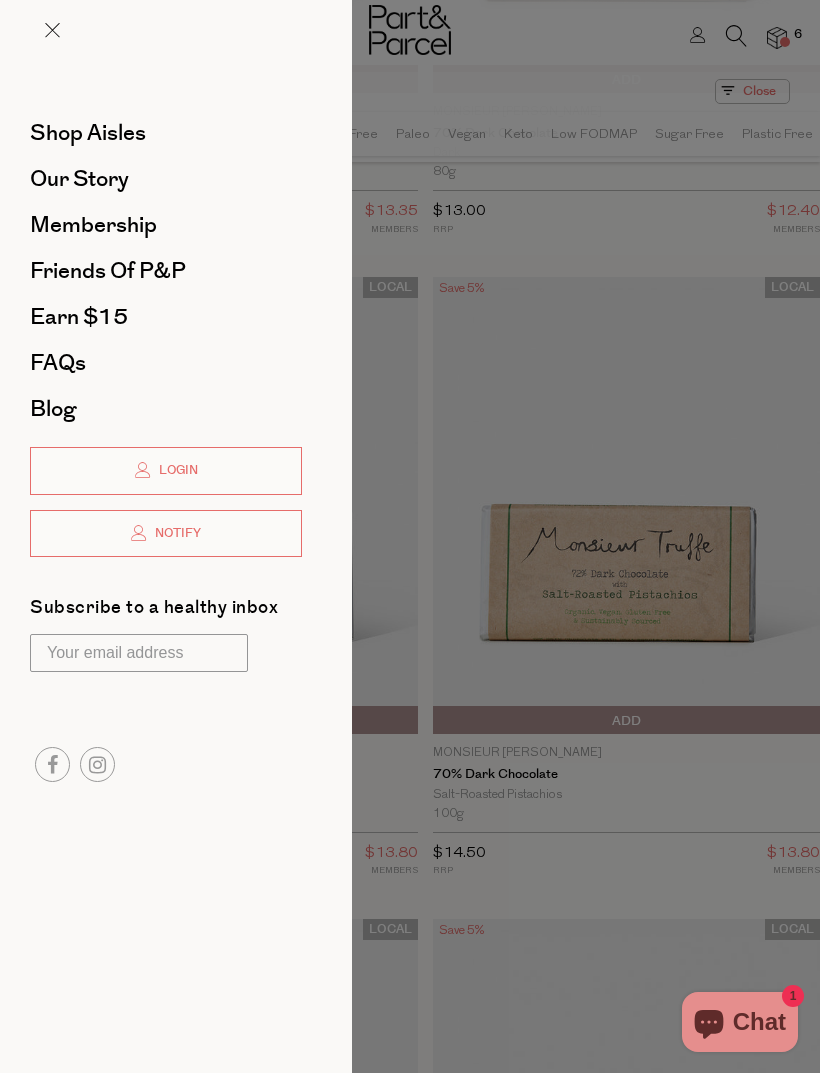 click on "Shop Aisles" at bounding box center (88, 133) 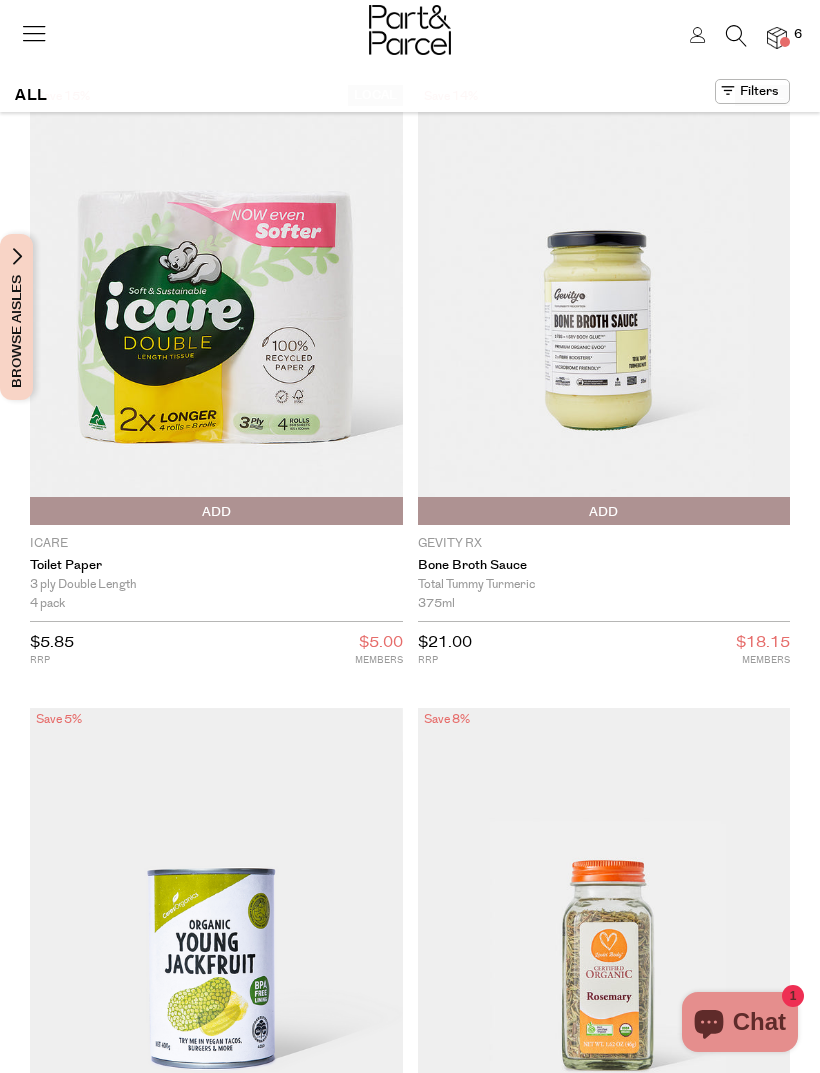 scroll, scrollTop: 0, scrollLeft: 0, axis: both 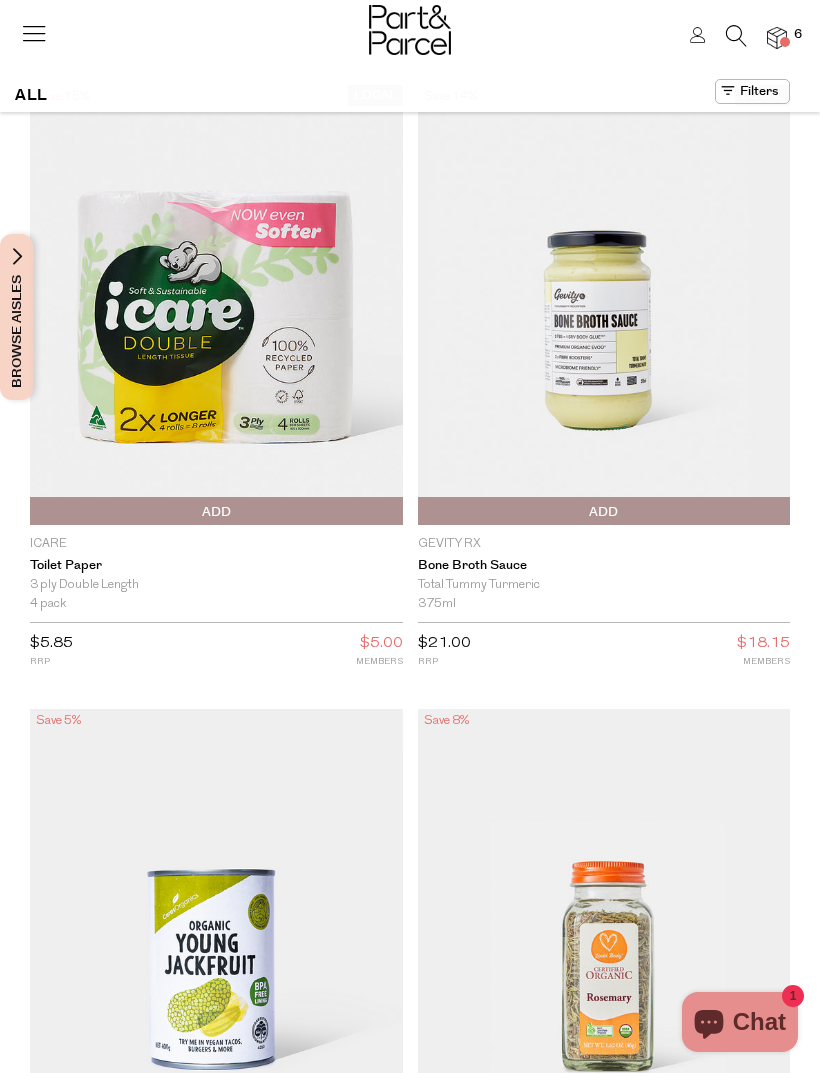 click at bounding box center (752, 91) 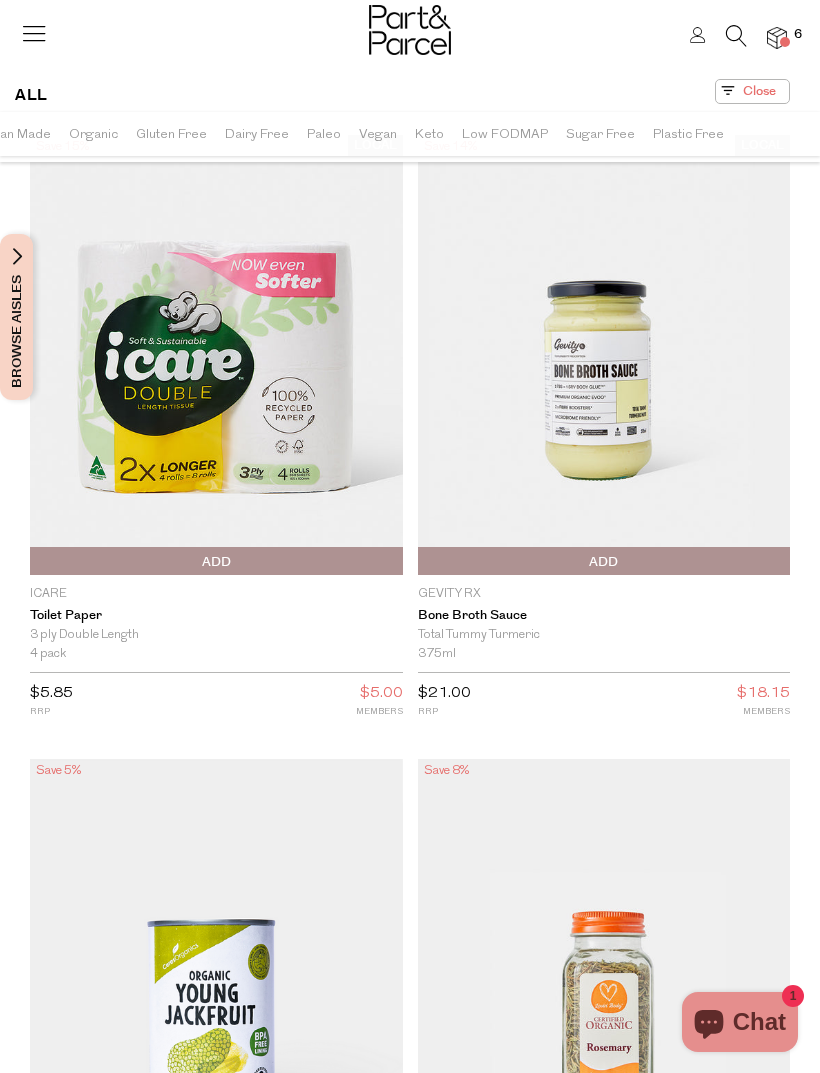 scroll, scrollTop: 0, scrollLeft: 77, axis: horizontal 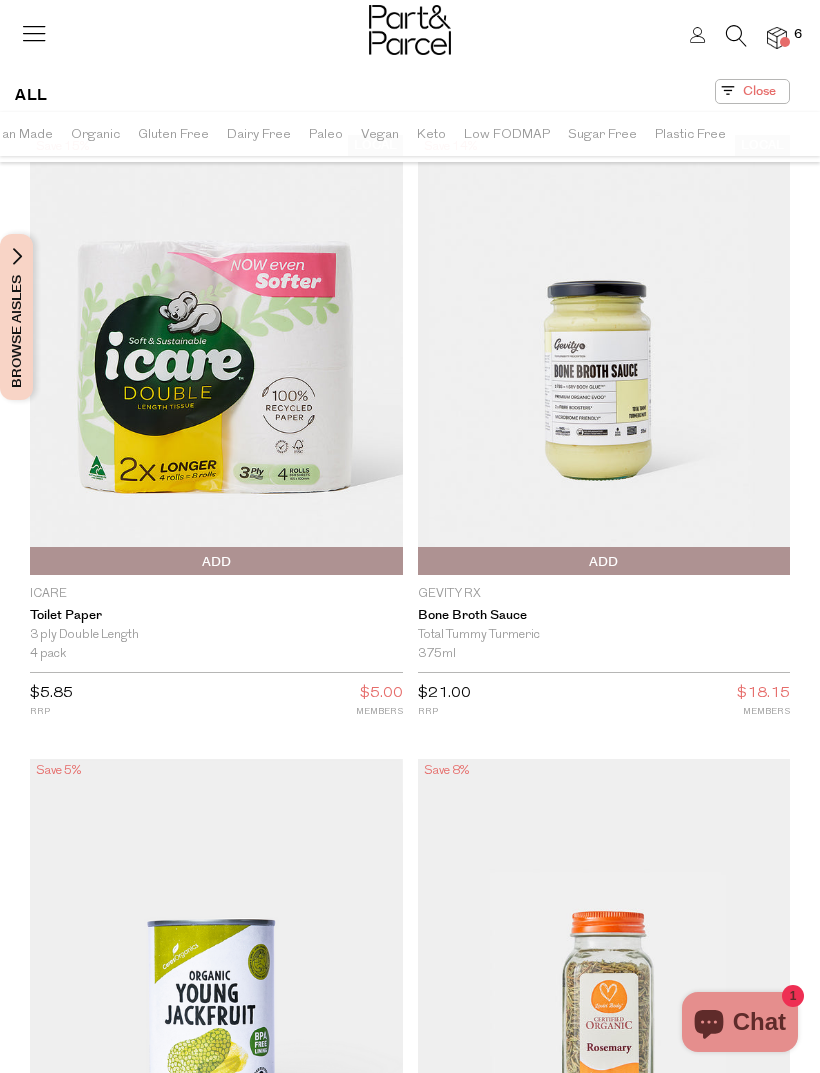click on "Plastic Free" at bounding box center [690, 134] 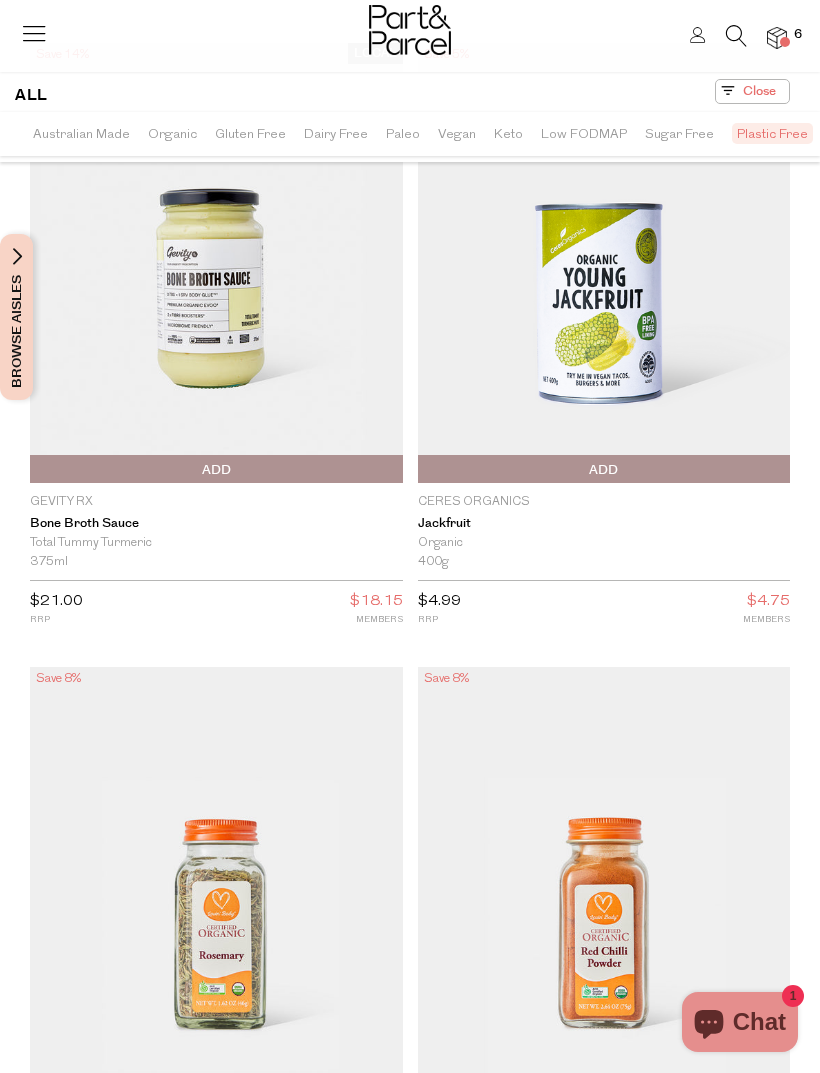 scroll, scrollTop: 0, scrollLeft: 0, axis: both 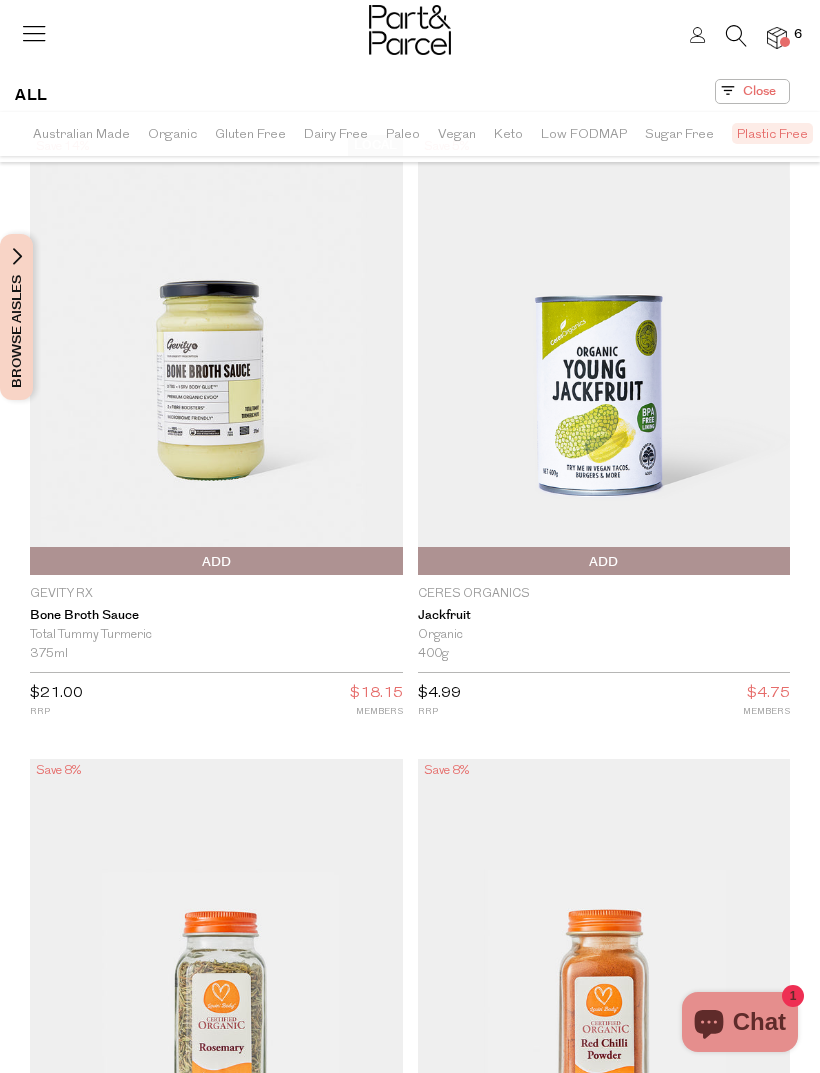 click on "Dairy Free" at bounding box center [336, 134] 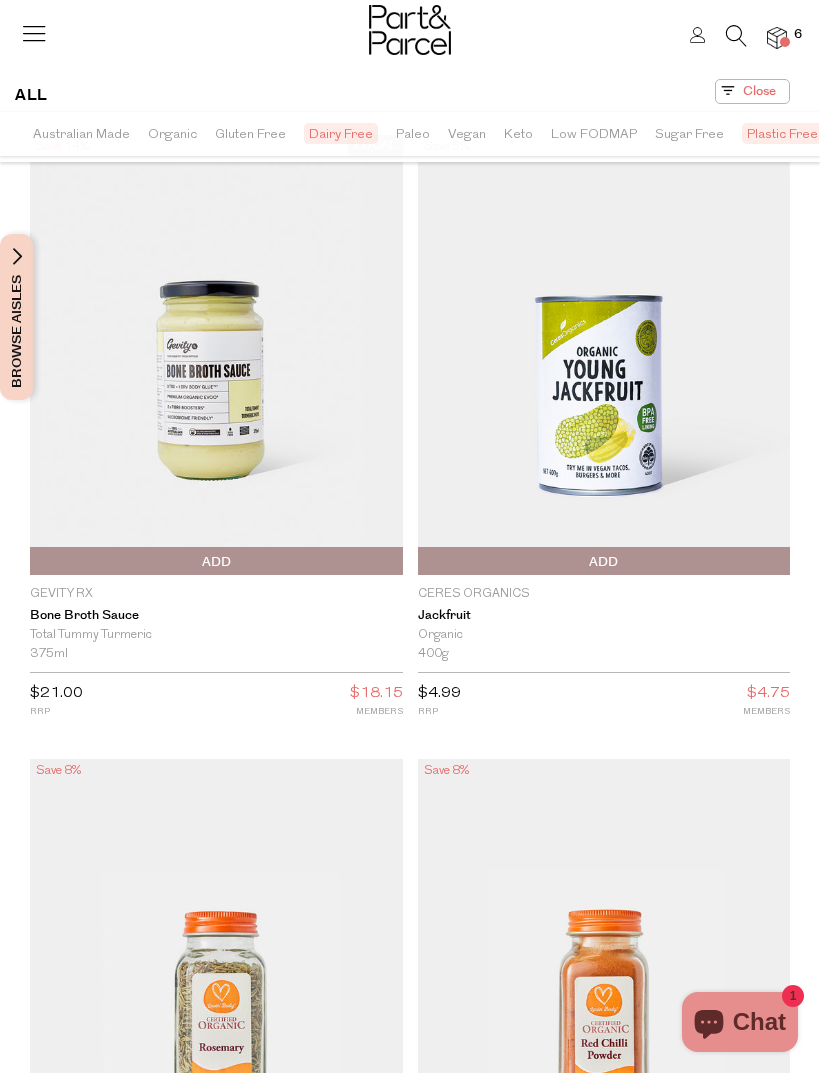click on "Low FODMAP" at bounding box center [594, 134] 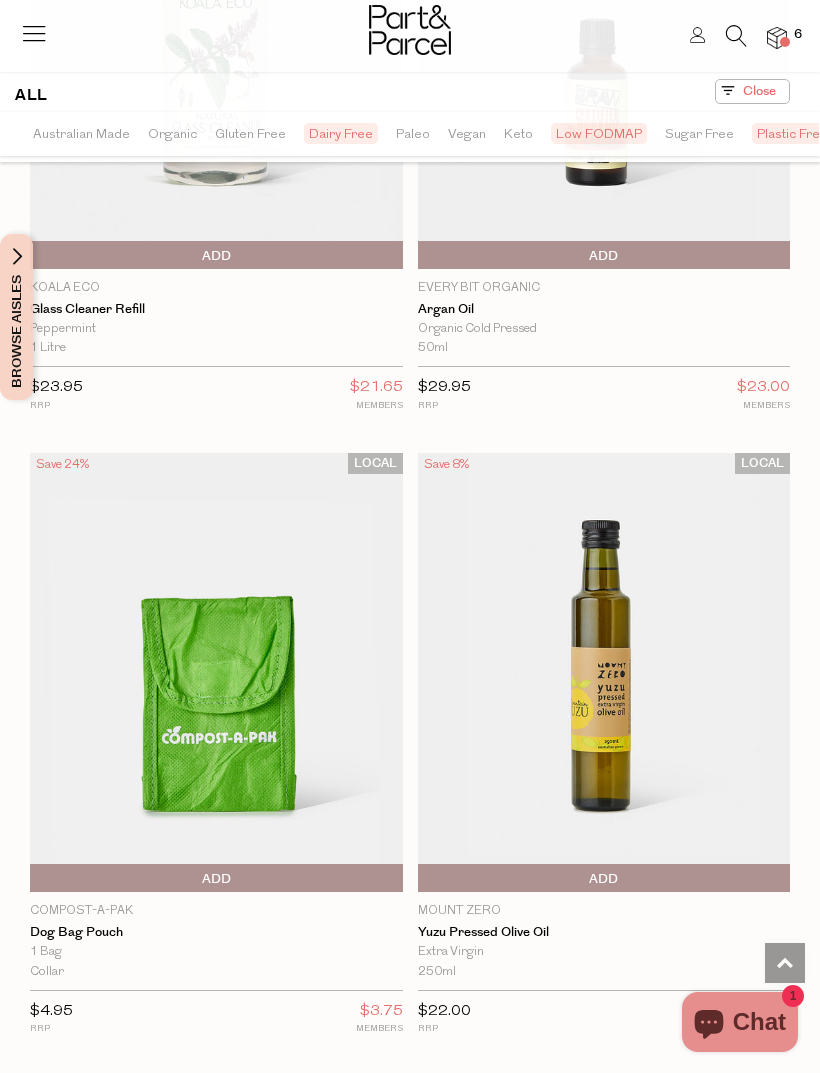 scroll, scrollTop: 3426, scrollLeft: 0, axis: vertical 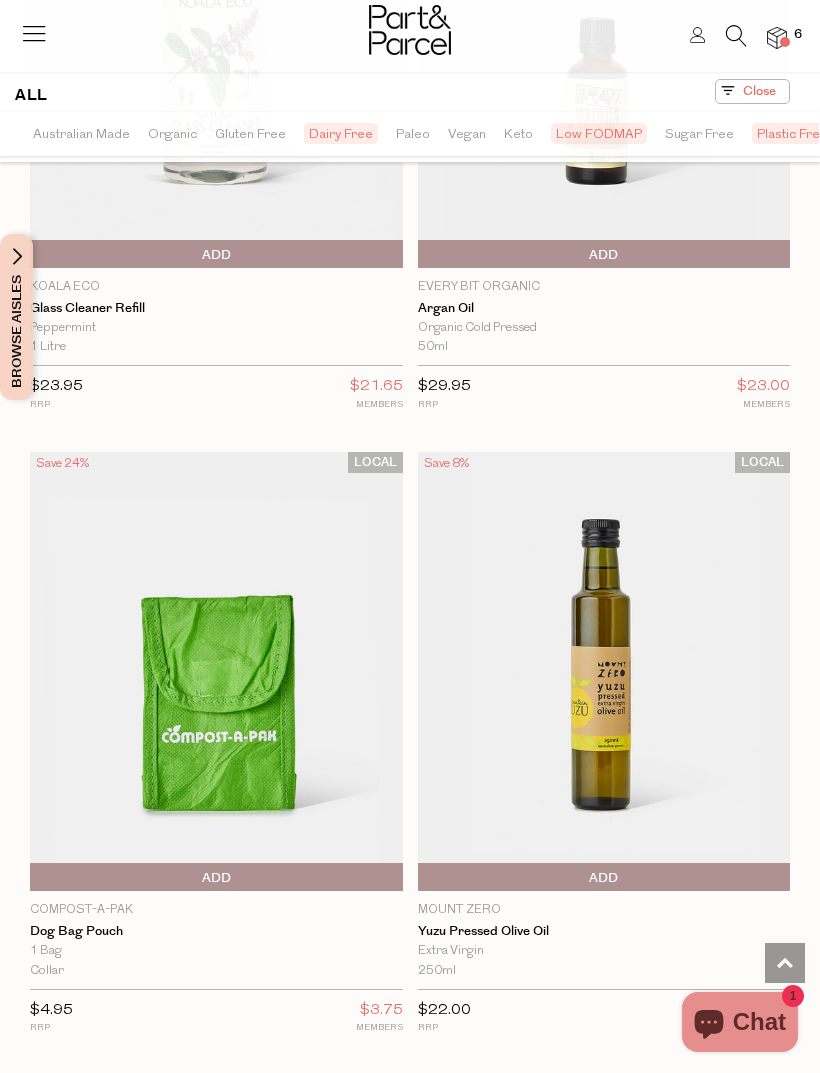click on "Koala Eco" at bounding box center (216, 287) 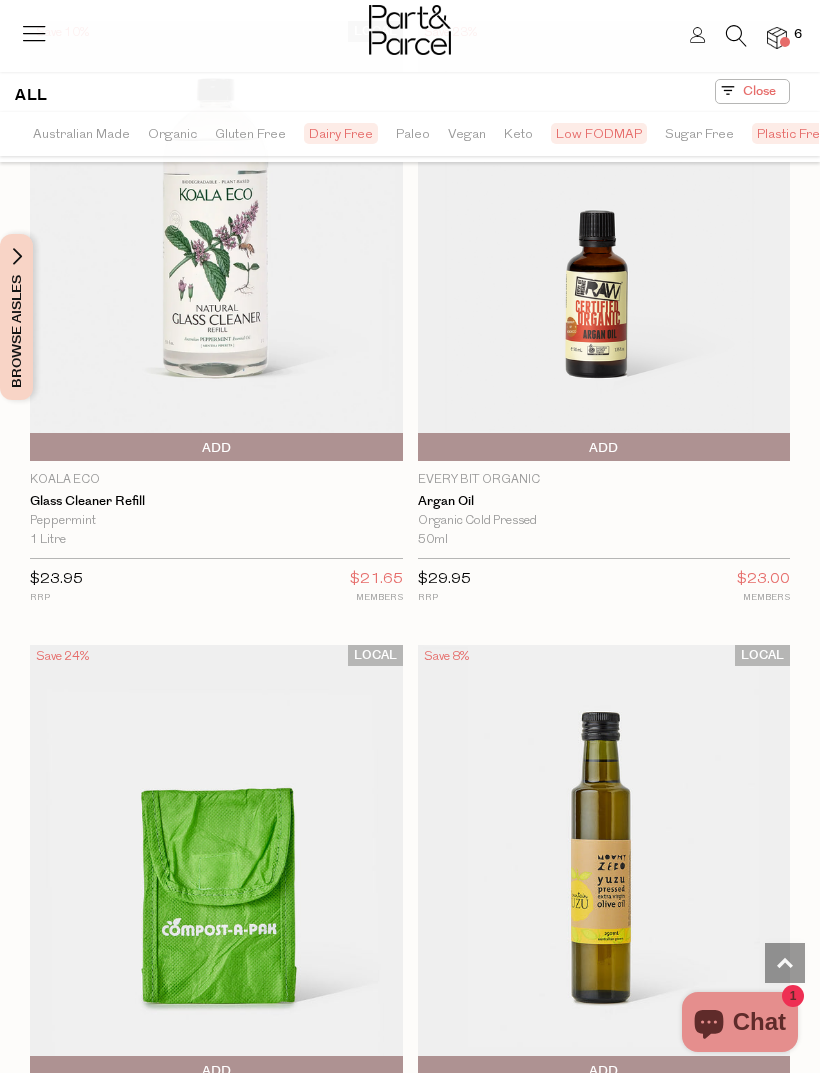 scroll, scrollTop: 3232, scrollLeft: 0, axis: vertical 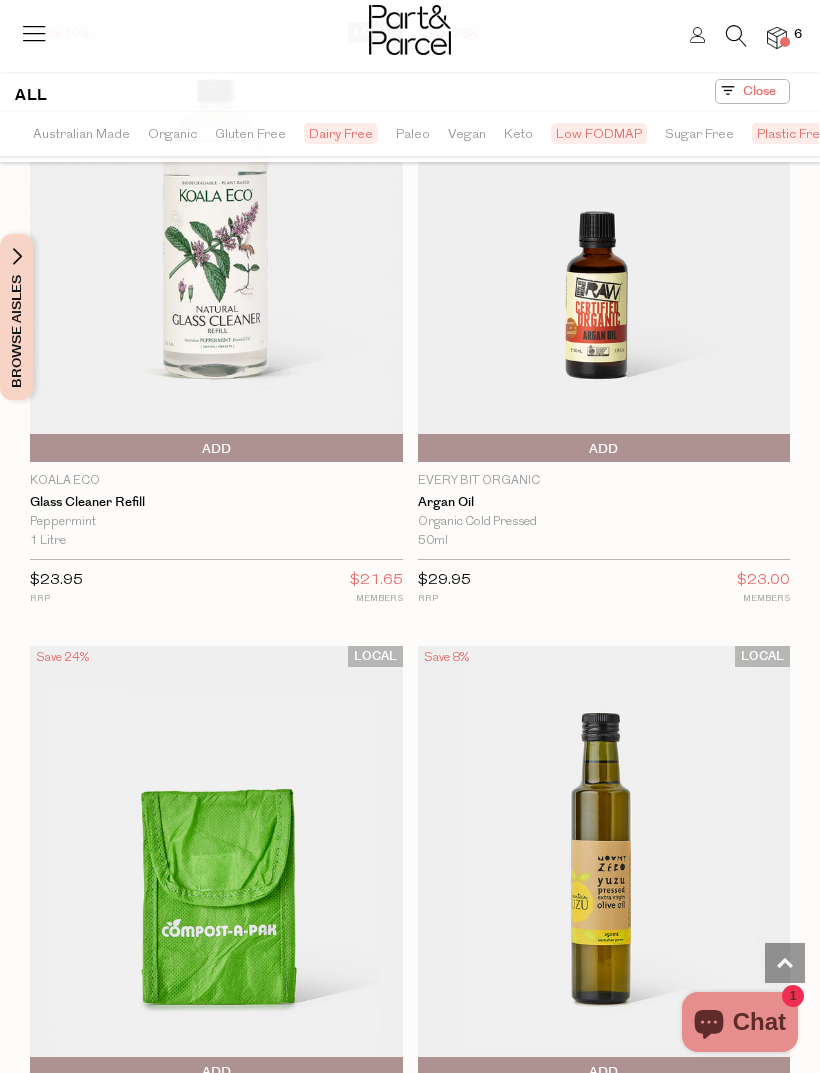 click at bounding box center (216, 241) 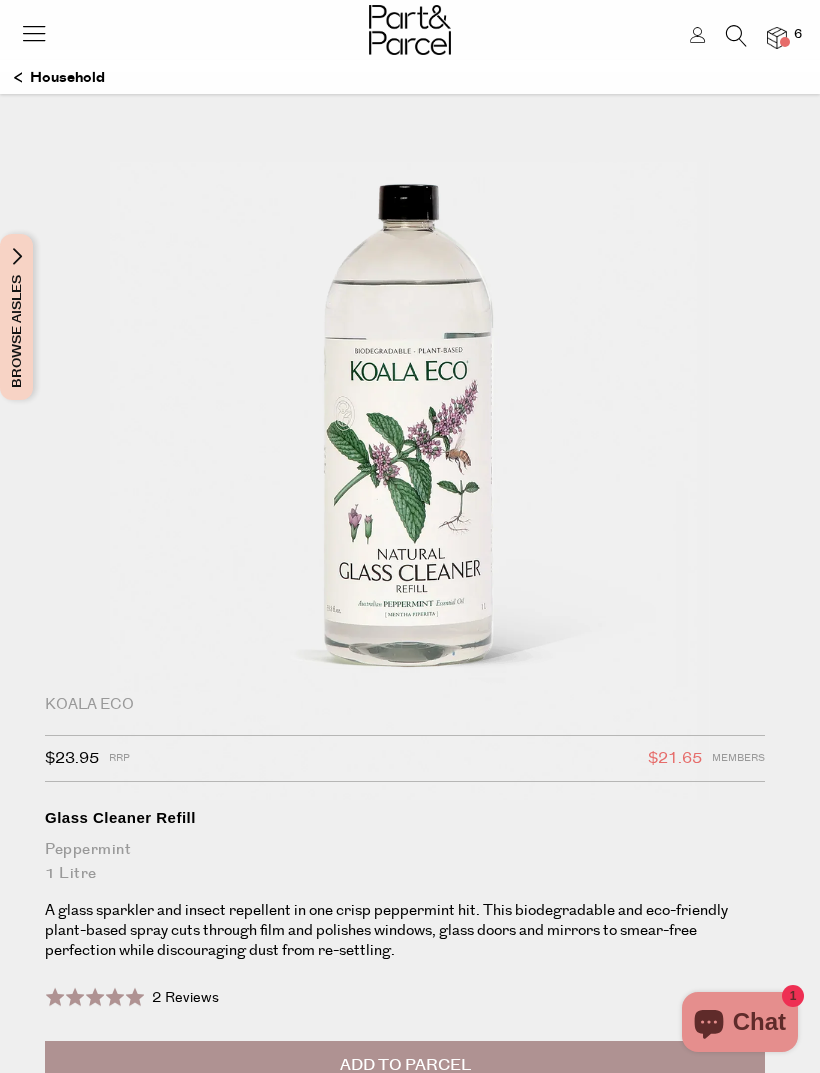 scroll, scrollTop: 0, scrollLeft: 0, axis: both 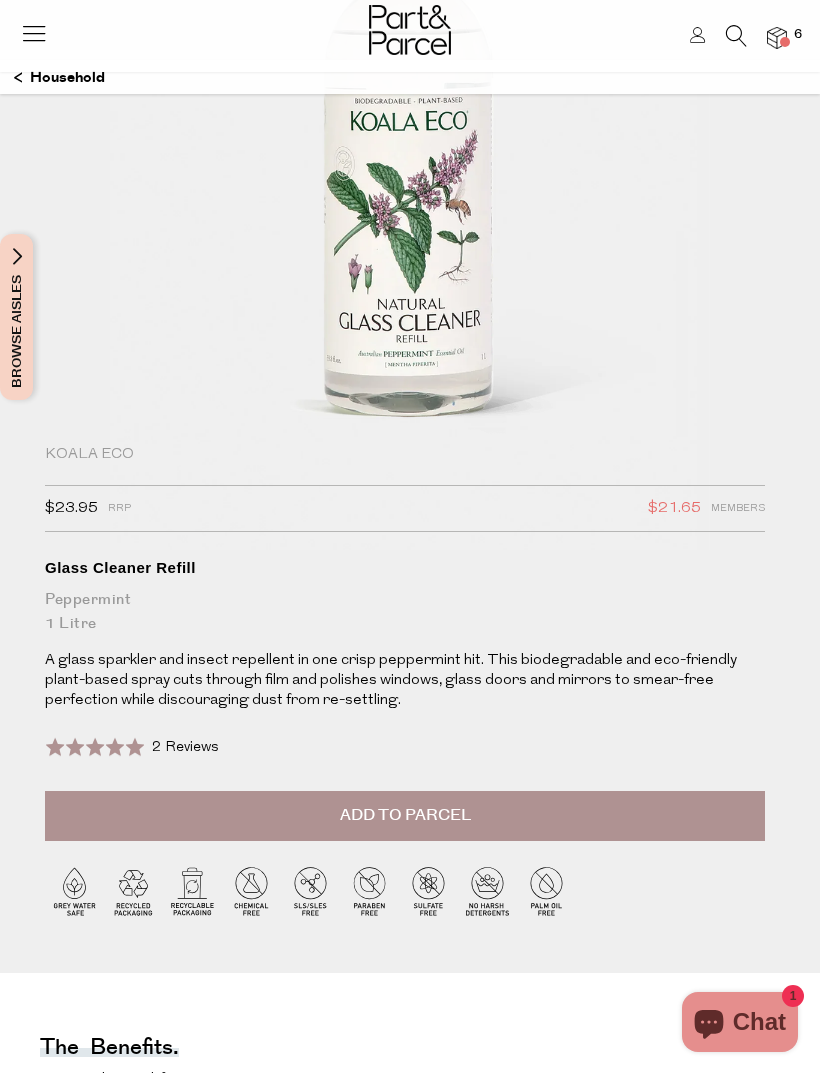 click on "Koala Eco" at bounding box center (405, 455) 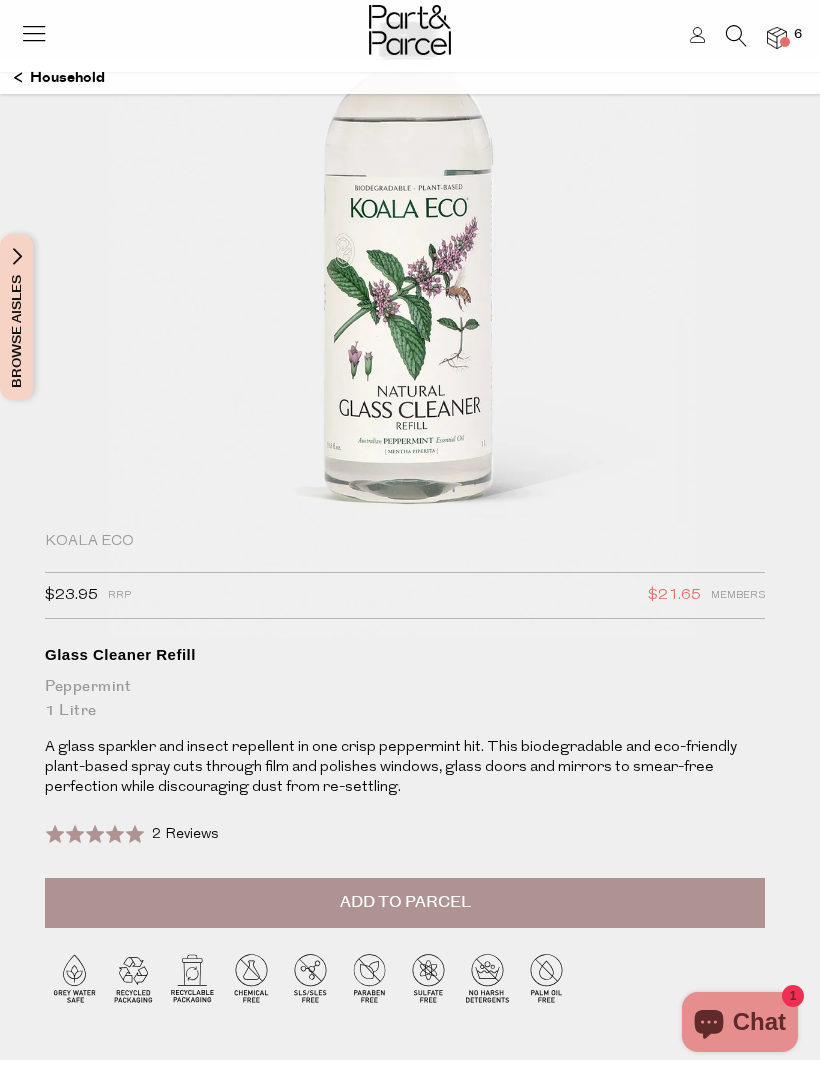scroll, scrollTop: 0, scrollLeft: 0, axis: both 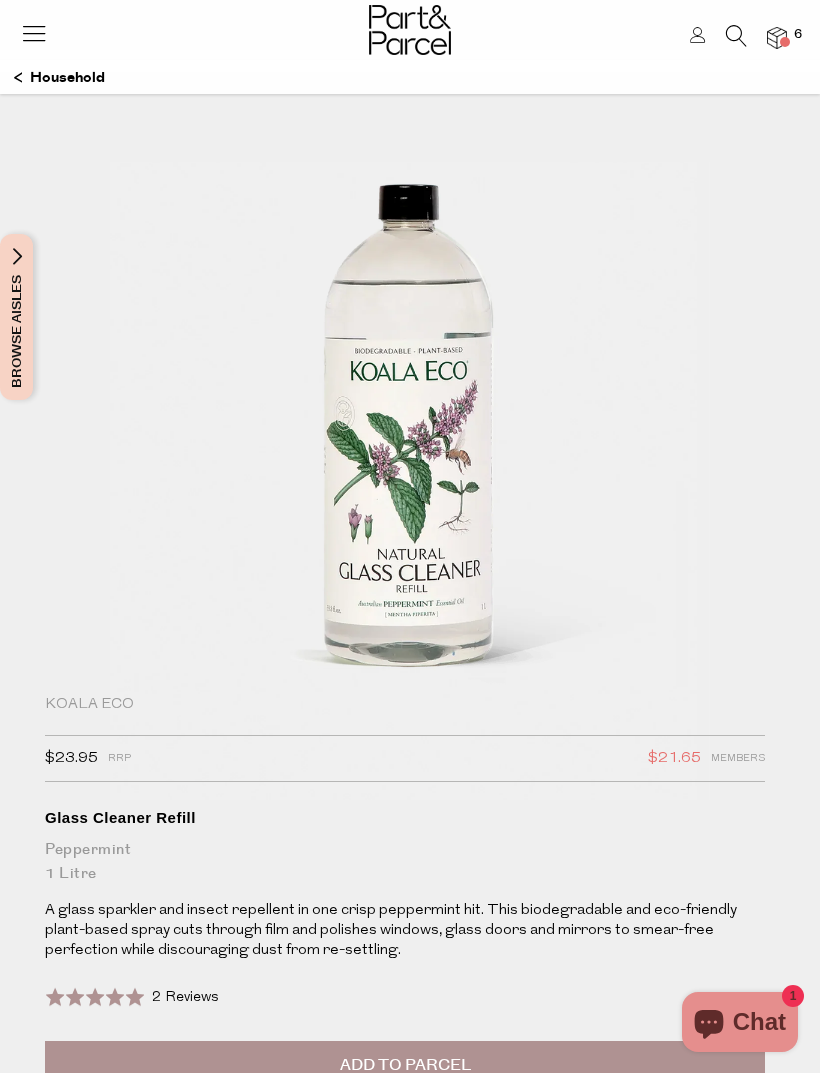 click at bounding box center (736, 36) 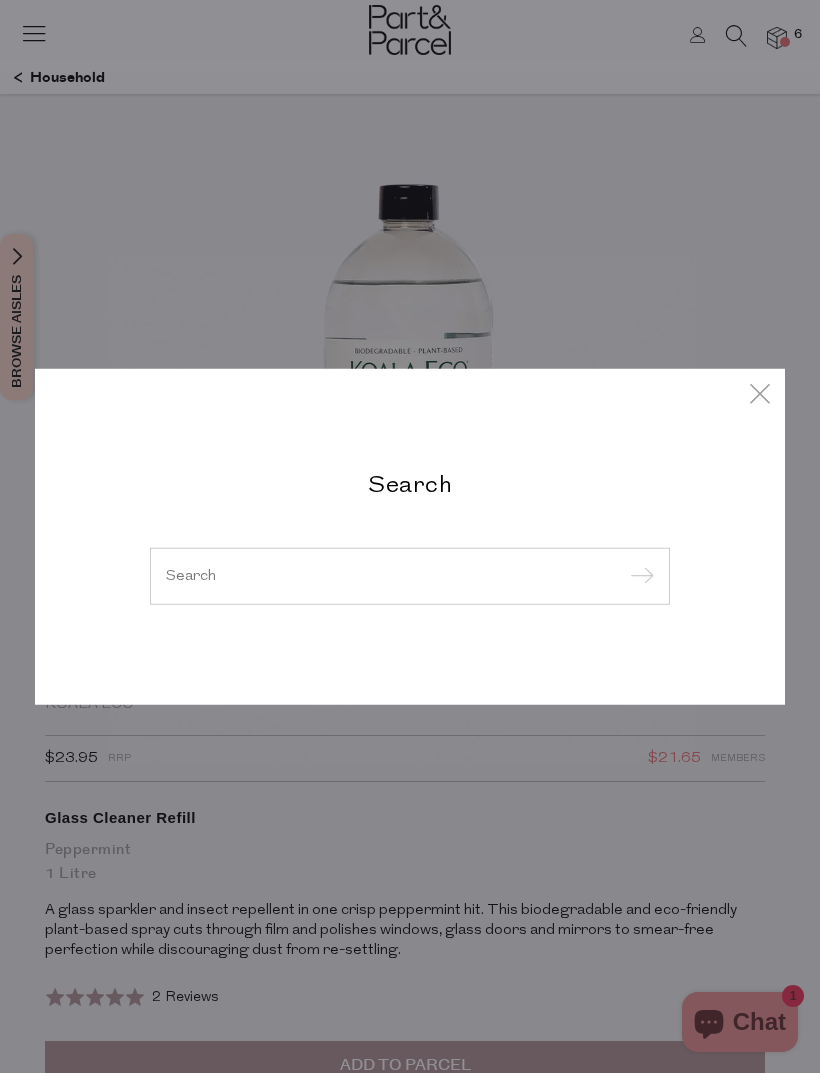 click at bounding box center [410, 575] 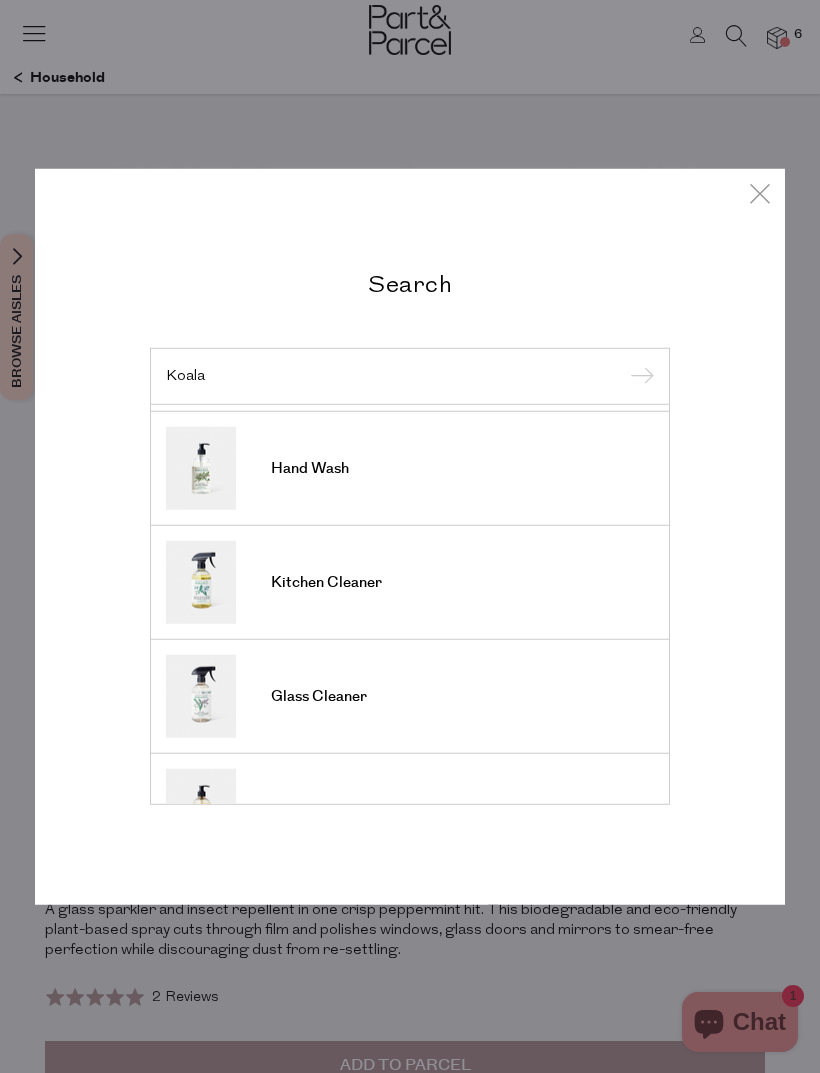 scroll, scrollTop: 578, scrollLeft: 0, axis: vertical 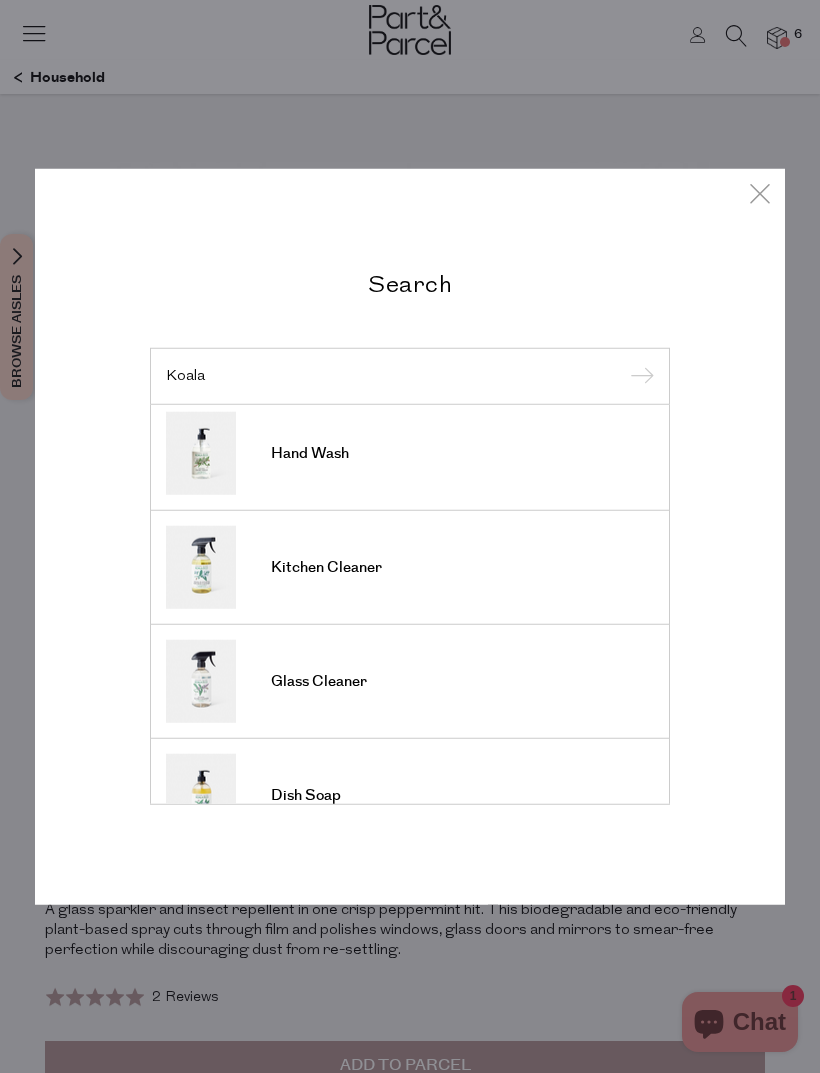 type on "Koala" 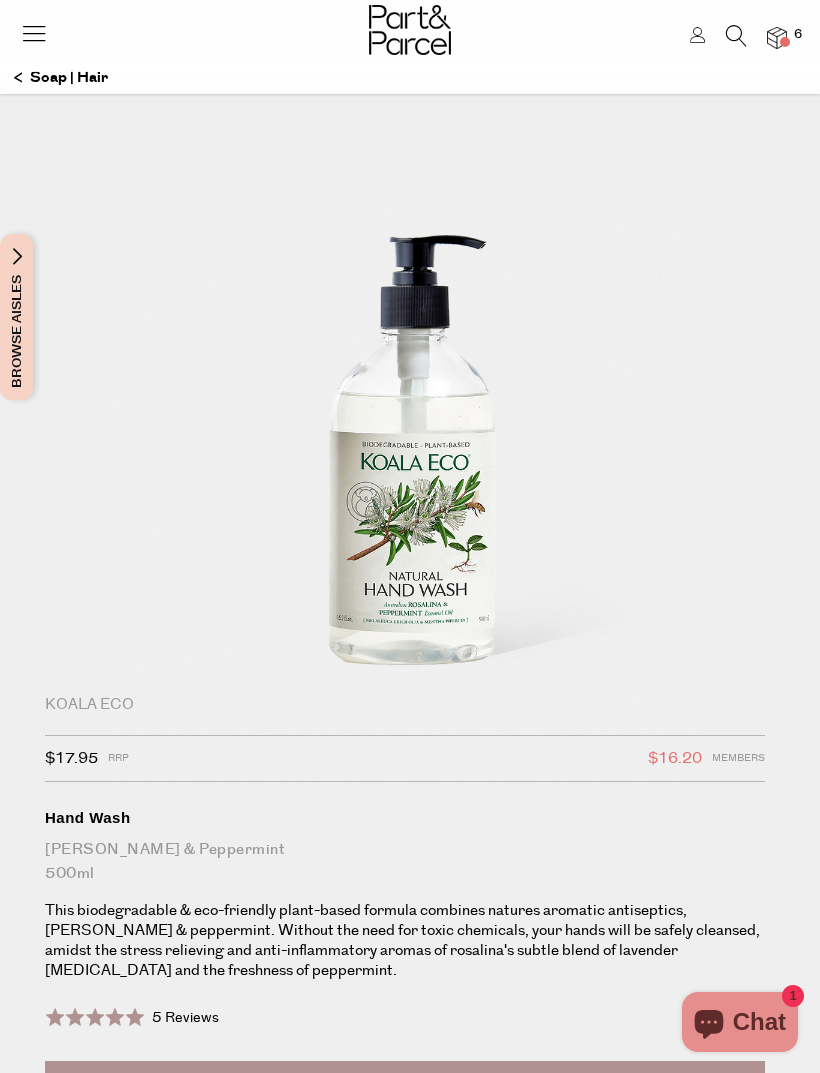 scroll, scrollTop: 0, scrollLeft: 0, axis: both 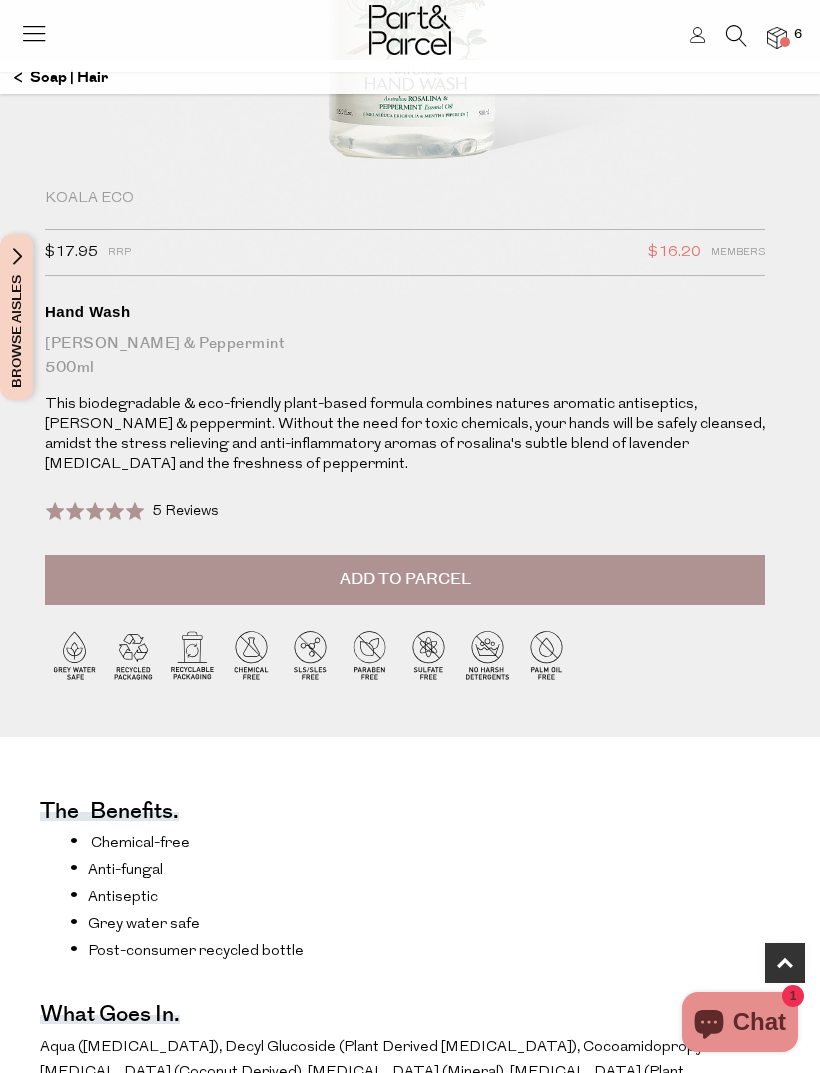 click on "Add to Parcel" at bounding box center (405, 580) 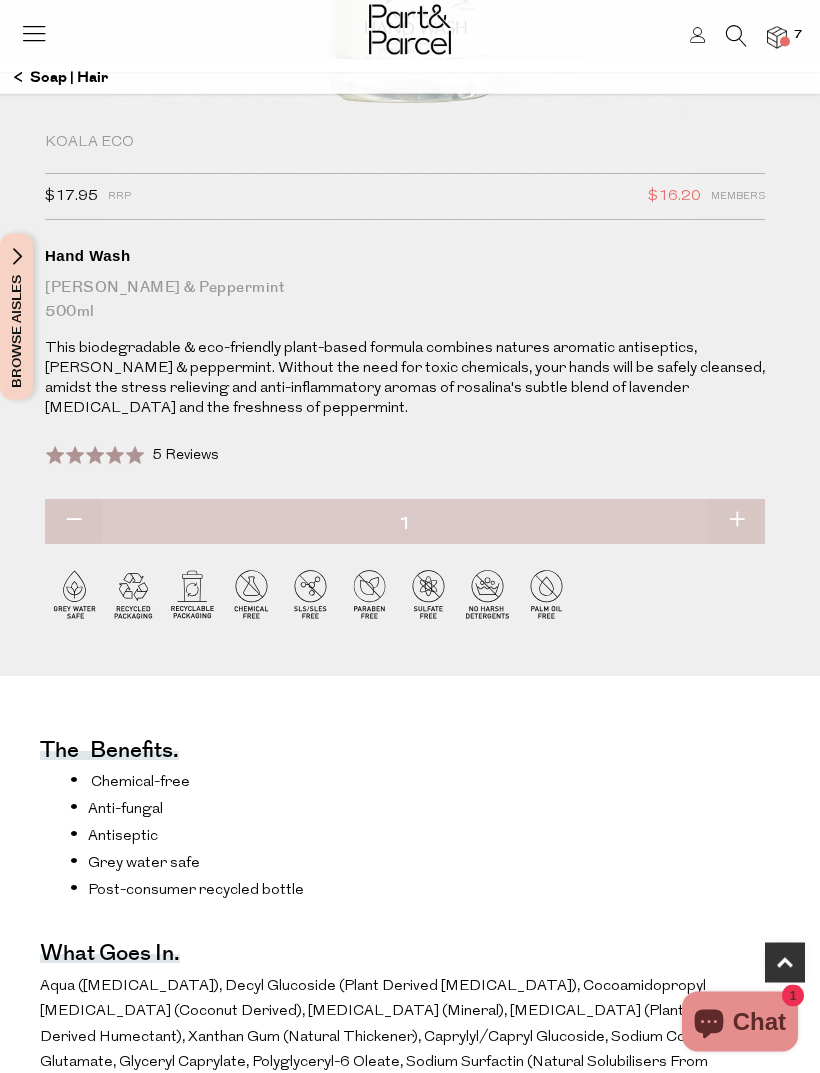 scroll, scrollTop: 568, scrollLeft: 0, axis: vertical 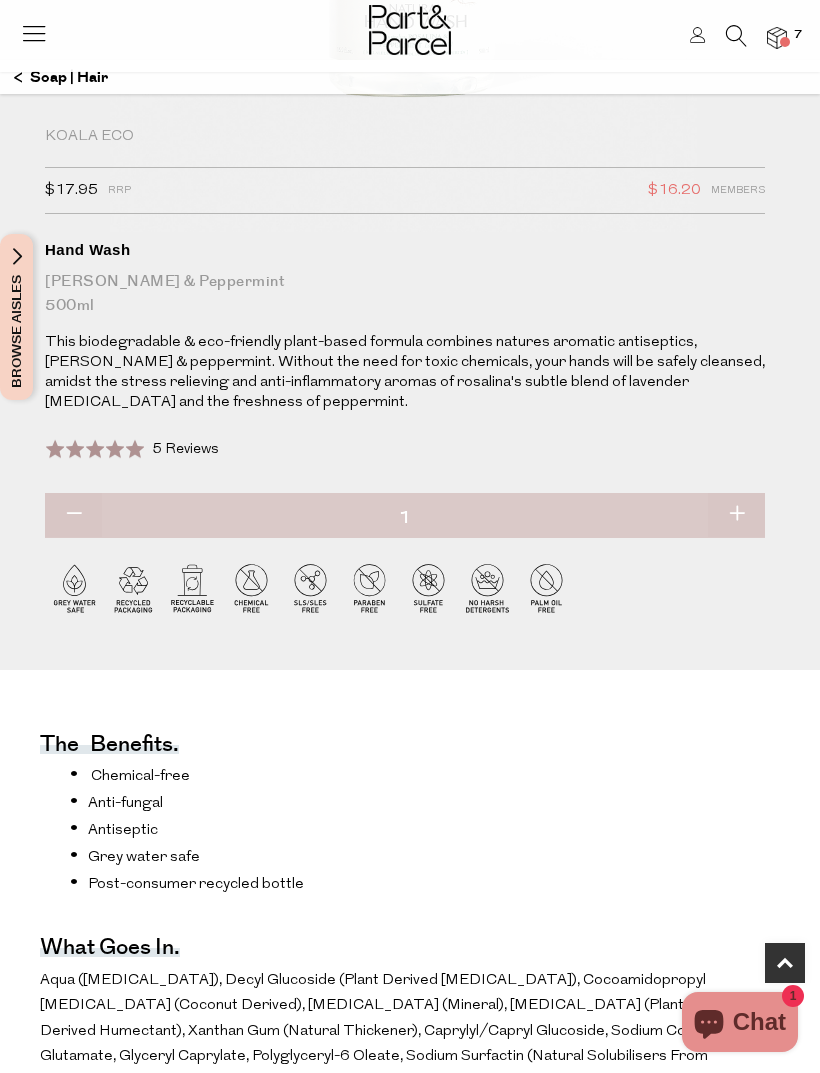 click at bounding box center (736, 515) 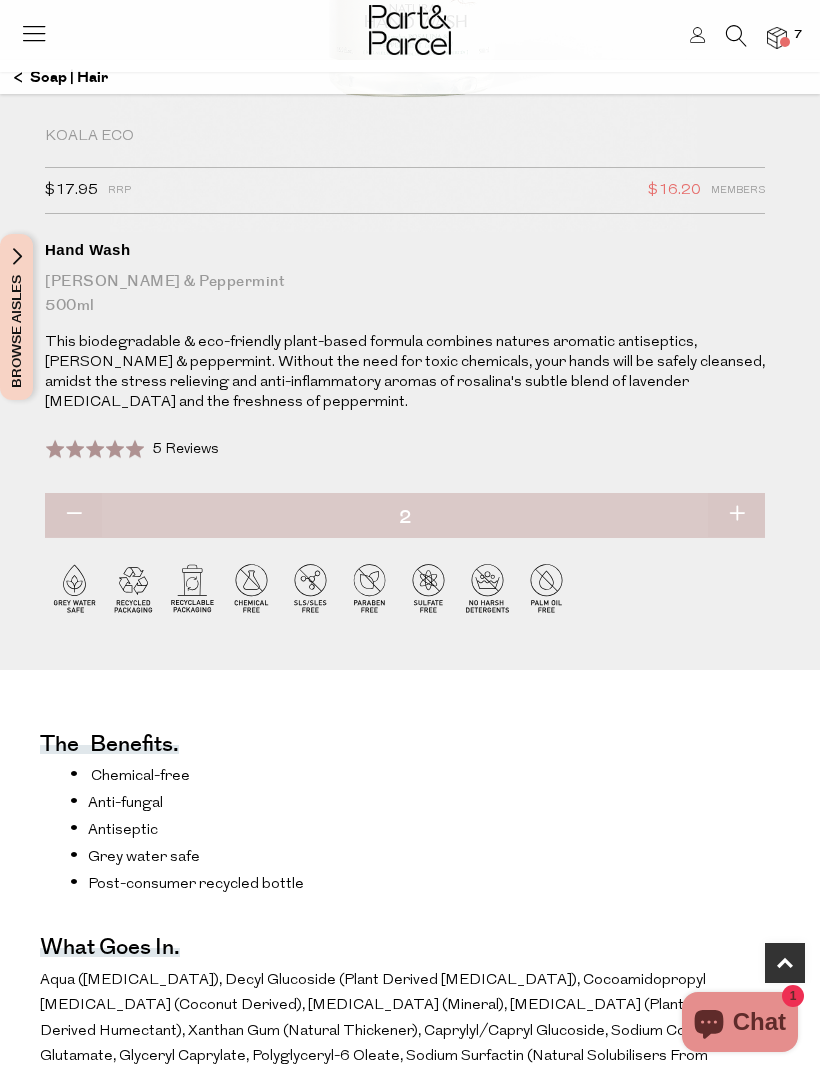 type on "2" 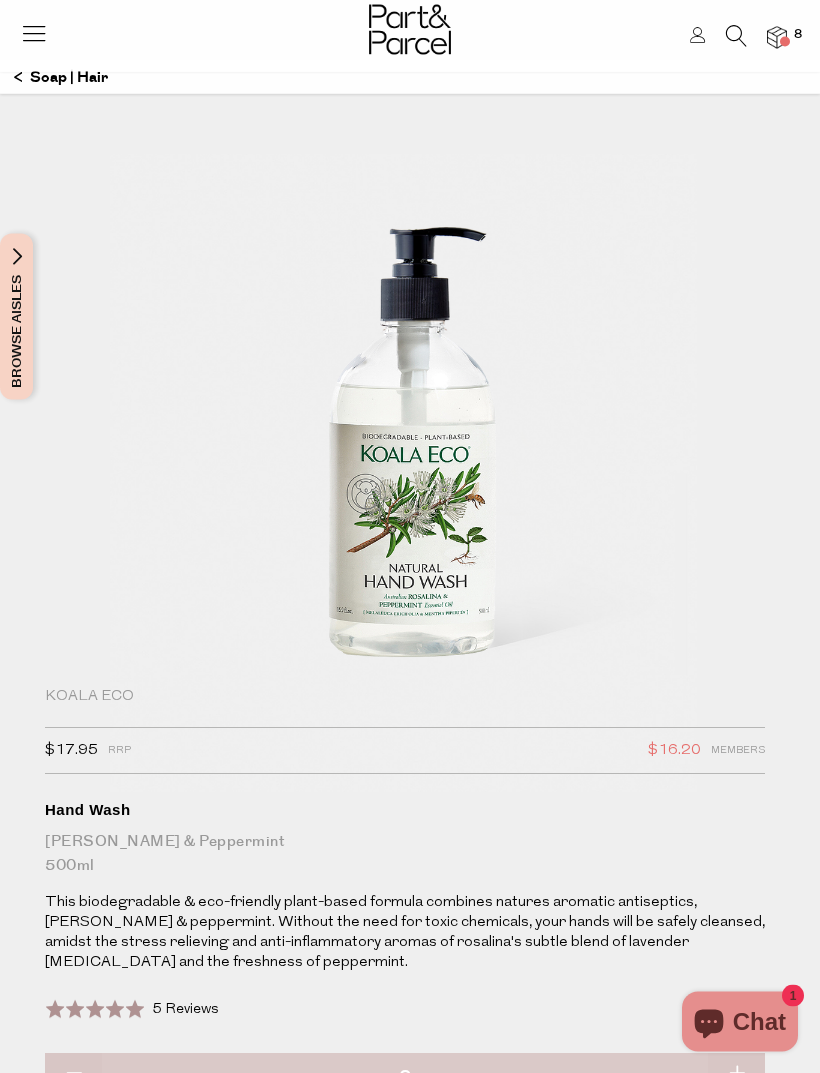scroll, scrollTop: 0, scrollLeft: 0, axis: both 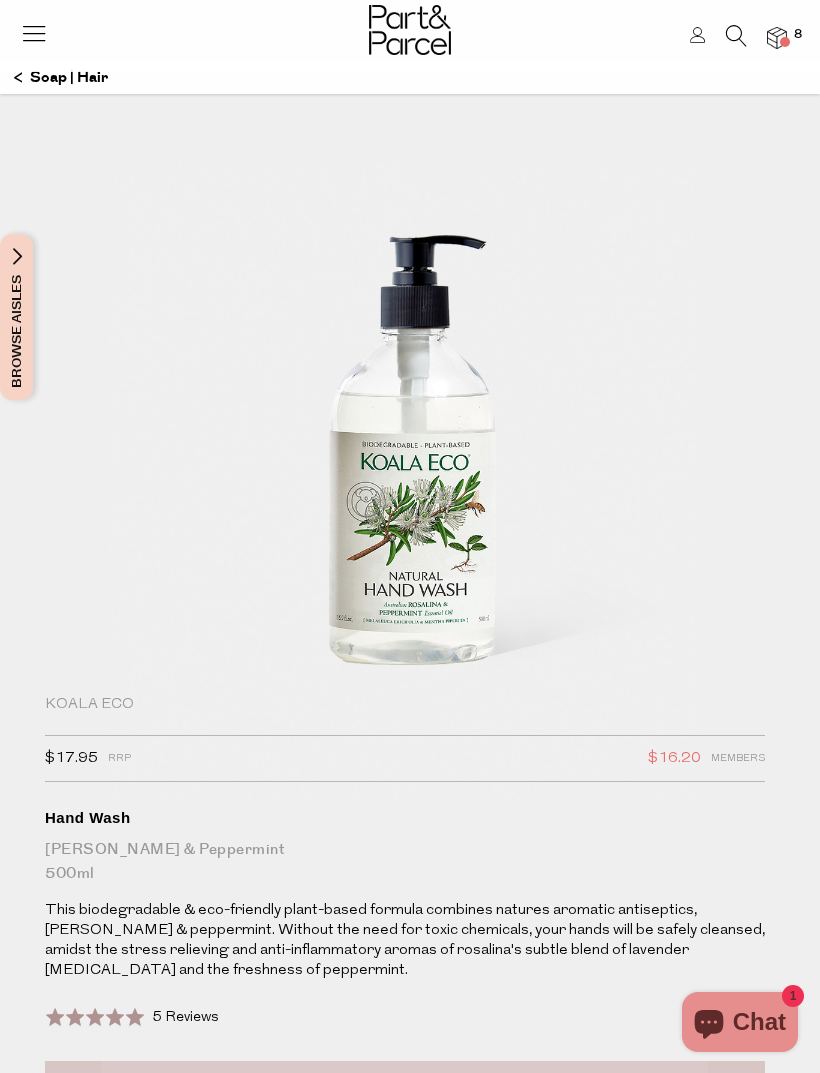 click on "Soap | Hair" at bounding box center (61, 78) 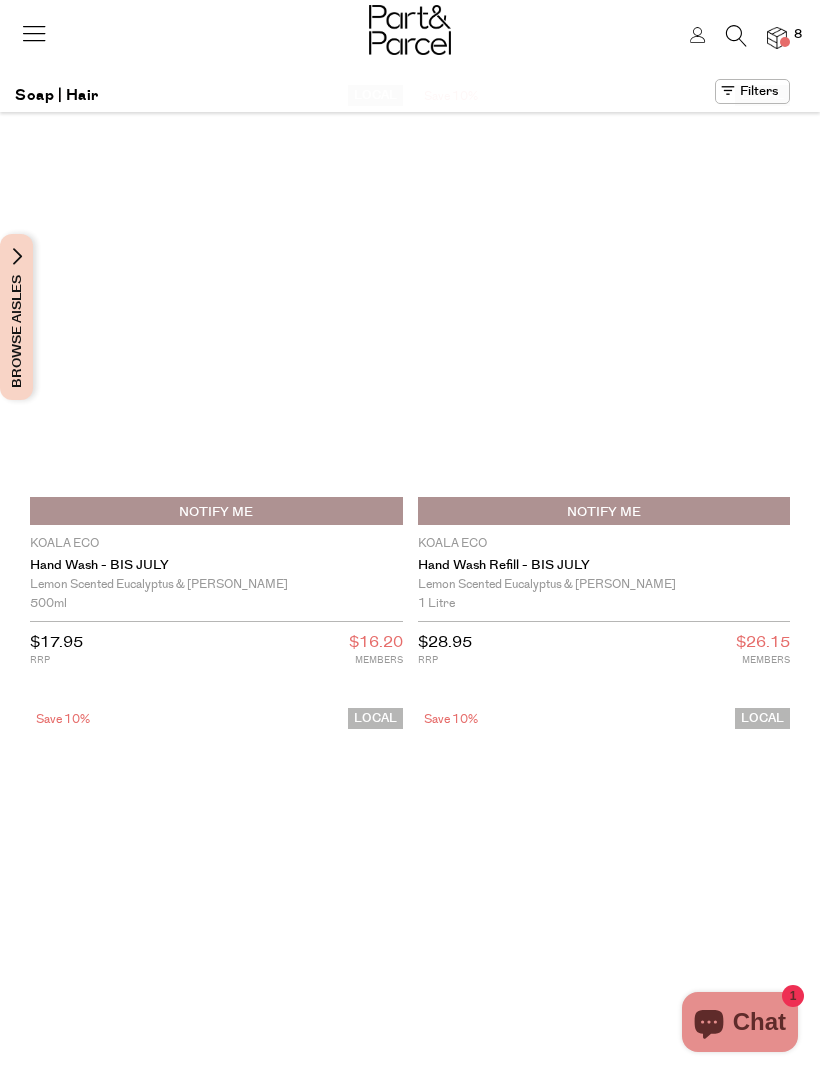 scroll, scrollTop: 0, scrollLeft: 0, axis: both 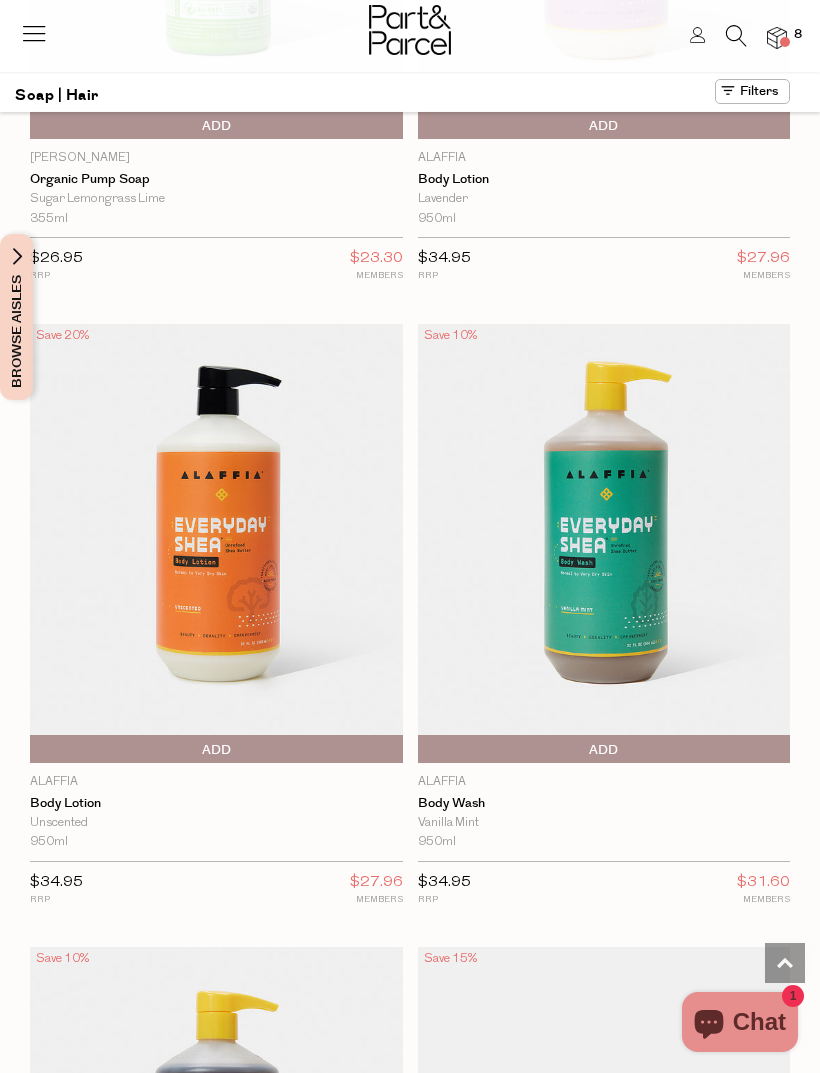 click at bounding box center [604, 543] 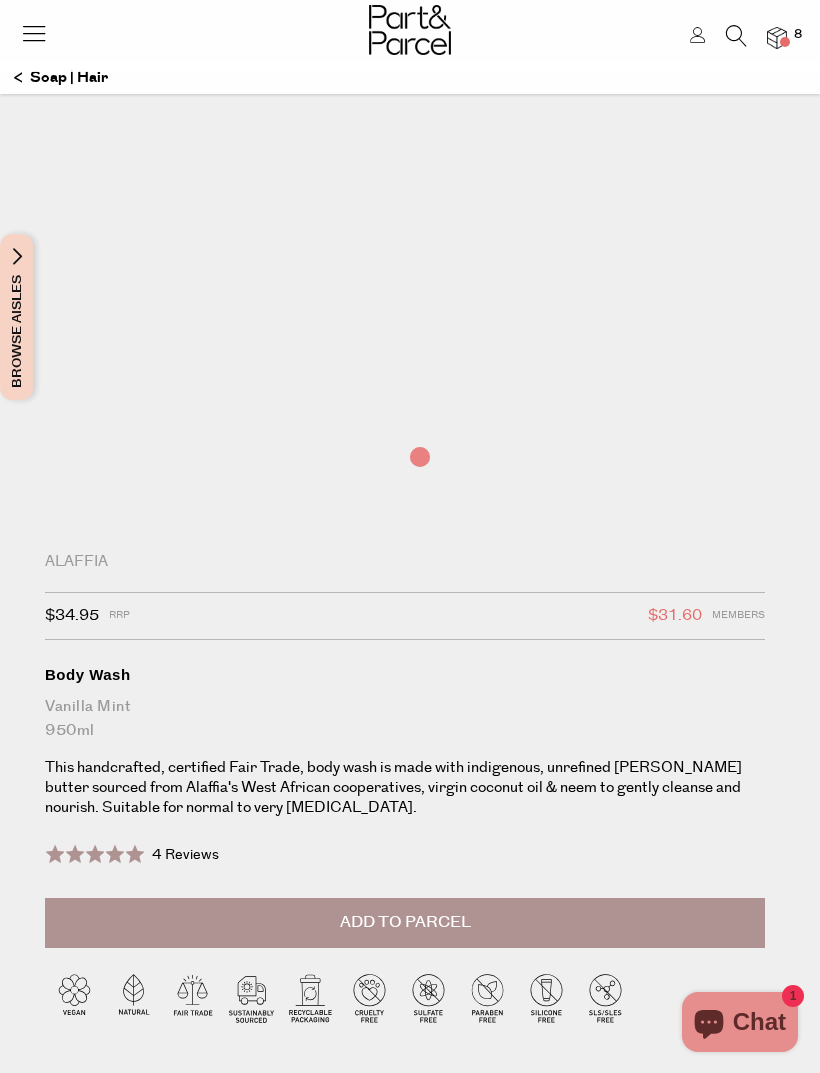 scroll, scrollTop: 0, scrollLeft: 0, axis: both 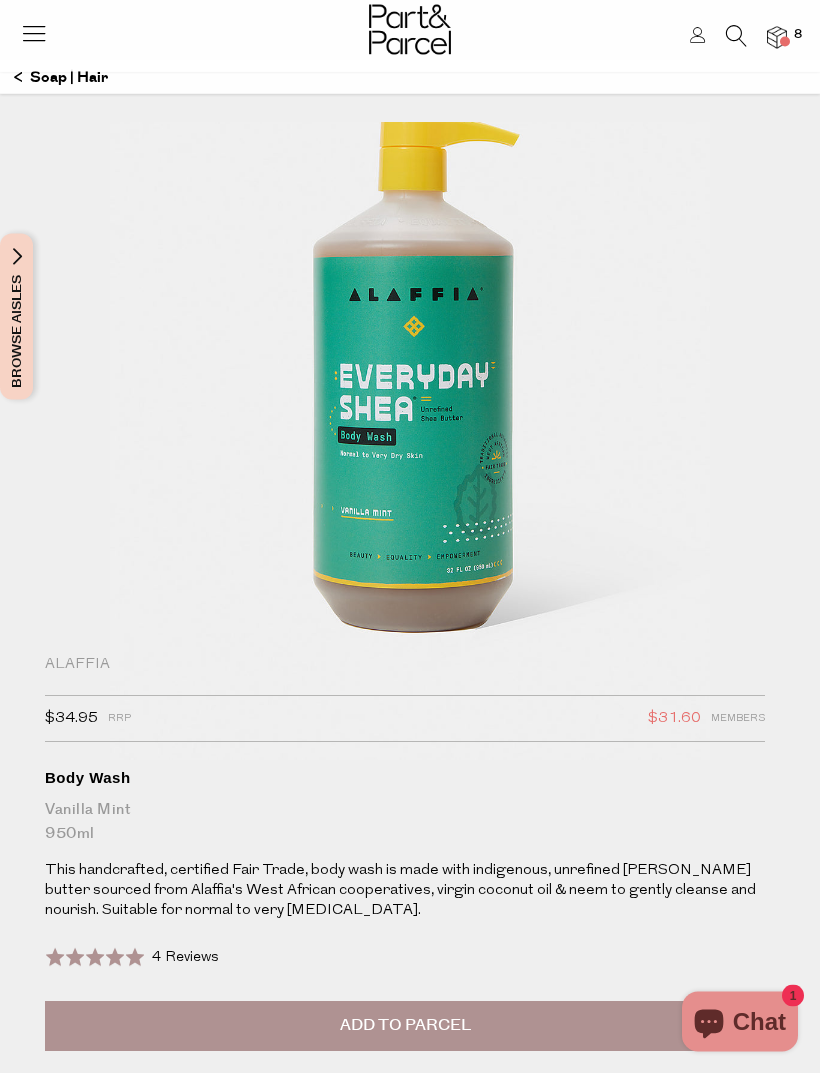 click on "Soap | Hair" at bounding box center (61, 78) 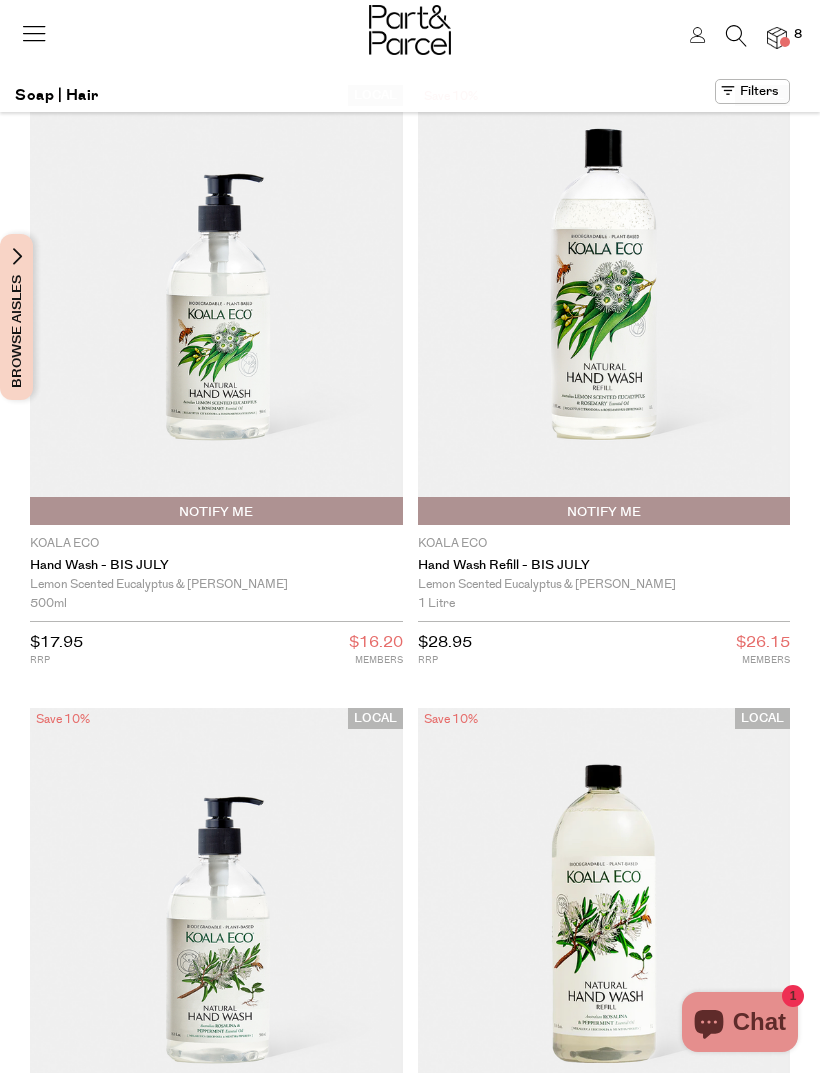scroll, scrollTop: 0, scrollLeft: 0, axis: both 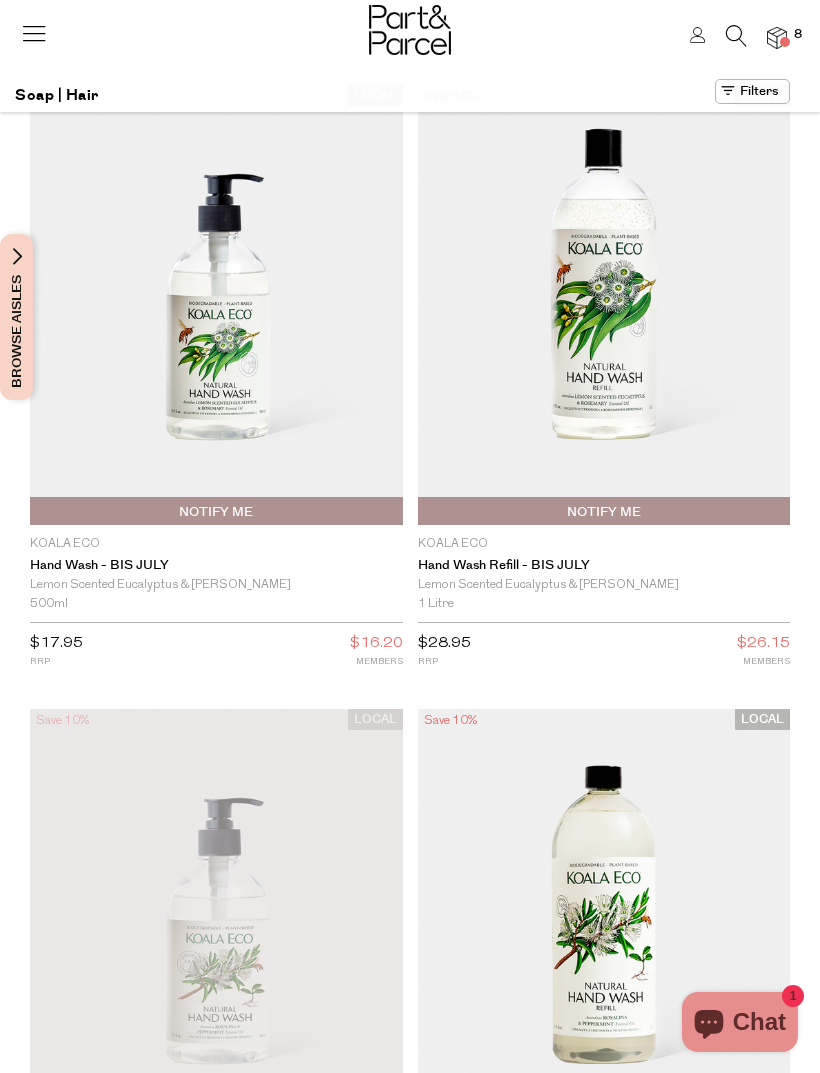 click at bounding box center (34, 33) 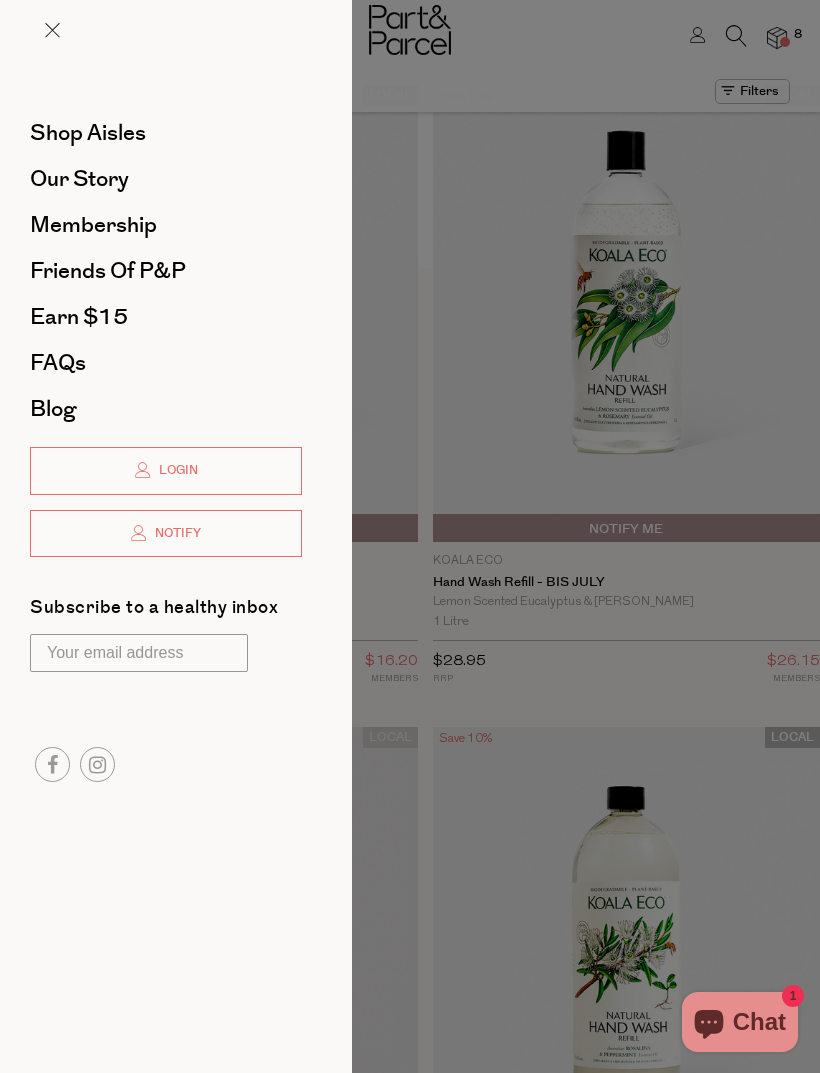 click at bounding box center [410, 536] 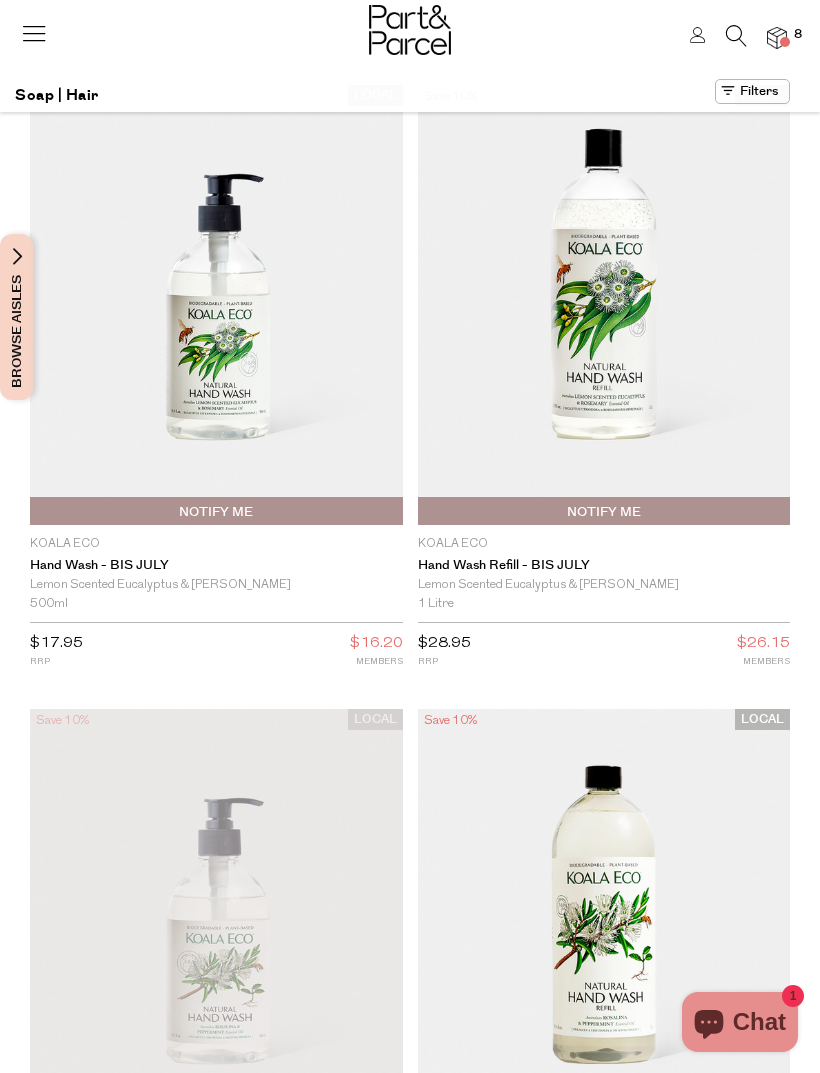 click on "8" at bounding box center (767, 38) 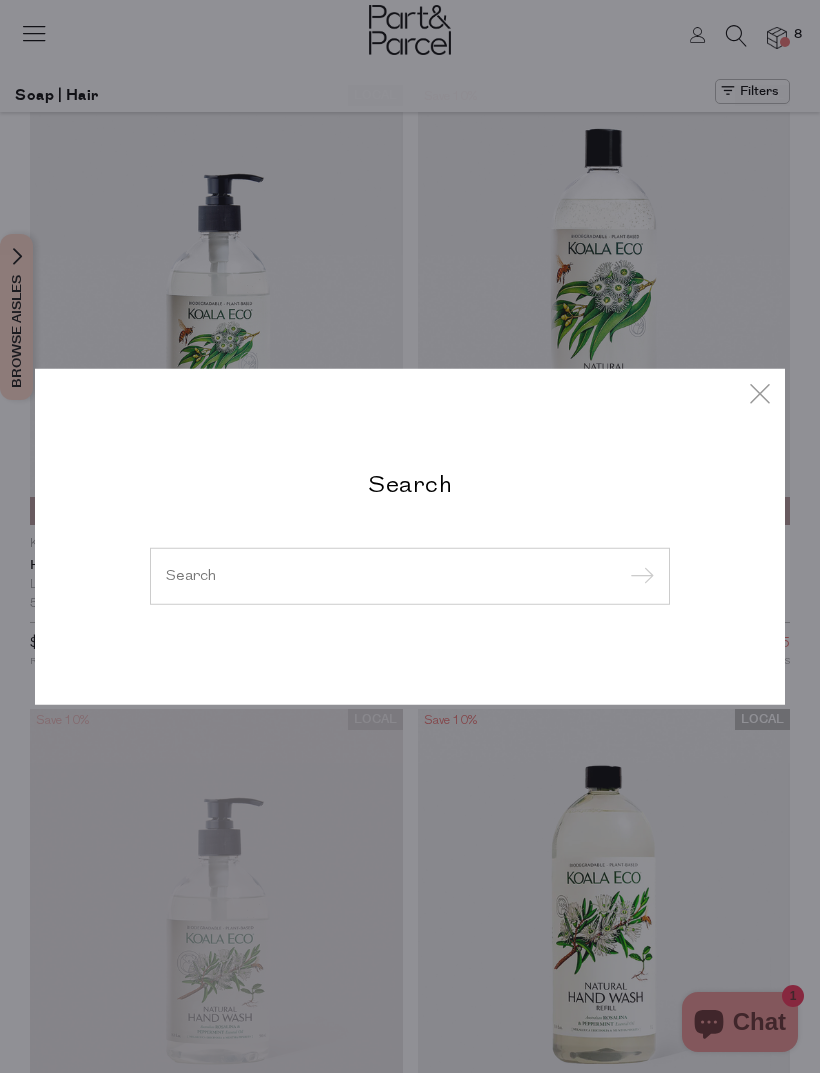 click on "Search" at bounding box center [410, 482] 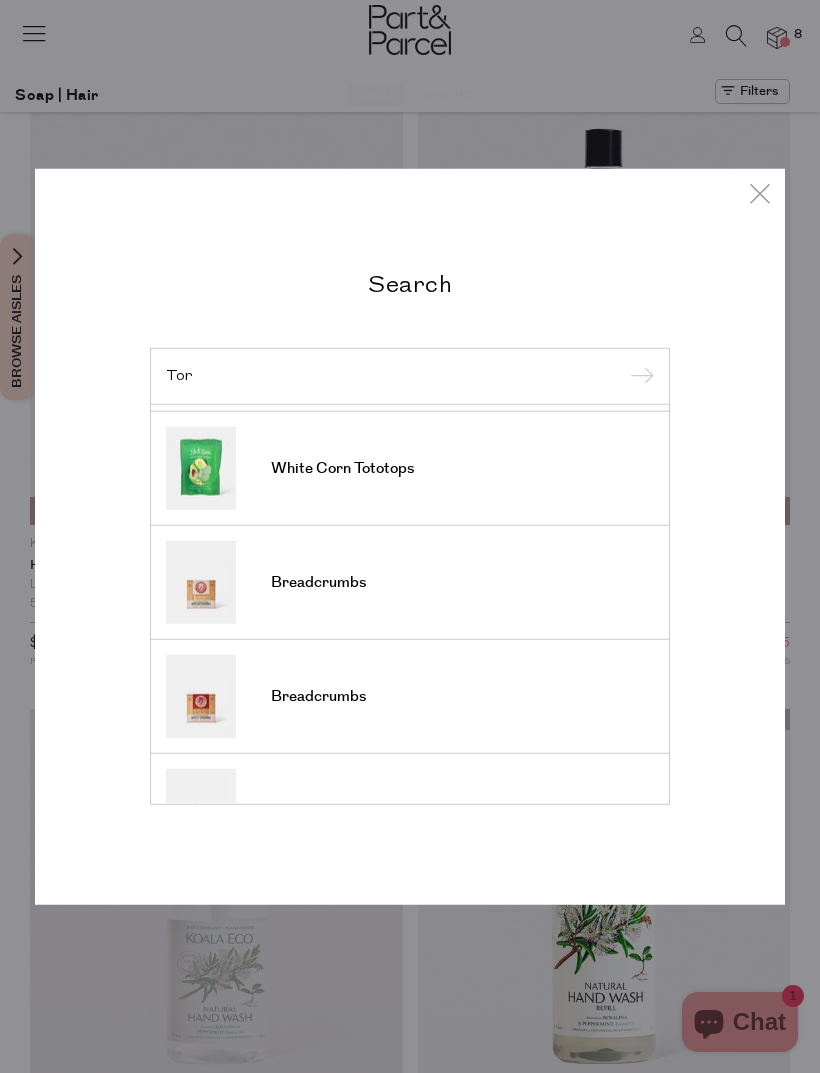 scroll, scrollTop: 447, scrollLeft: 0, axis: vertical 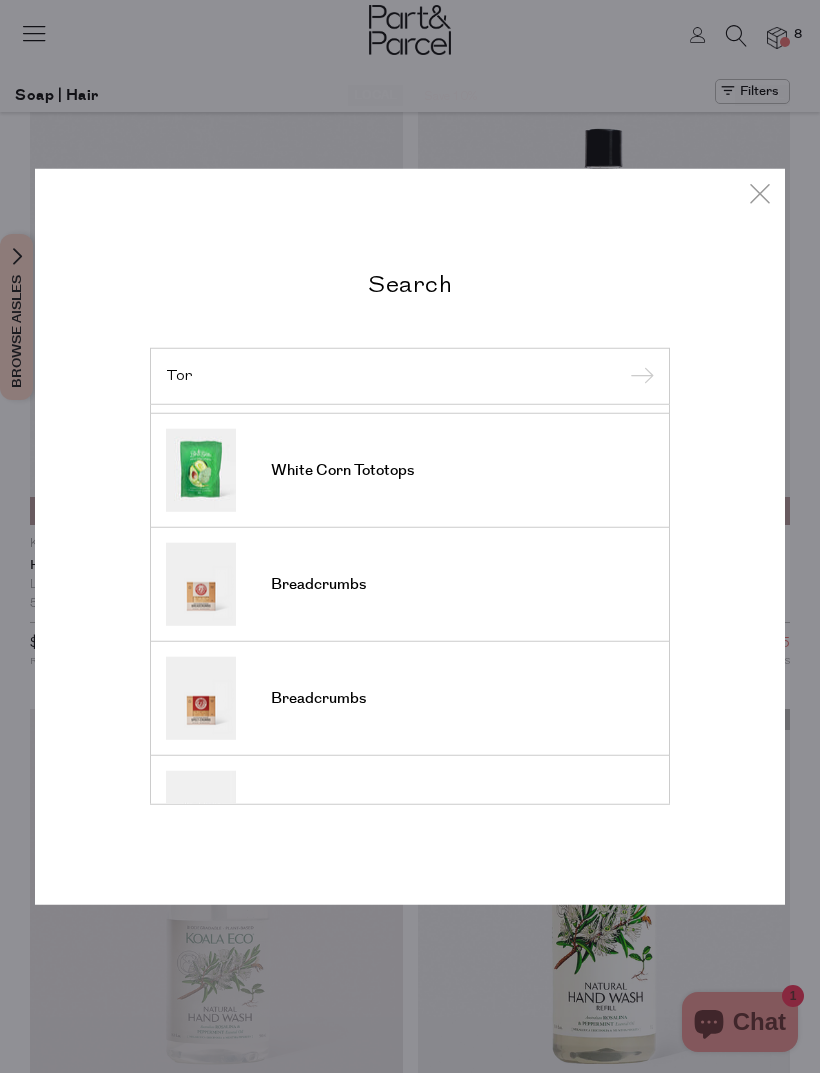 type on "Tor" 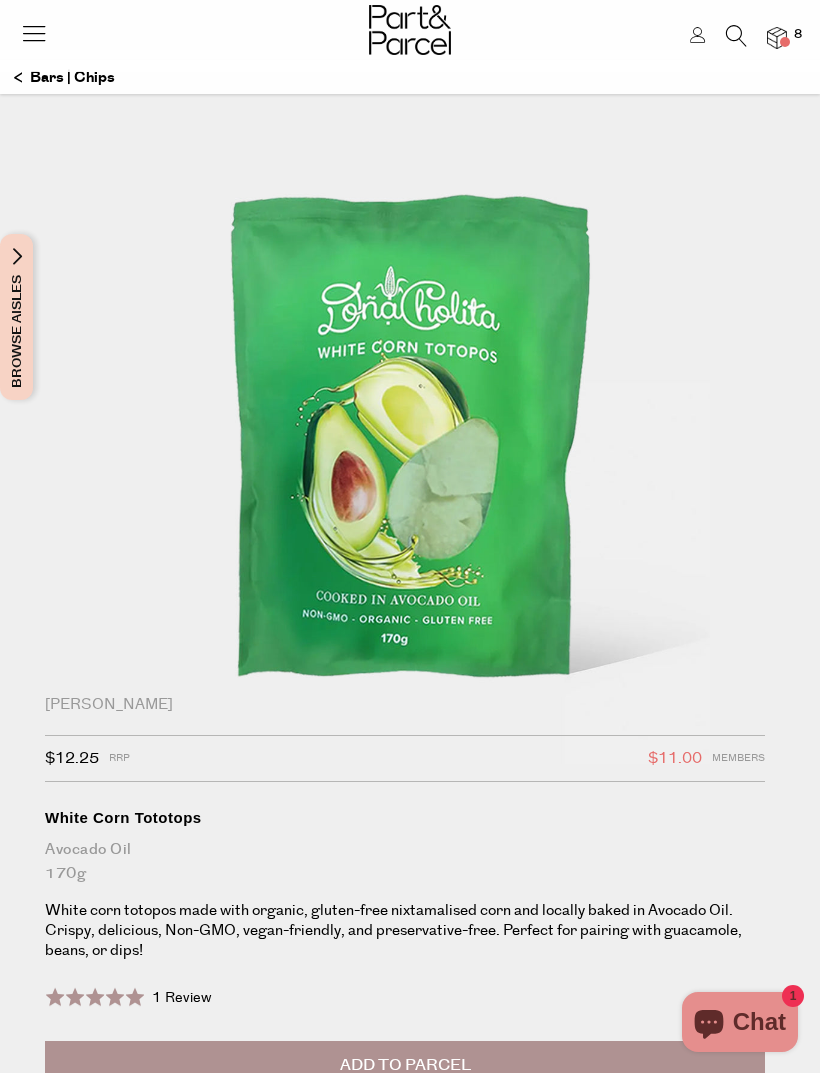 scroll, scrollTop: 0, scrollLeft: 0, axis: both 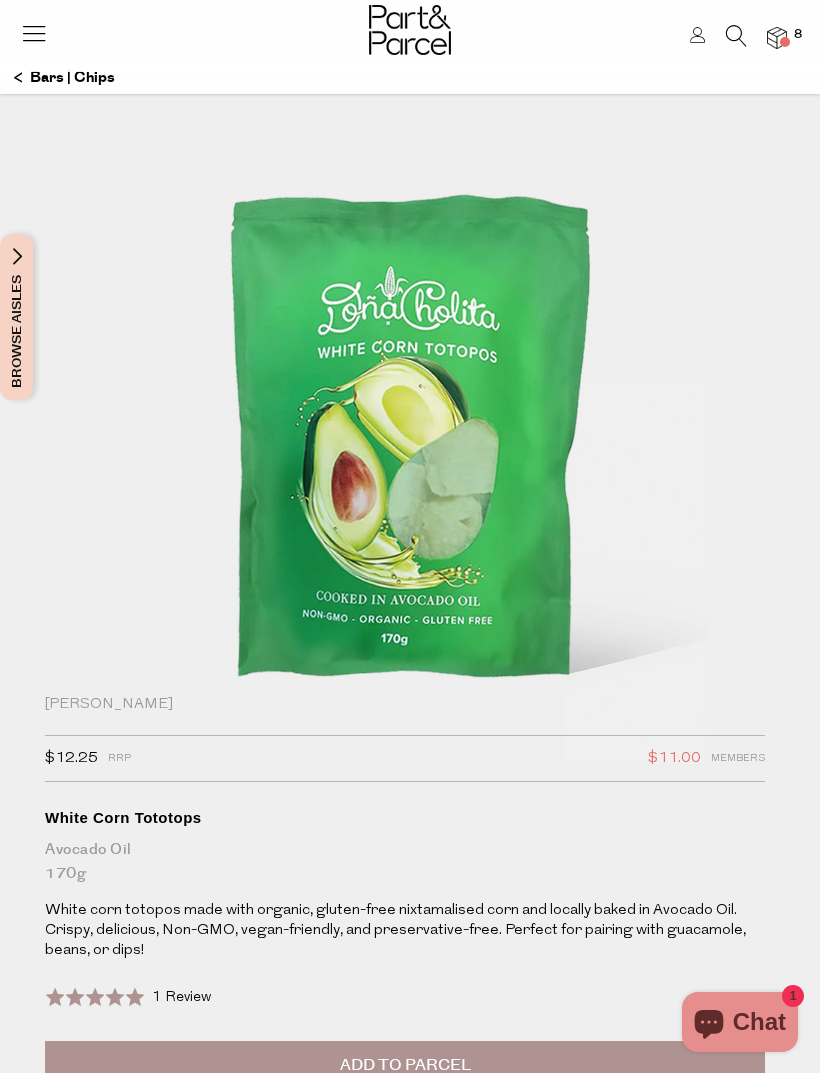 click on "Login
8" at bounding box center (410, 36) 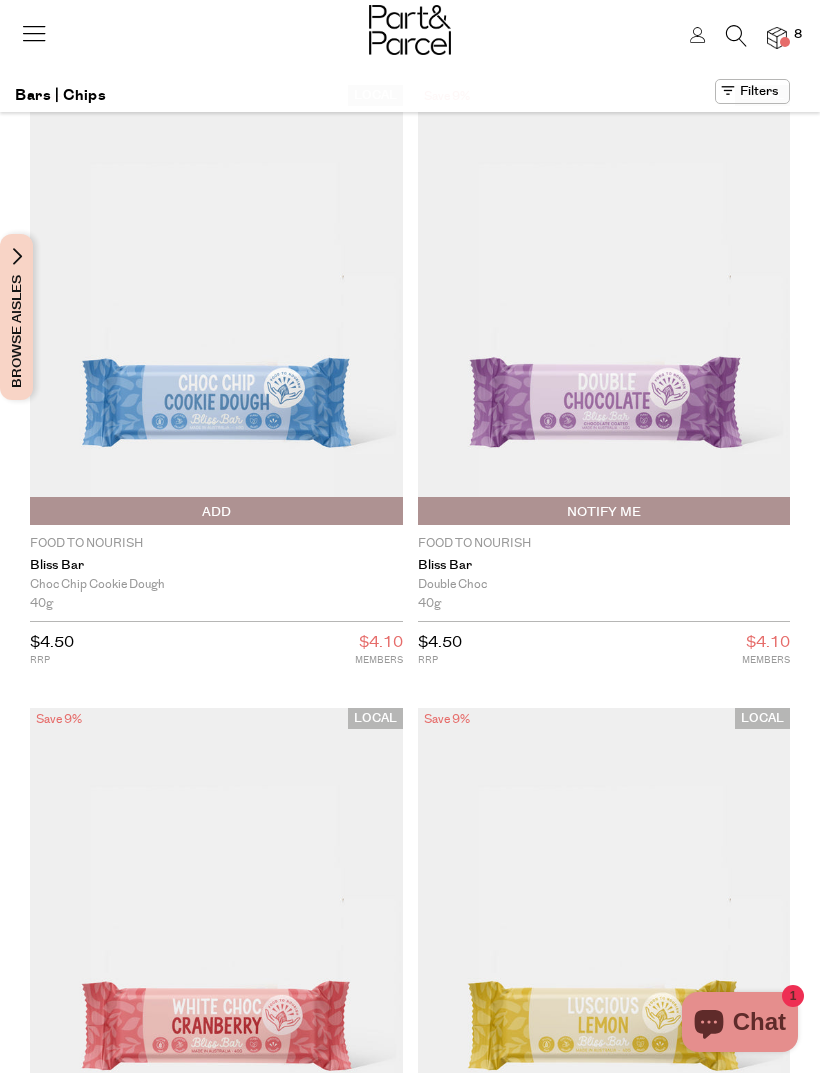 scroll, scrollTop: 0, scrollLeft: 0, axis: both 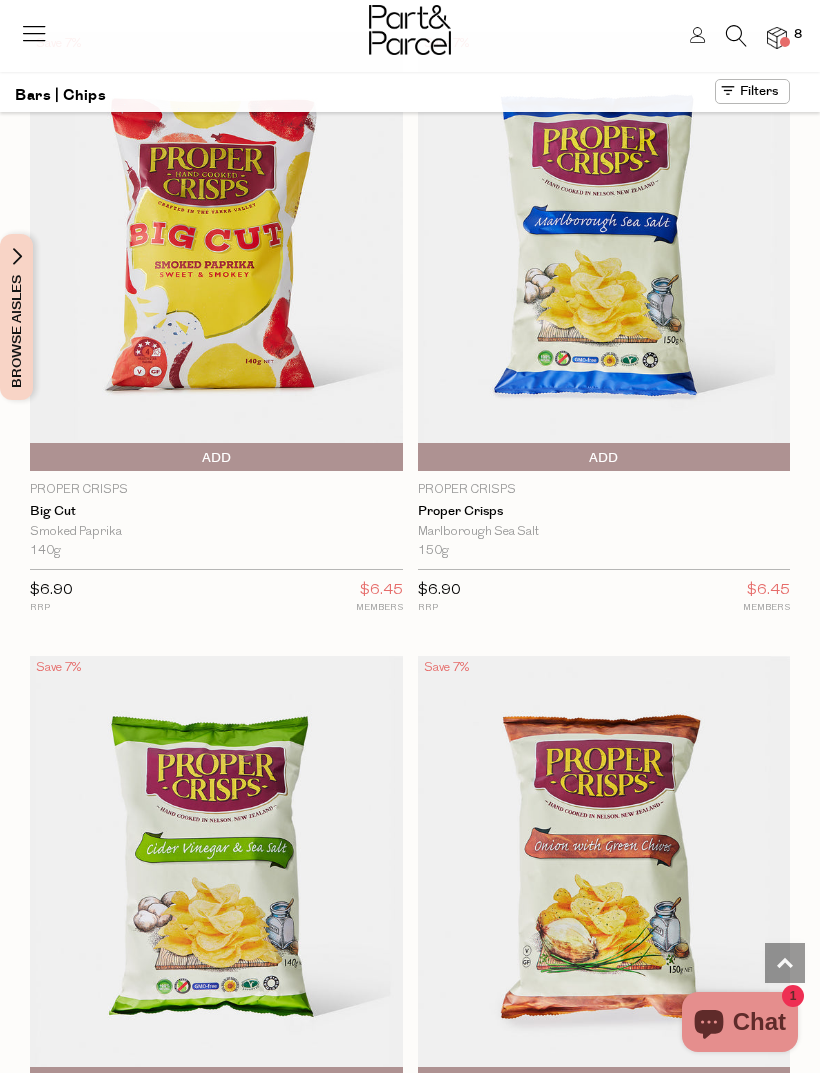 click on "Add To Parcel" at bounding box center [216, 458] 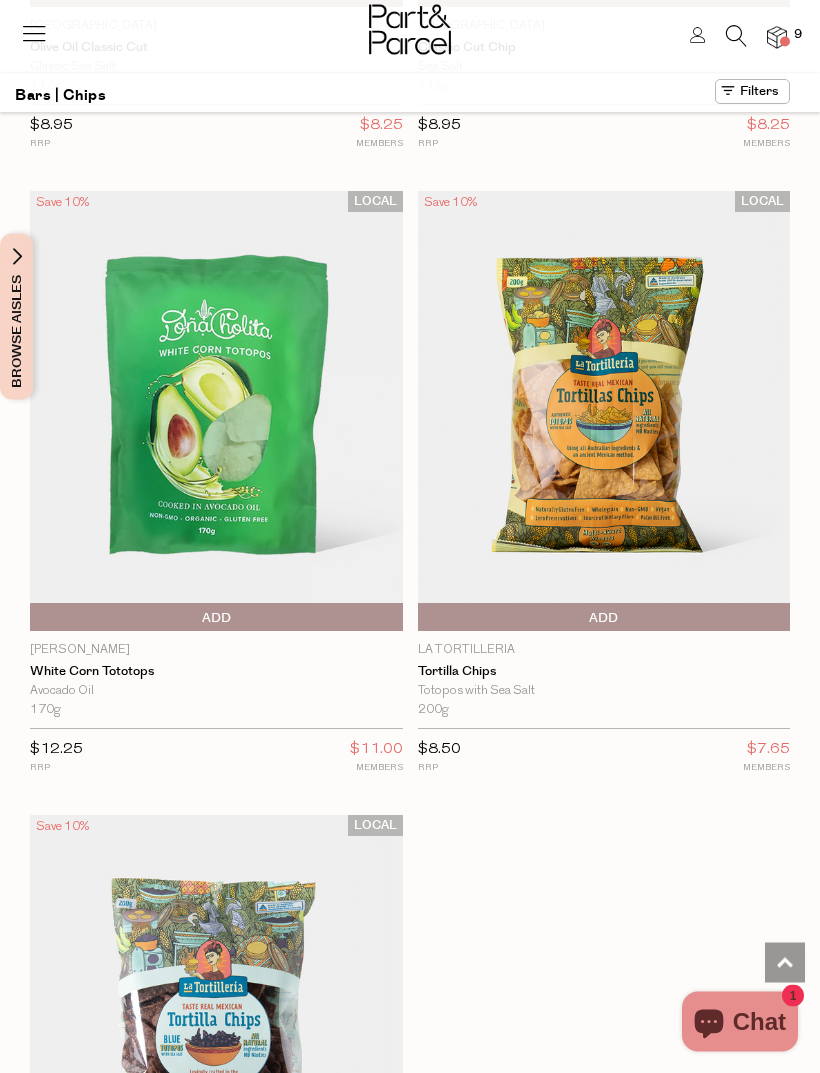 scroll, scrollTop: 21104, scrollLeft: 0, axis: vertical 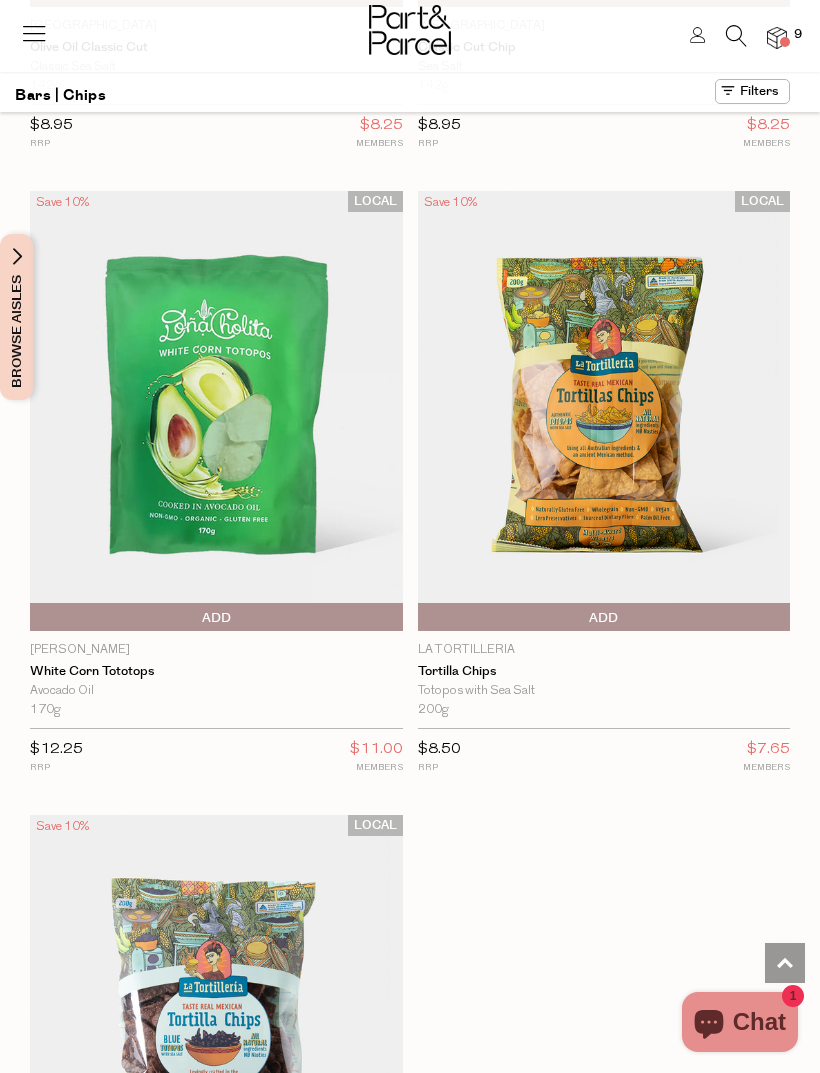 click on "Add To Parcel" at bounding box center (604, 618) 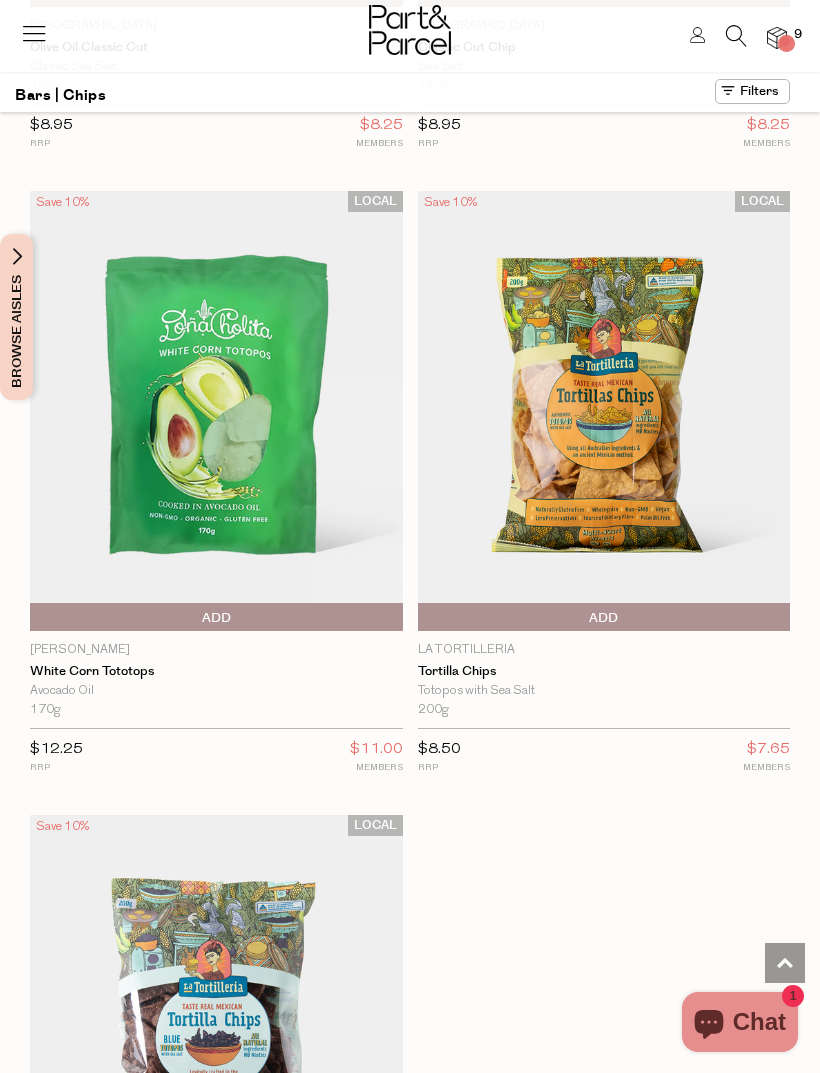 click on "Adding..." at bounding box center (604, 618) 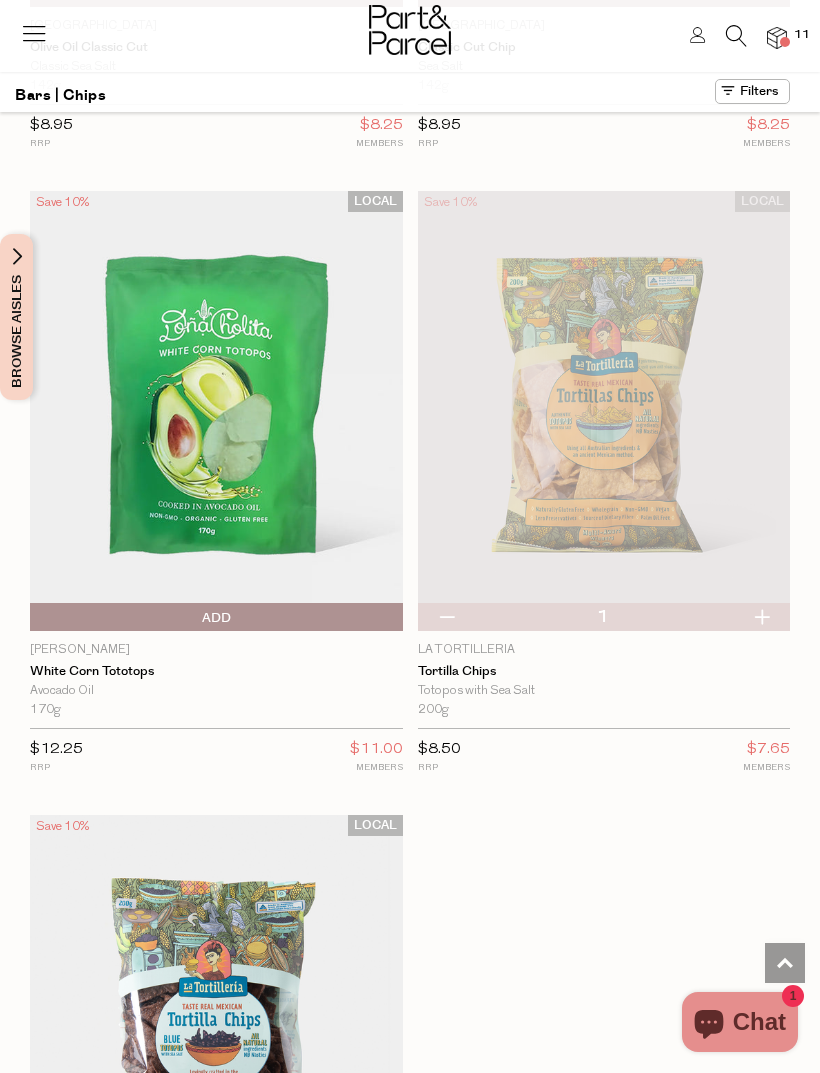 click at bounding box center [761, 617] 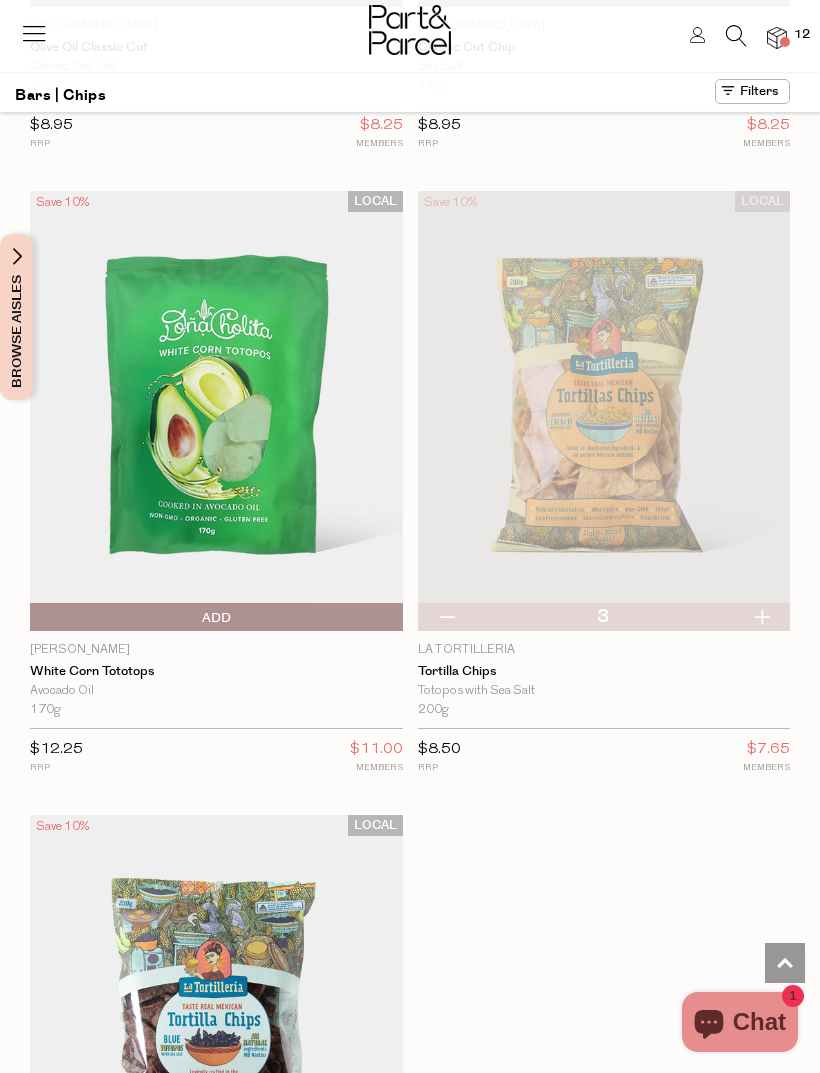 click at bounding box center [446, 617] 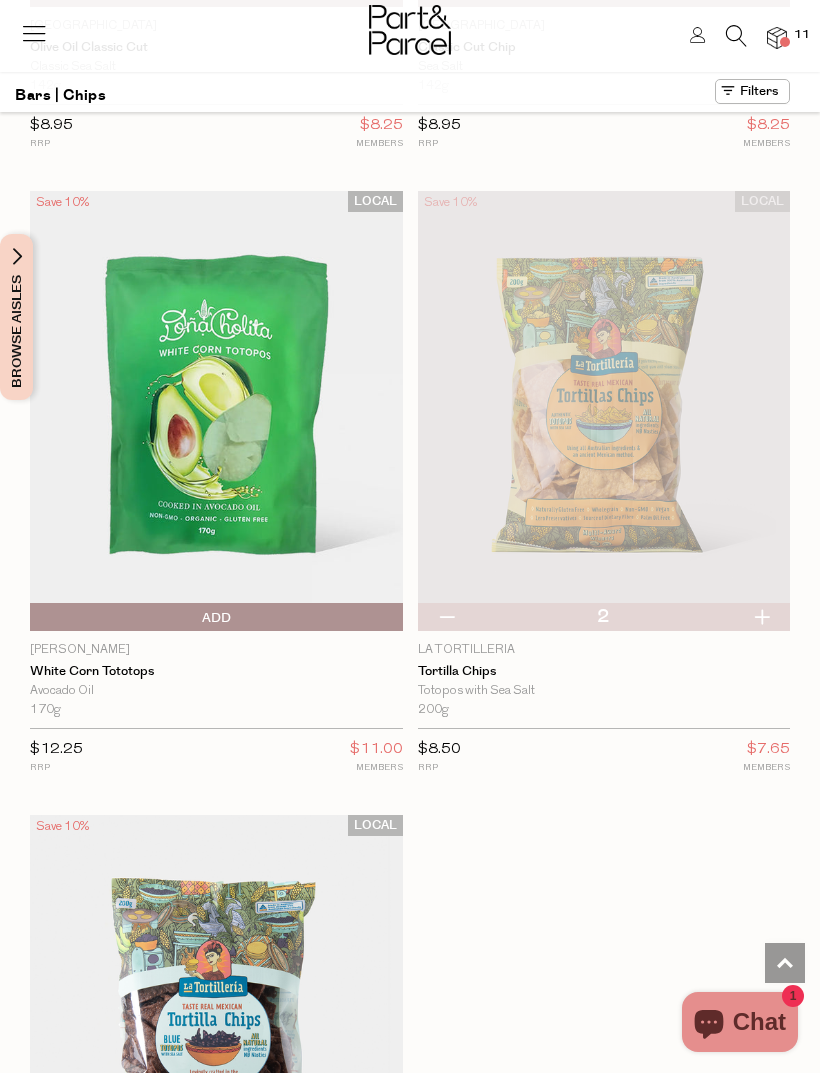 click at bounding box center (777, 38) 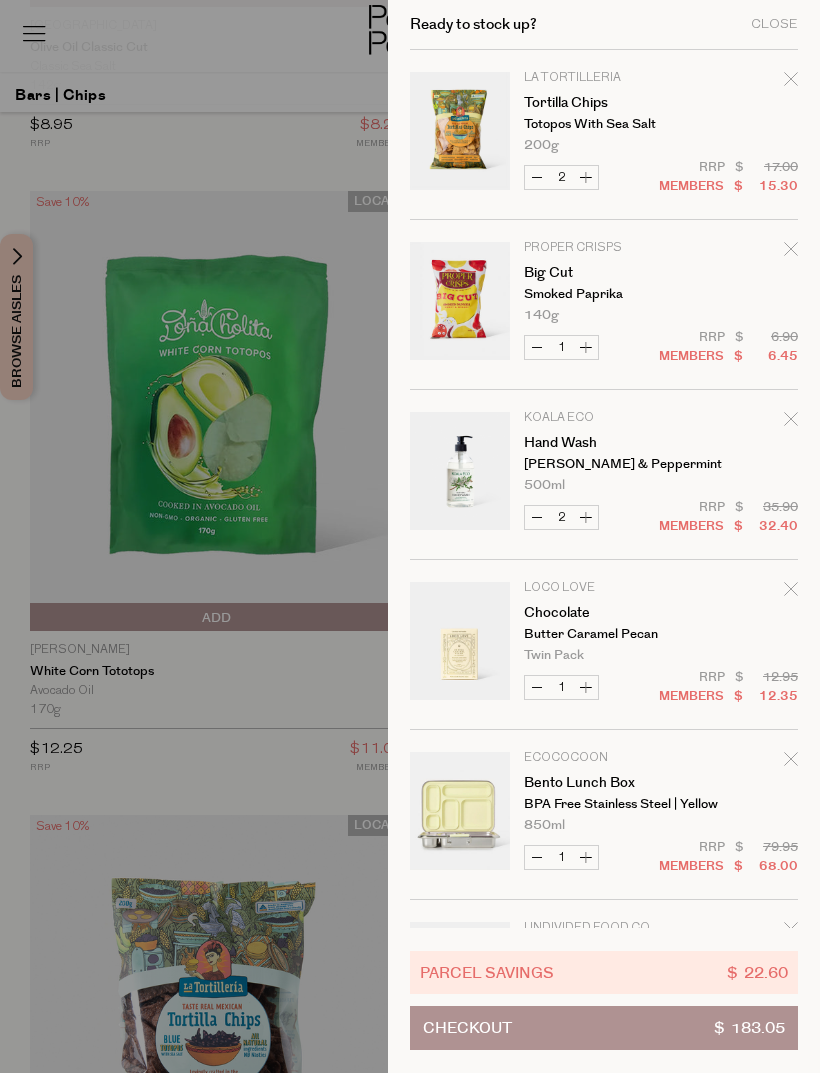 scroll, scrollTop: 0, scrollLeft: 0, axis: both 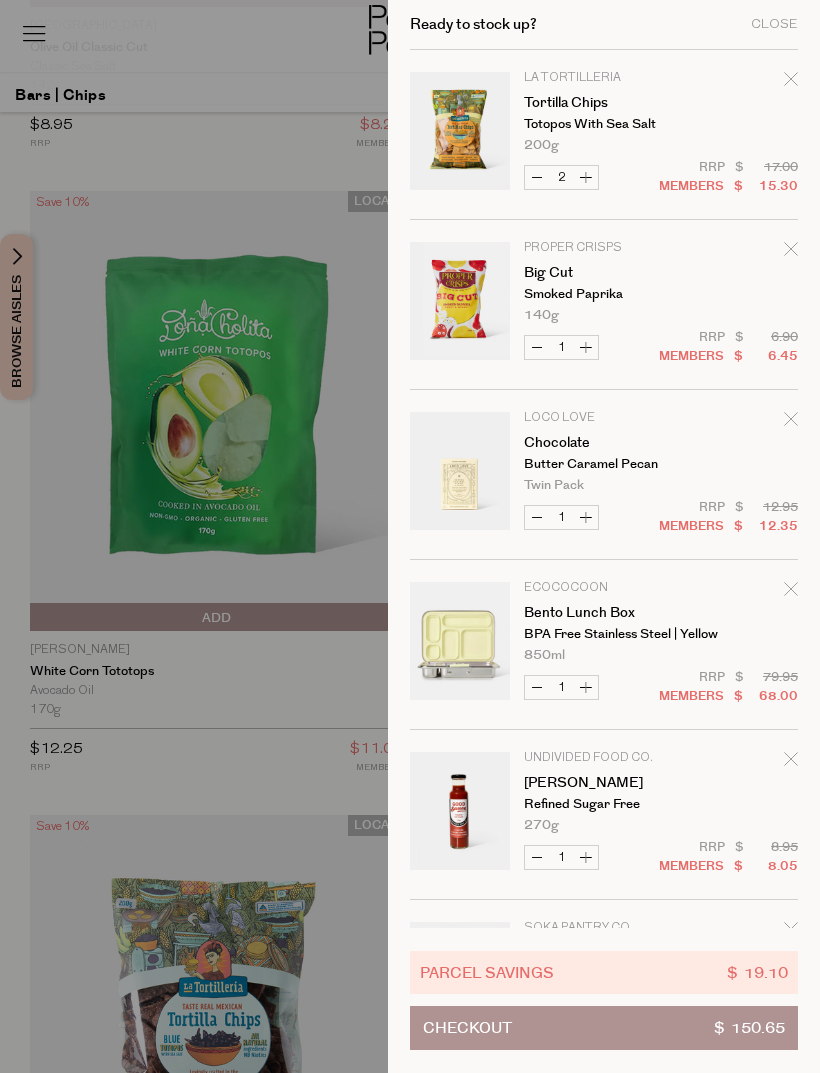 click on "$ 150.65" at bounding box center [749, 1028] 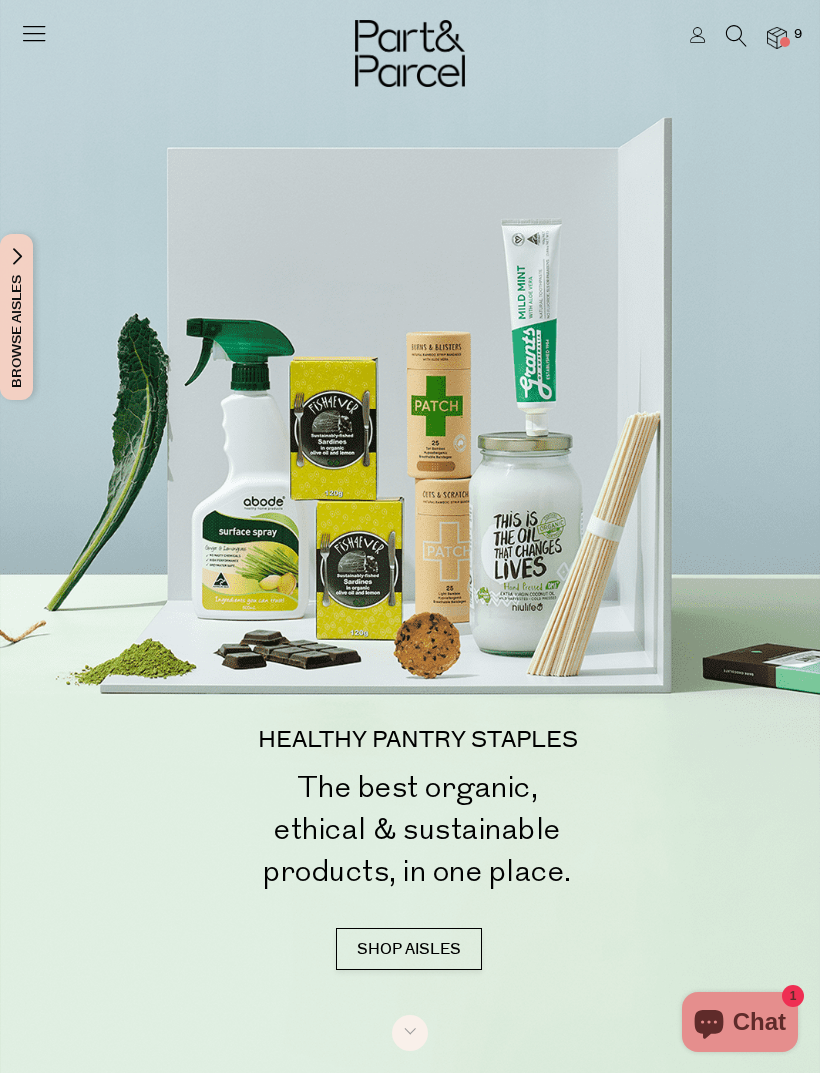 scroll, scrollTop: 0, scrollLeft: 0, axis: both 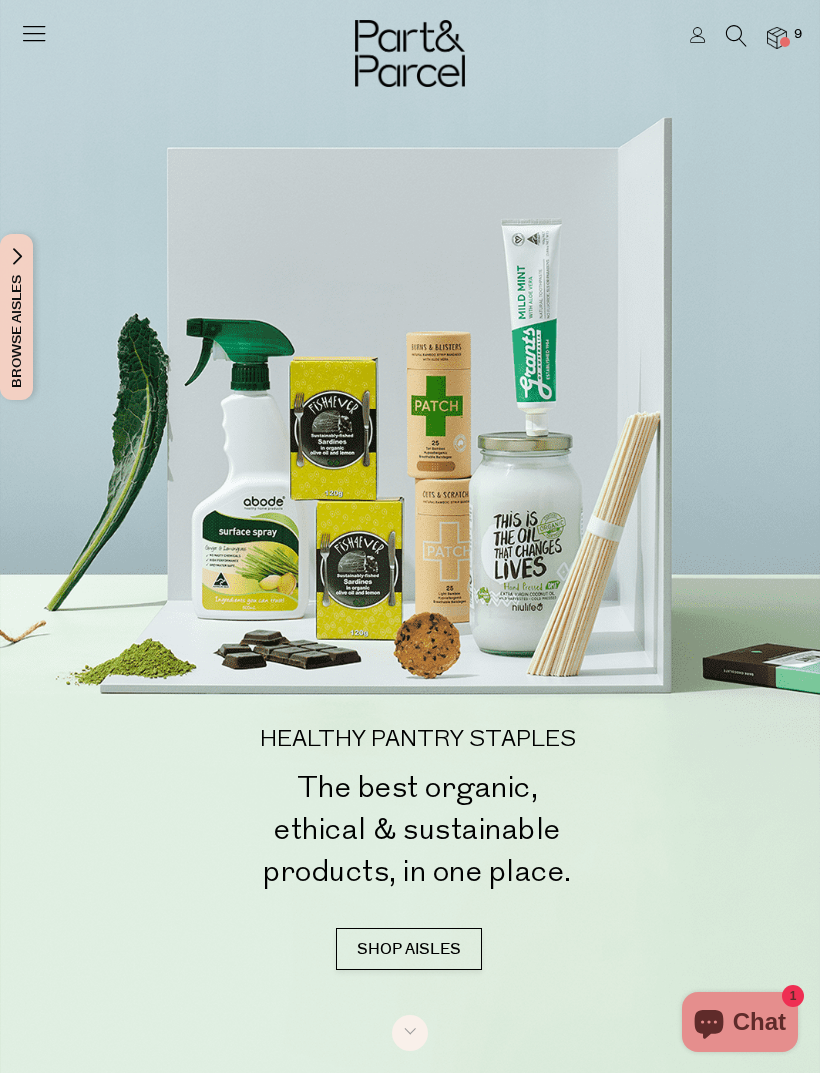 click at bounding box center [777, 38] 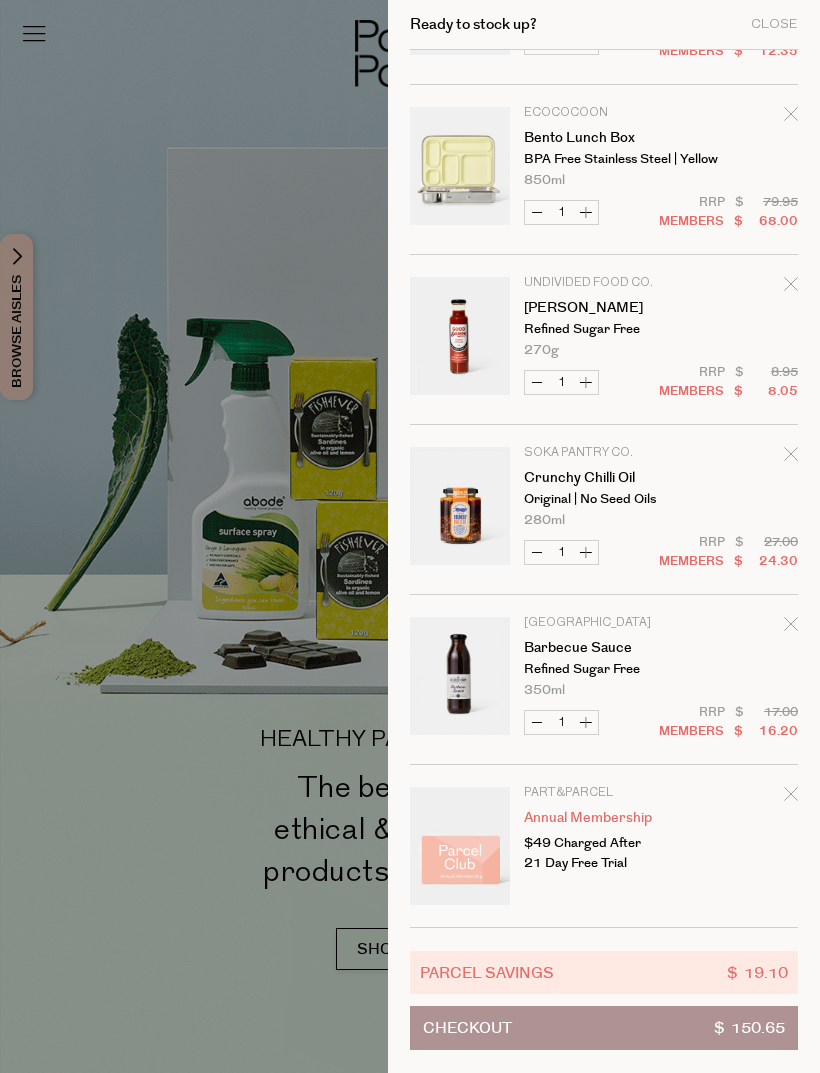 scroll, scrollTop: 475, scrollLeft: 0, axis: vertical 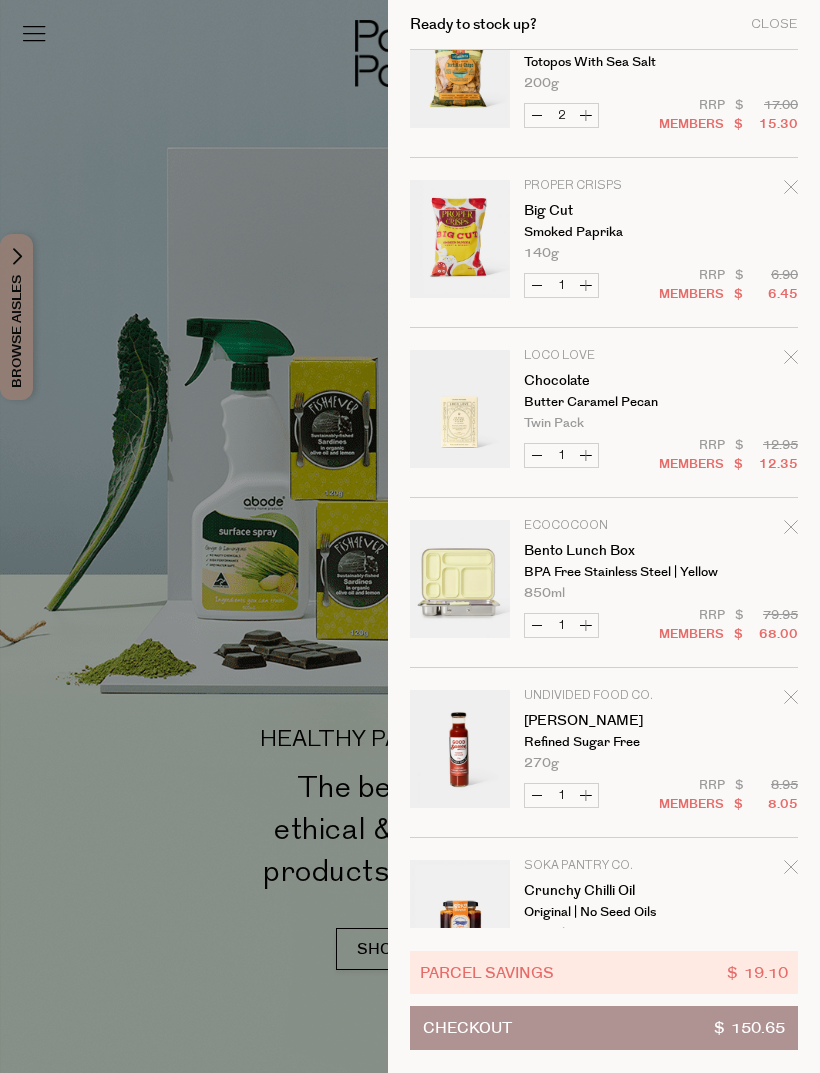 click at bounding box center [410, 536] 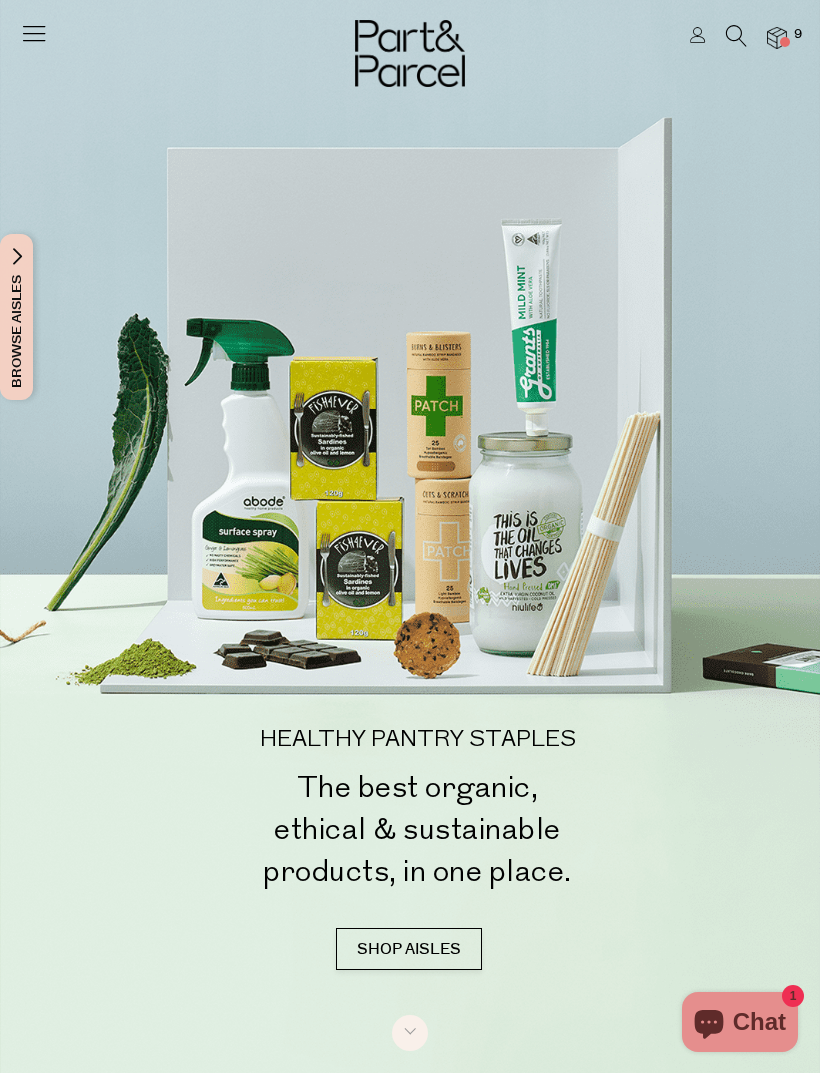 scroll, scrollTop: 56, scrollLeft: 0, axis: vertical 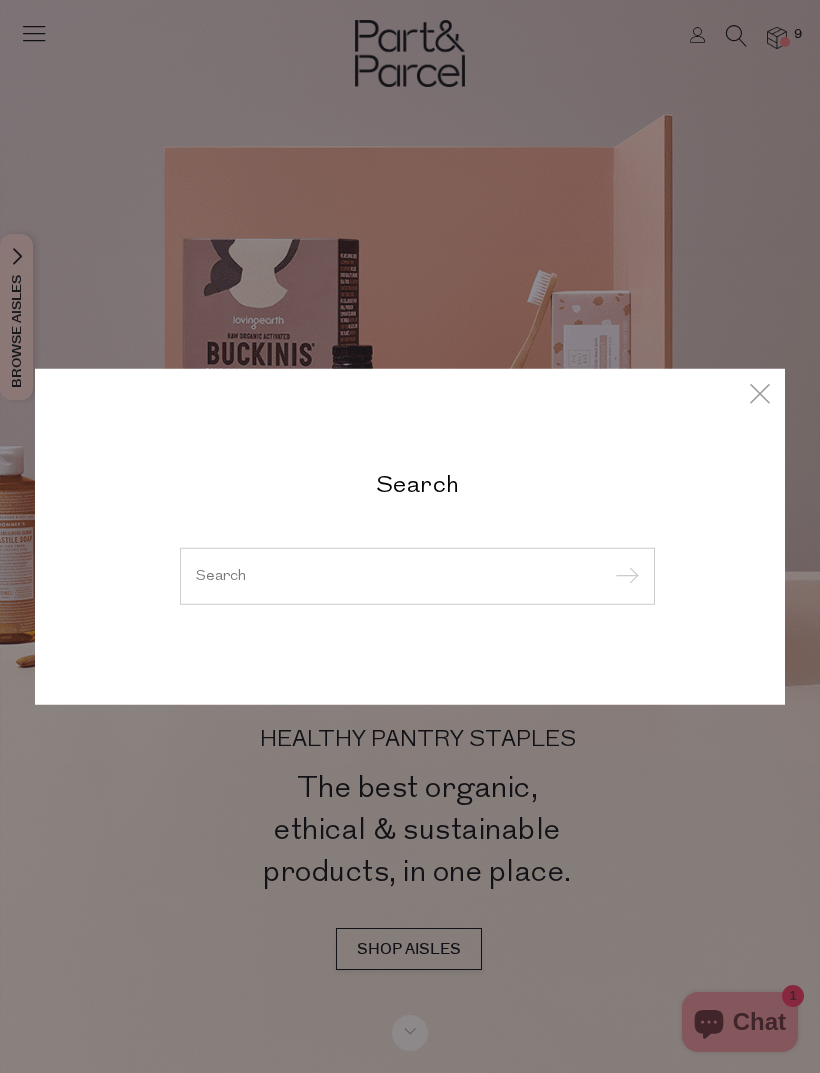 click at bounding box center (417, 575) 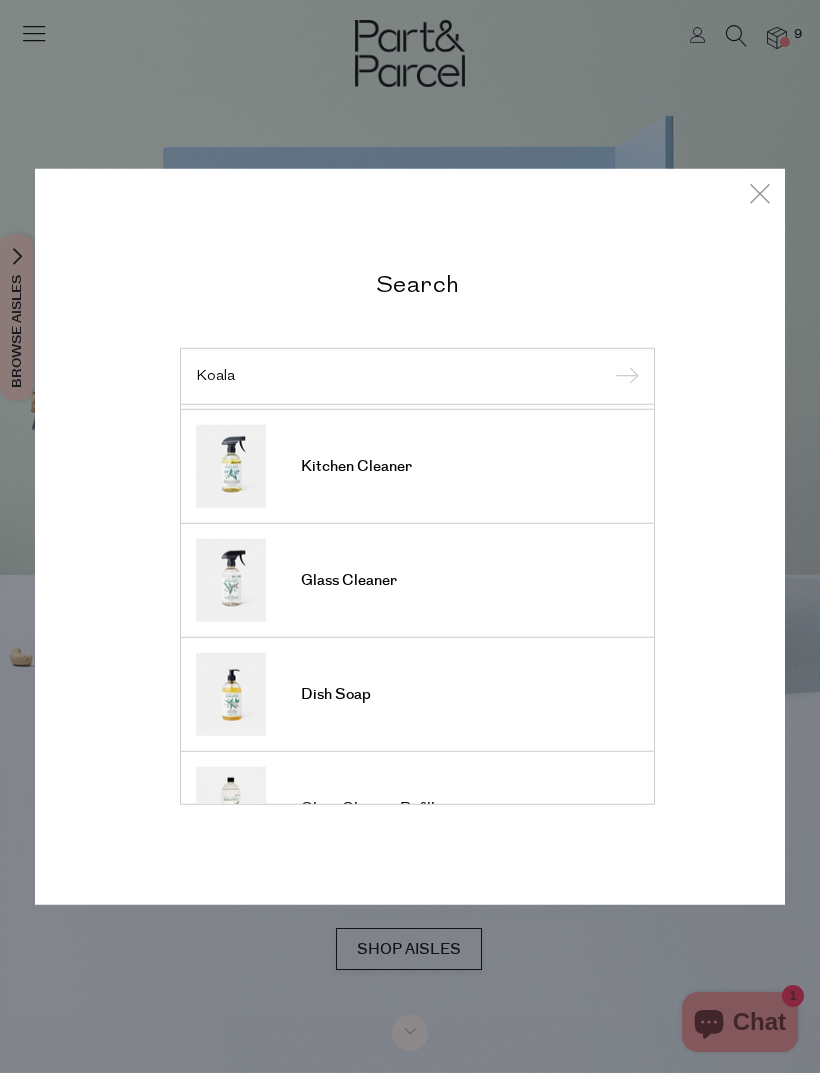scroll, scrollTop: 680, scrollLeft: 0, axis: vertical 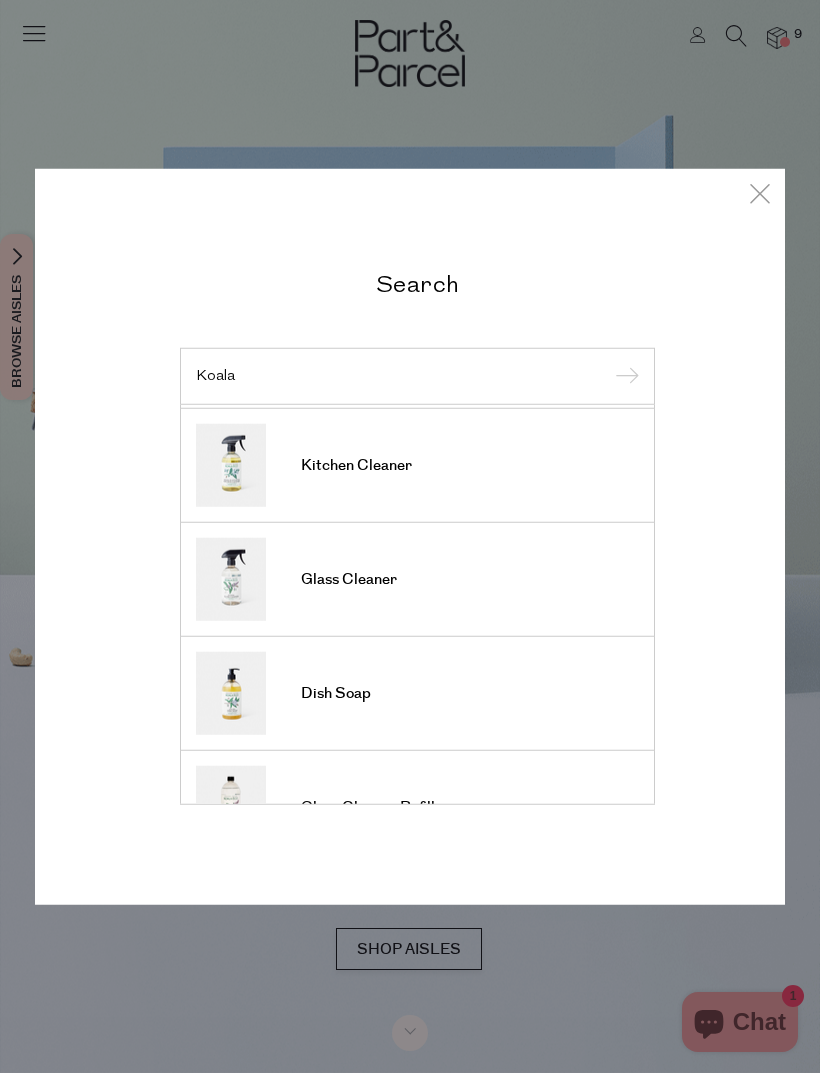 type on "Koala" 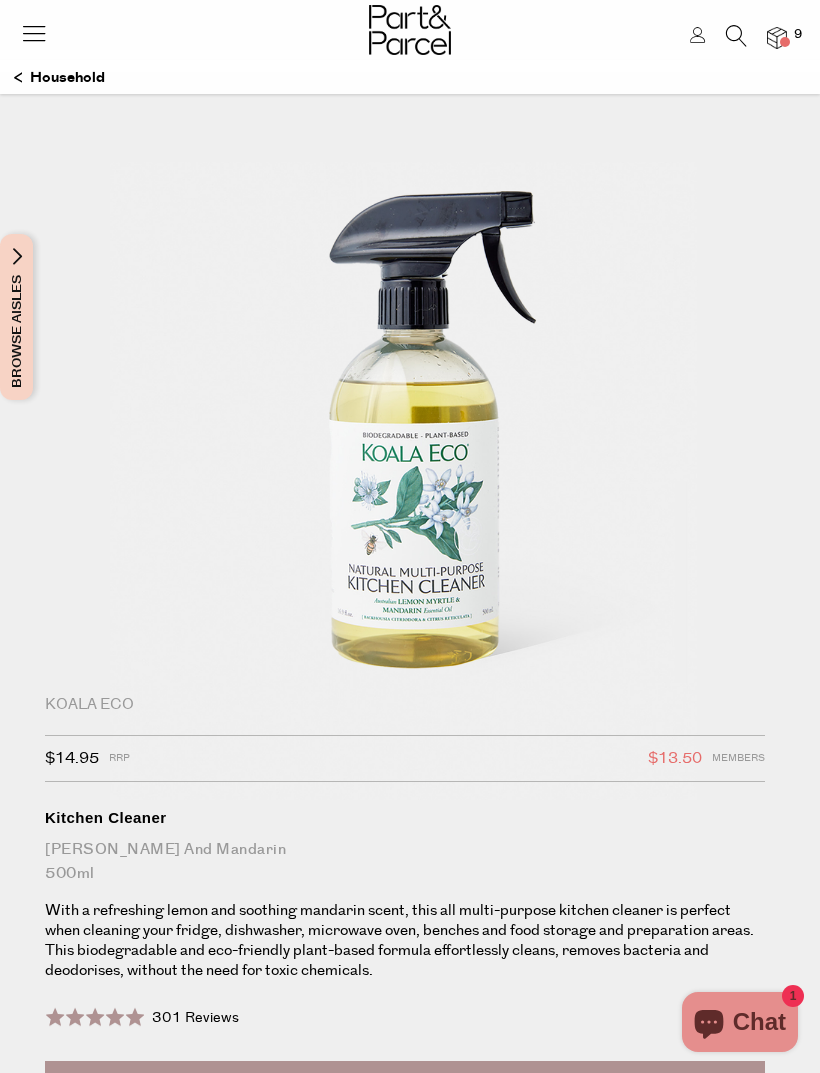 scroll, scrollTop: 0, scrollLeft: 0, axis: both 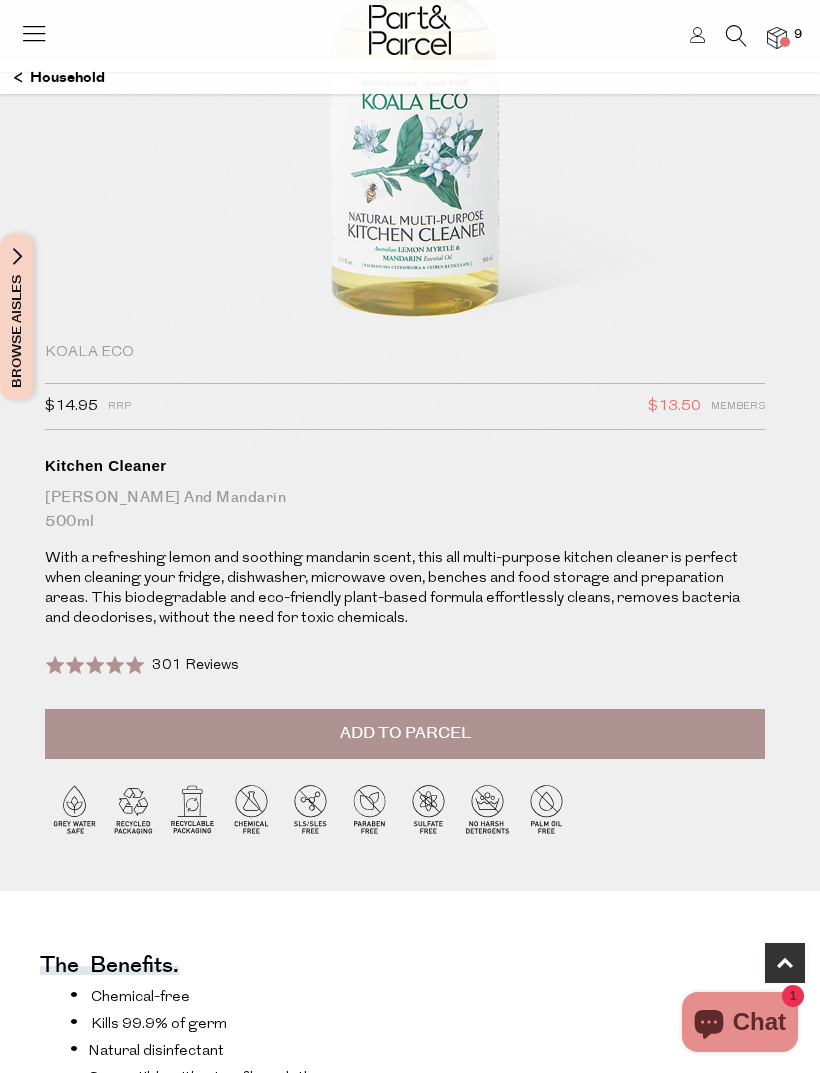 click on "Add to Parcel" at bounding box center (405, 734) 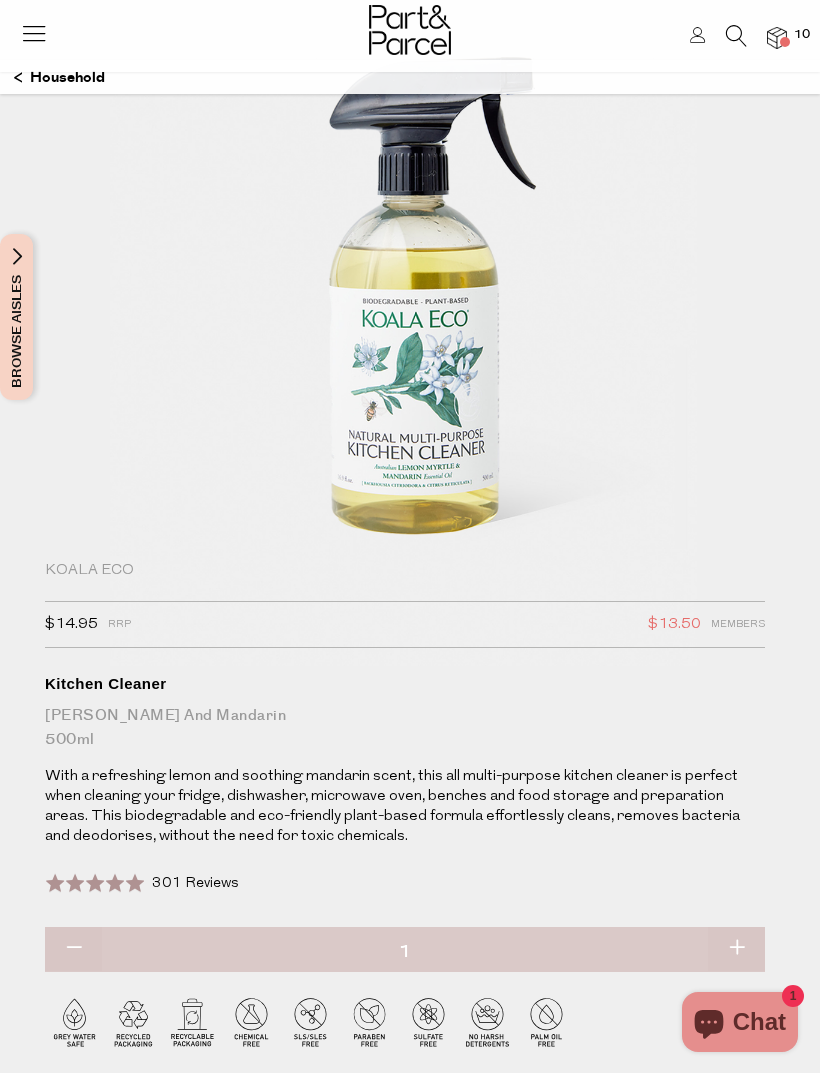 scroll, scrollTop: 0, scrollLeft: 0, axis: both 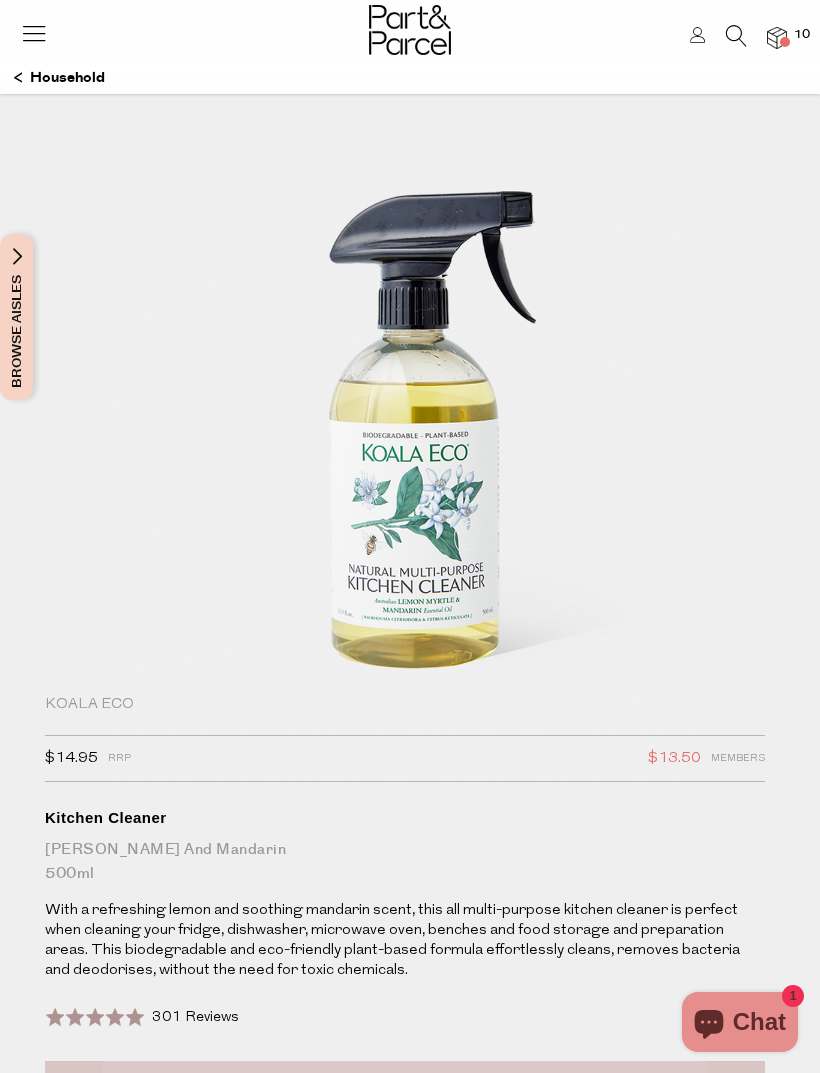click on "Household" at bounding box center [59, 78] 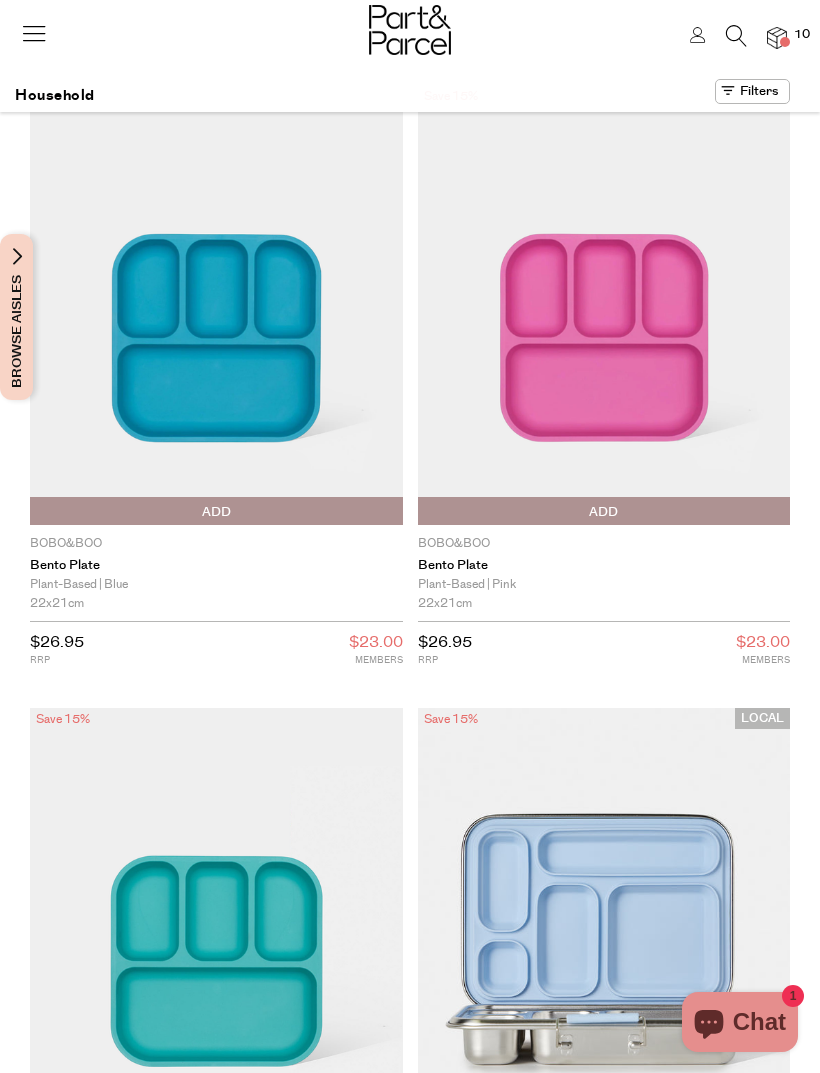 scroll, scrollTop: 0, scrollLeft: 0, axis: both 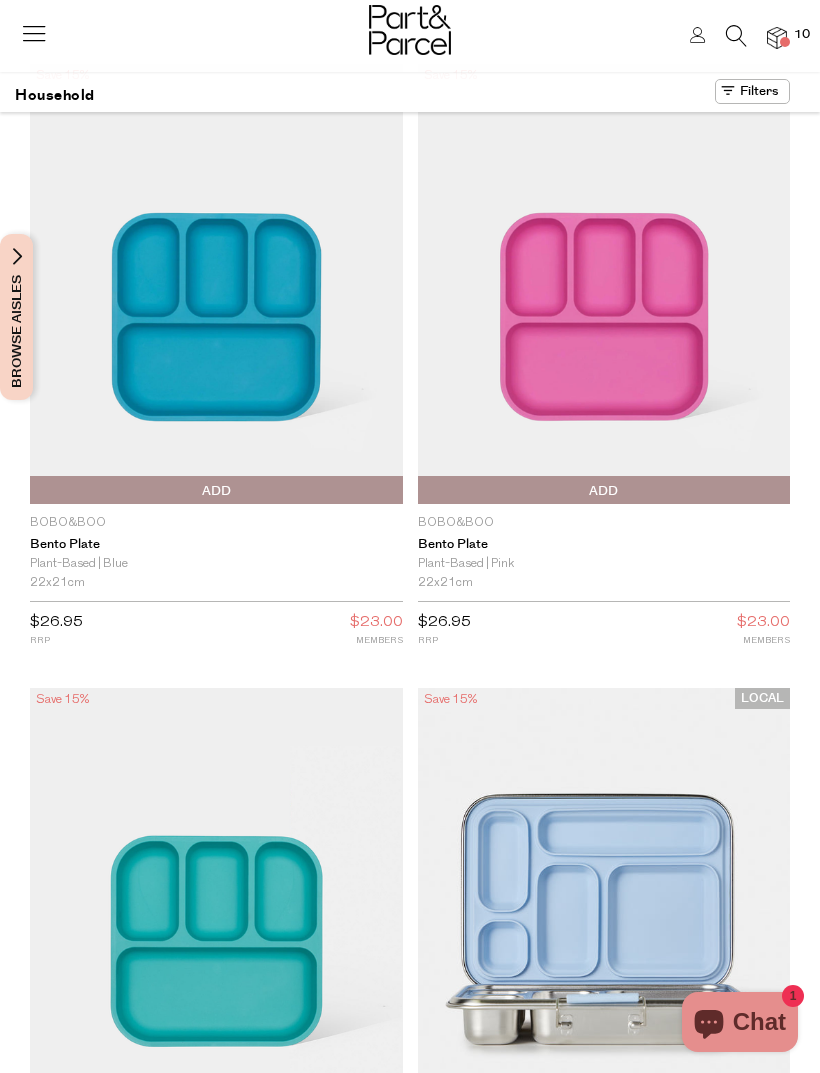 click at bounding box center [736, 36] 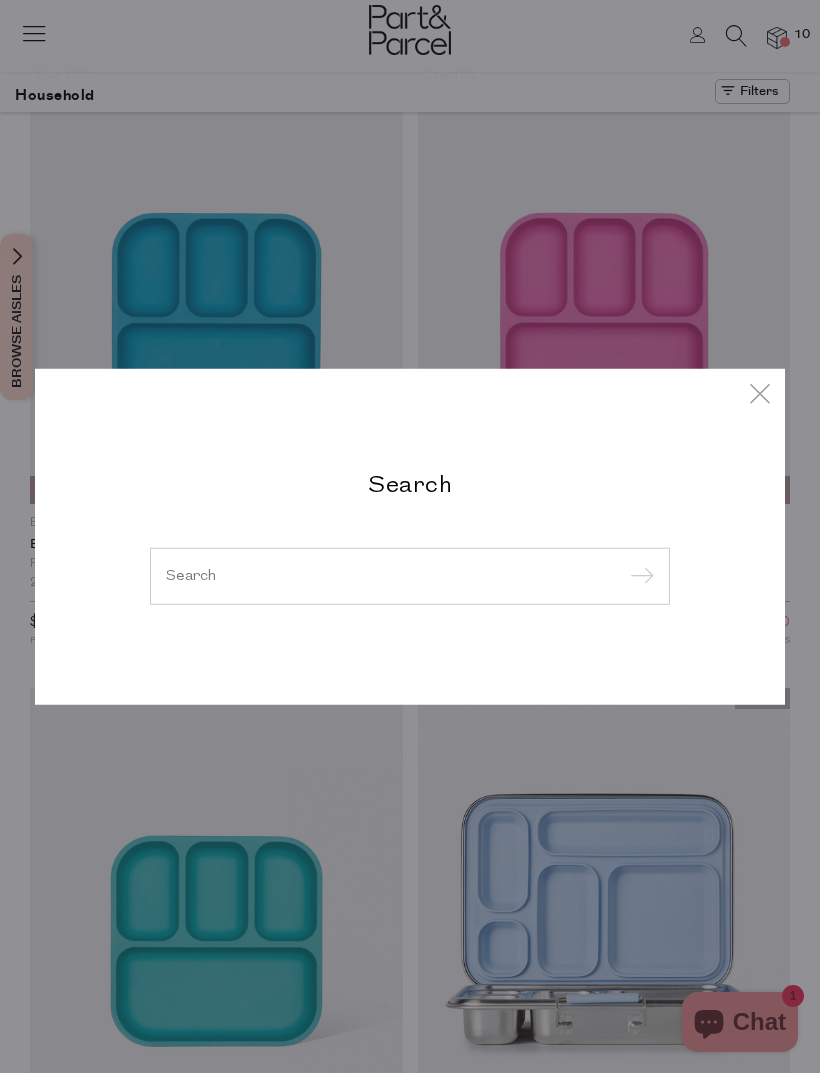 click at bounding box center [410, 575] 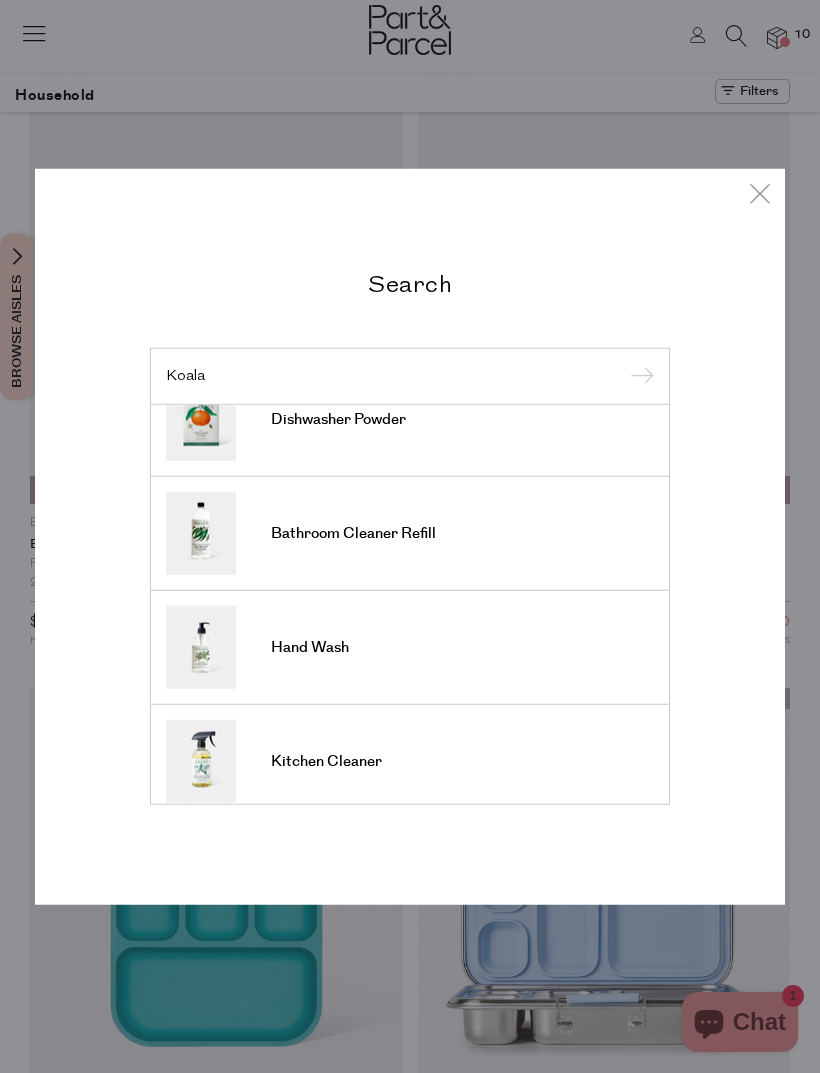 scroll, scrollTop: 382, scrollLeft: 0, axis: vertical 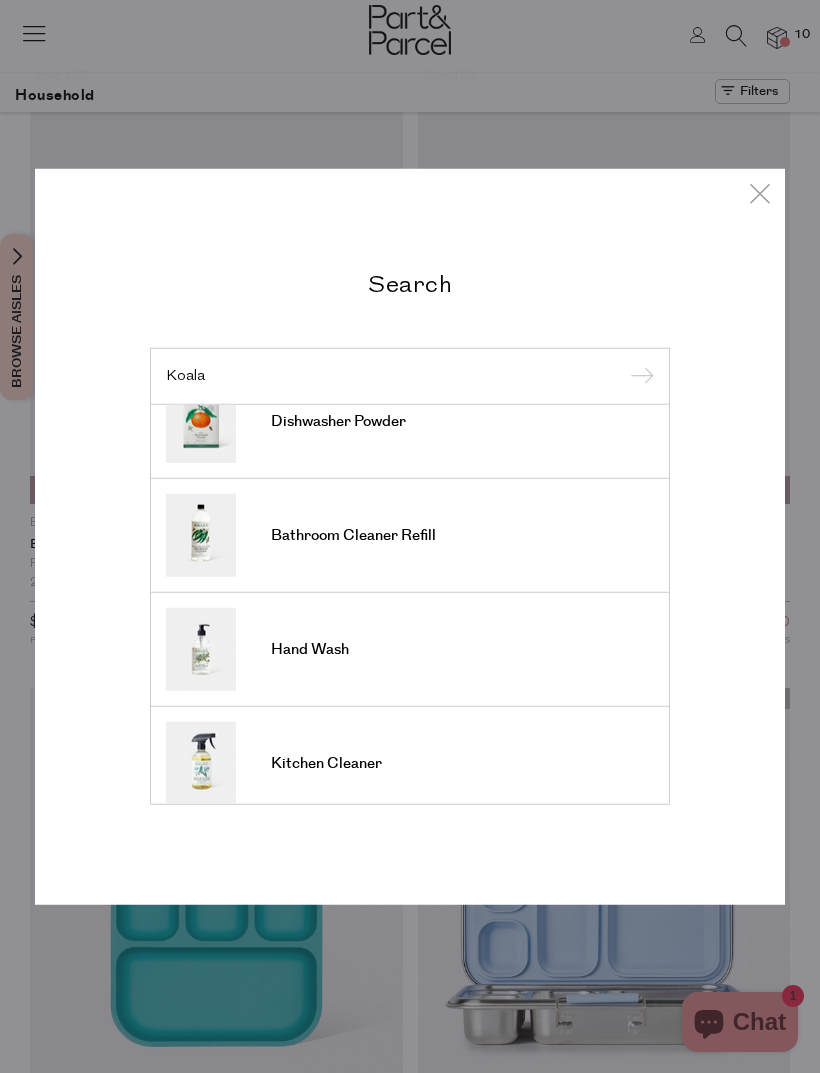 type on "Koala" 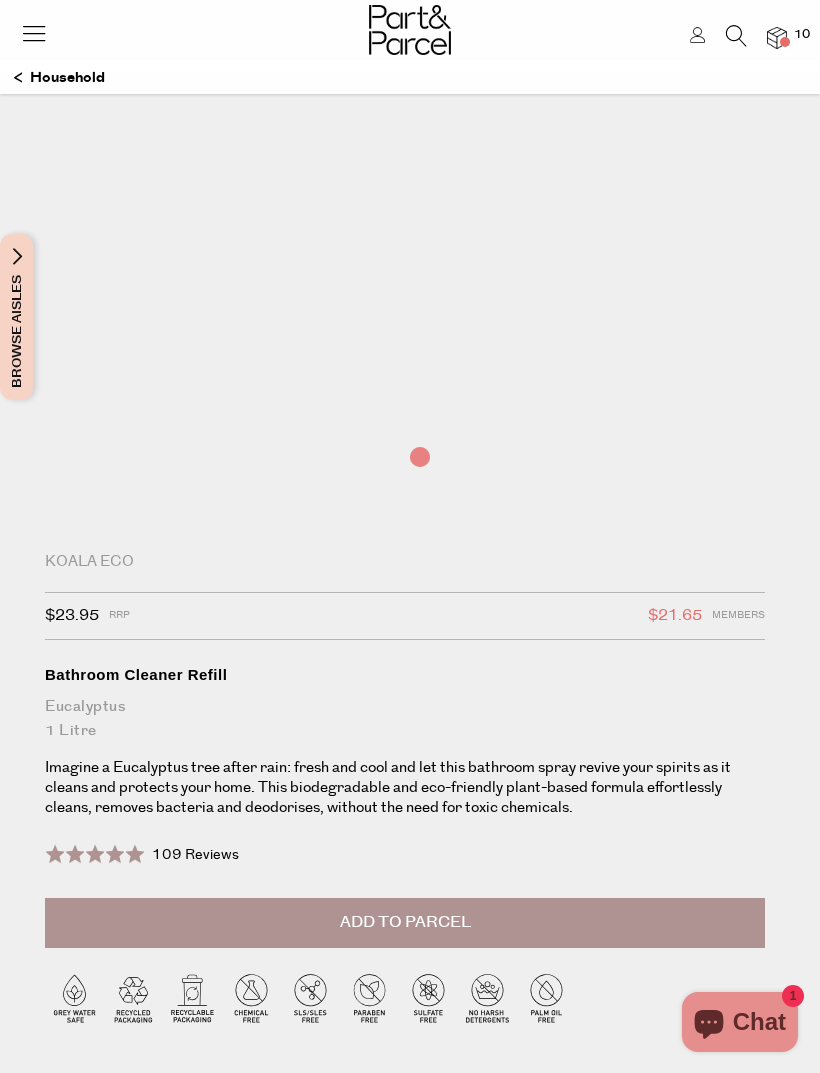 scroll, scrollTop: 0, scrollLeft: 0, axis: both 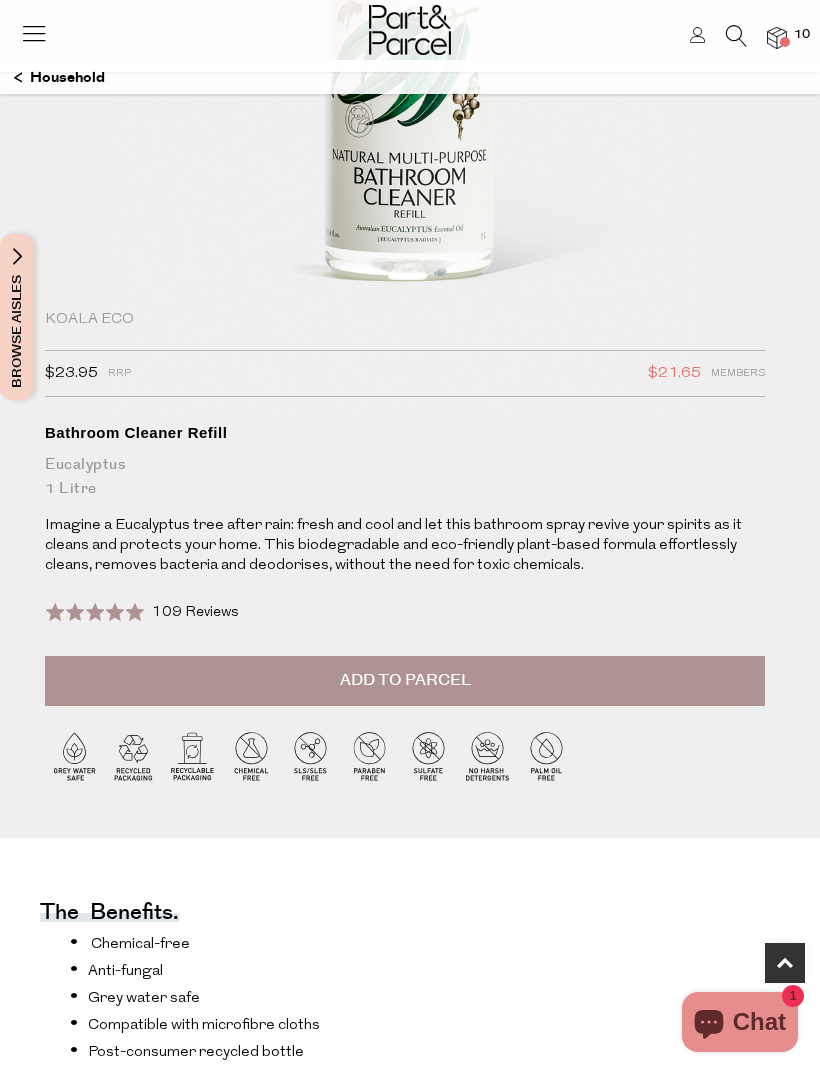 click on "Add to Parcel" at bounding box center [405, 681] 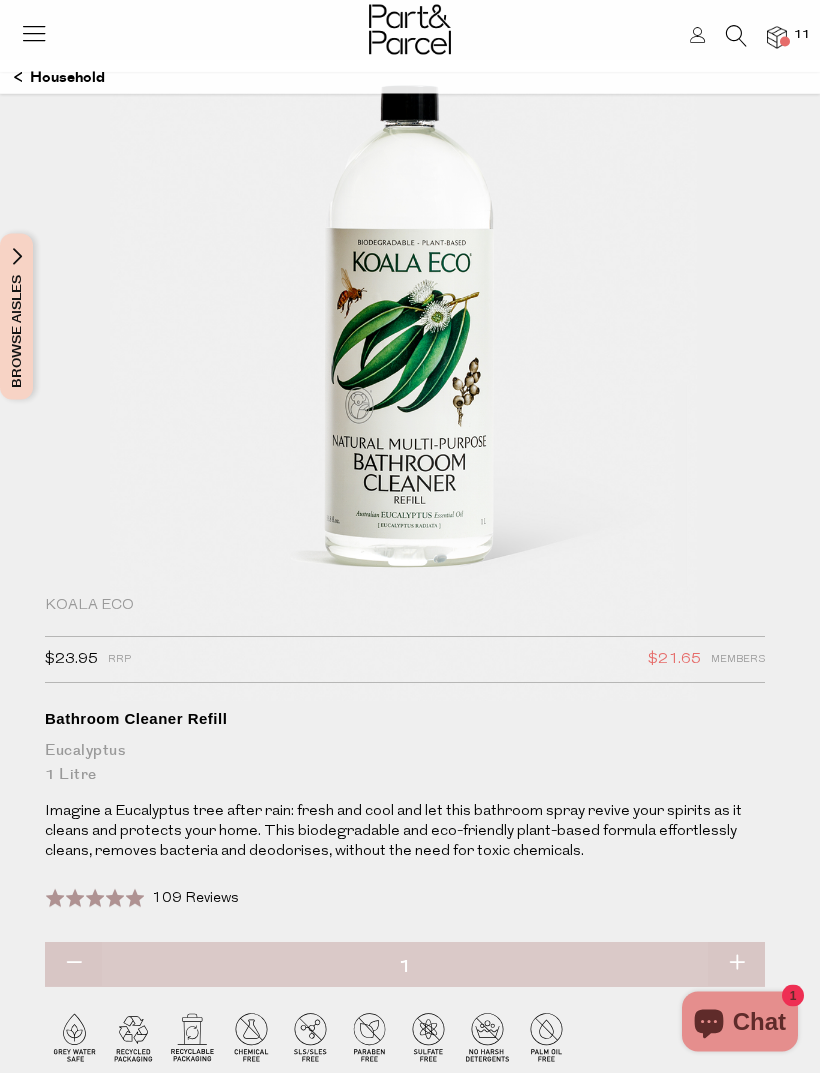 scroll, scrollTop: 82, scrollLeft: 0, axis: vertical 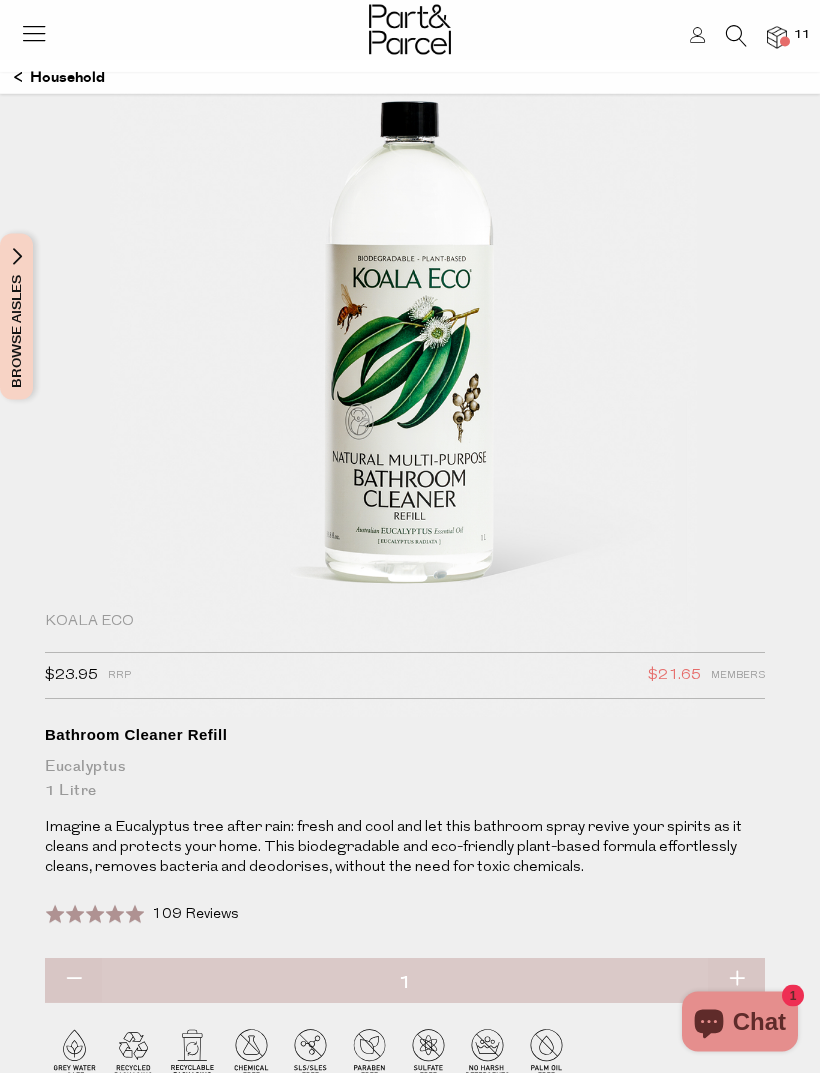 click at bounding box center (736, 36) 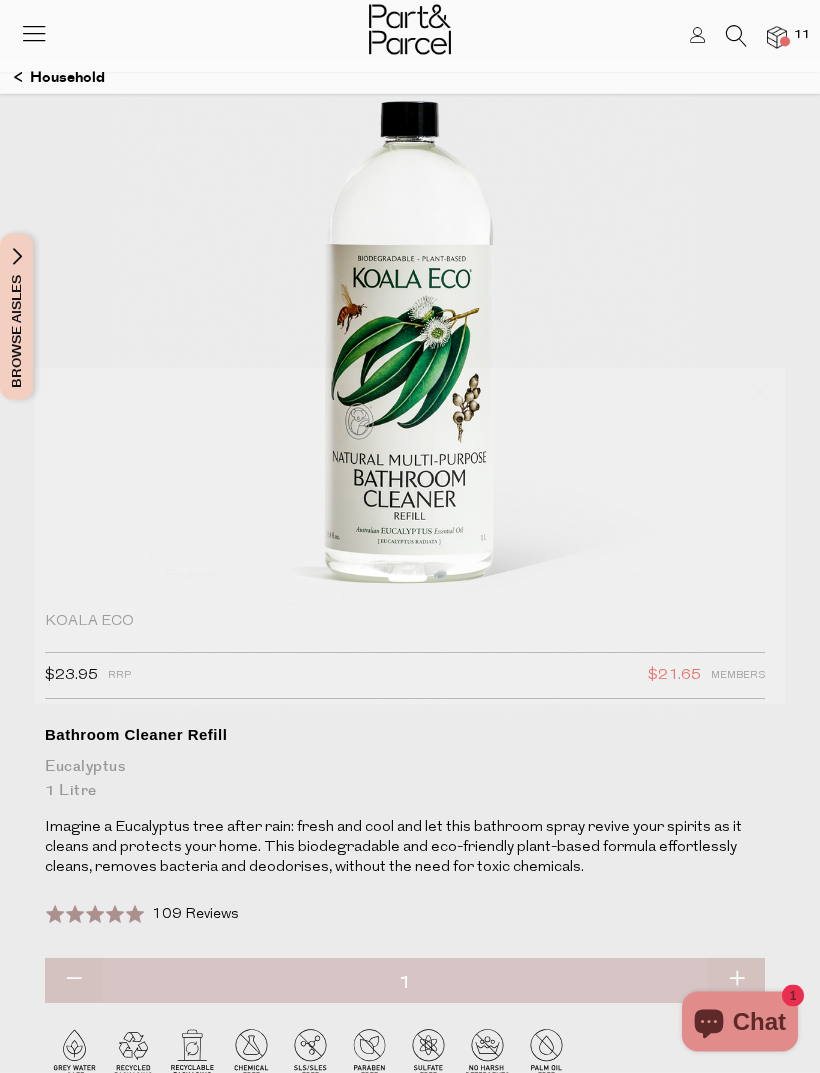 scroll, scrollTop: 83, scrollLeft: 0, axis: vertical 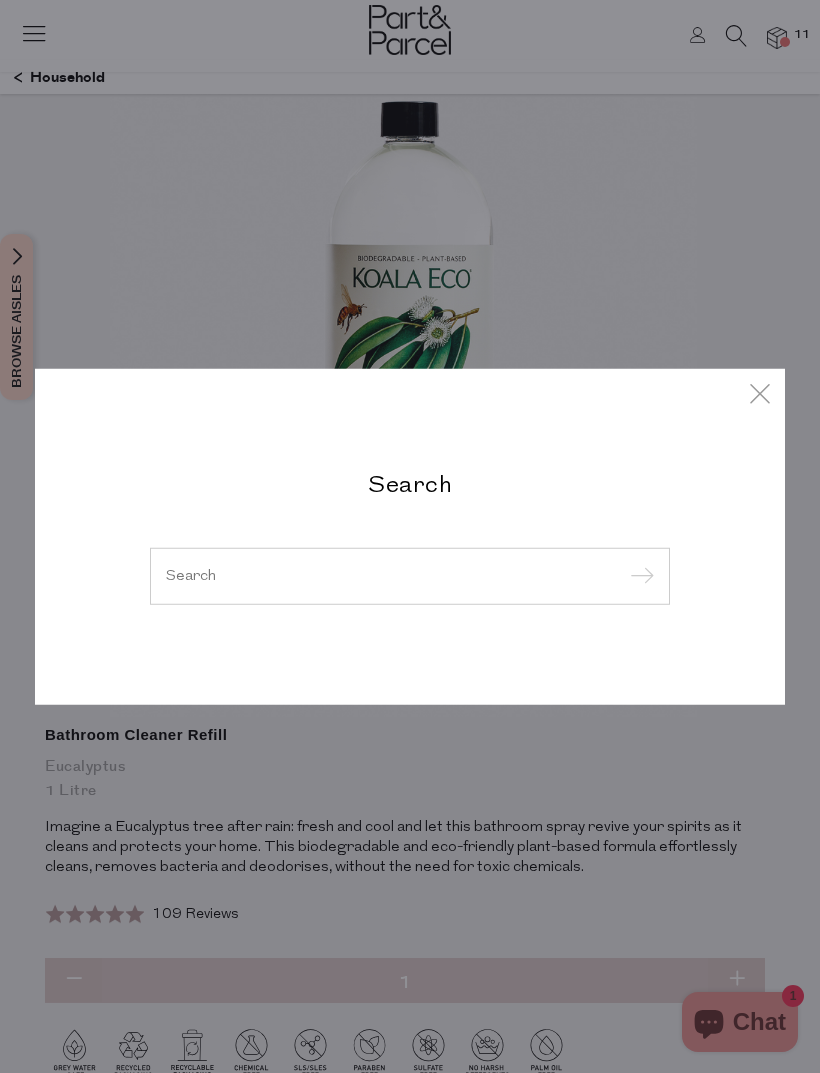 click at bounding box center (410, 576) 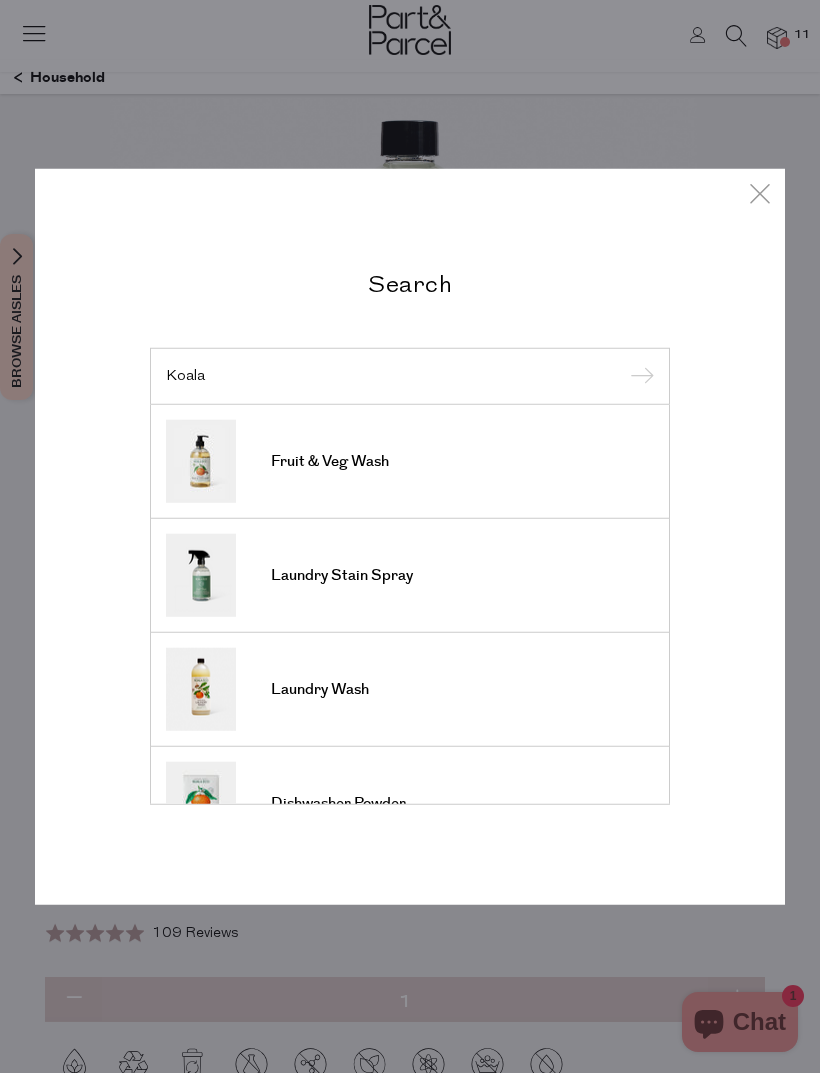 scroll, scrollTop: 63, scrollLeft: 0, axis: vertical 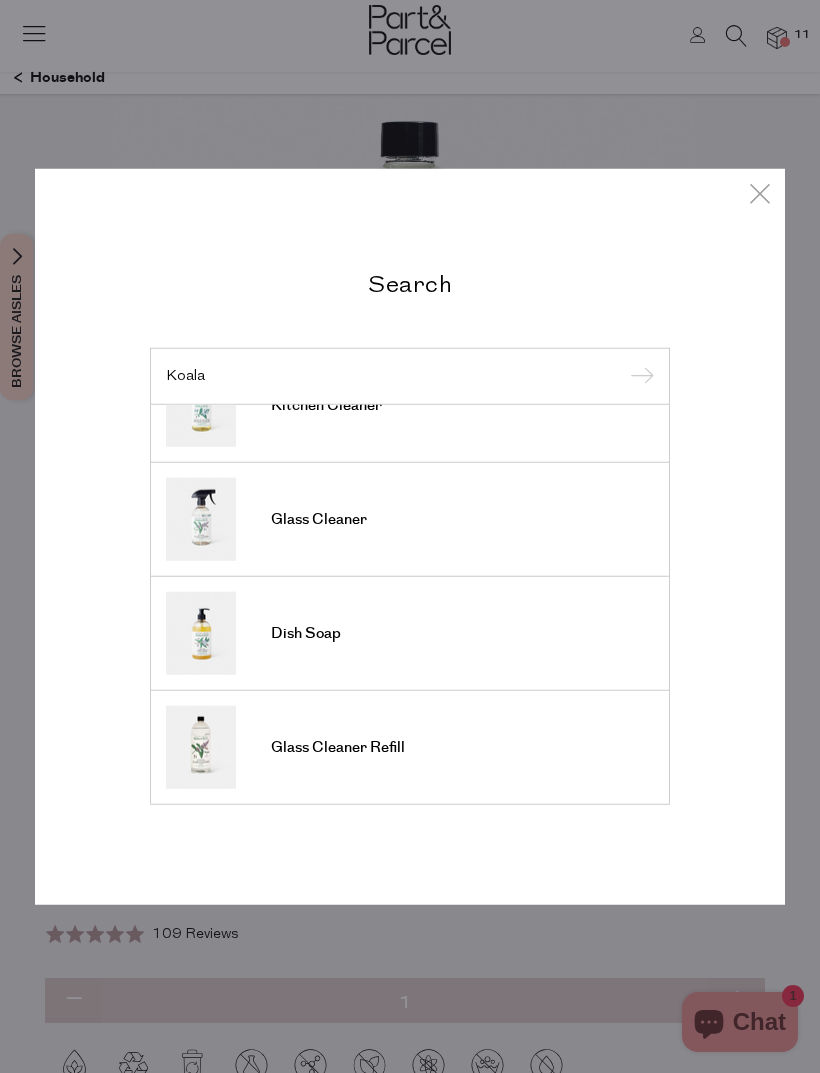 type on "Koala" 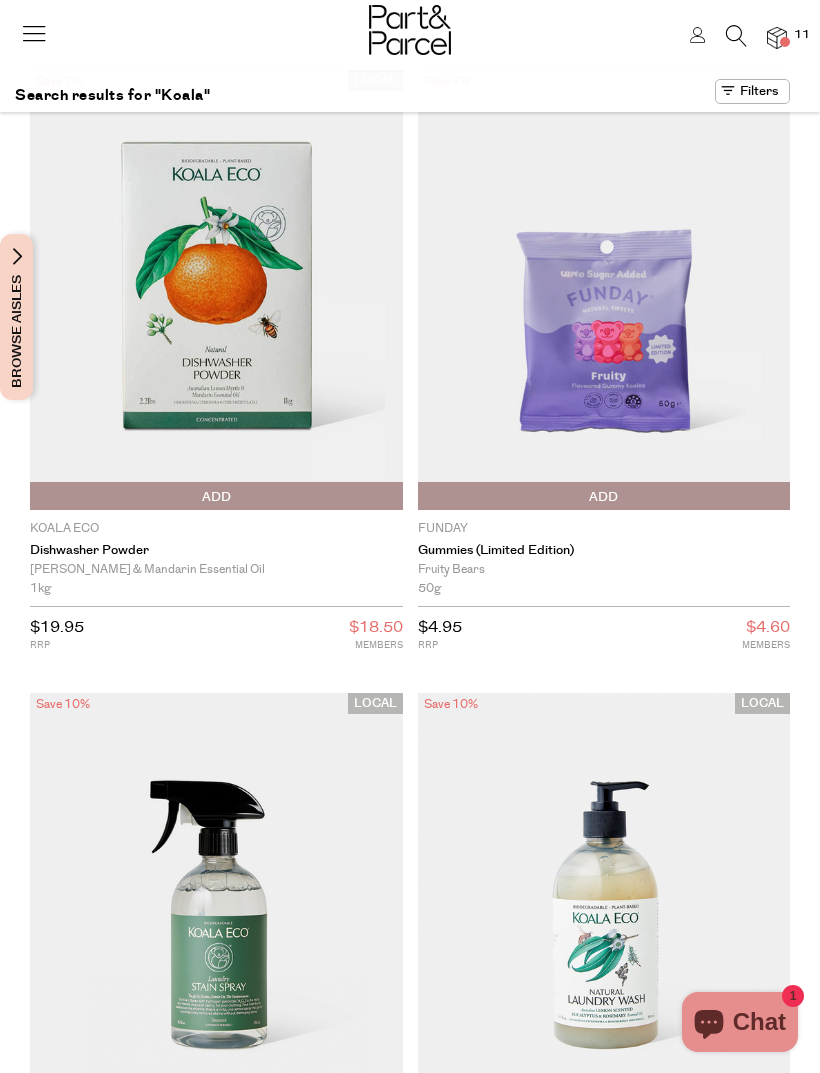 scroll, scrollTop: 0, scrollLeft: 0, axis: both 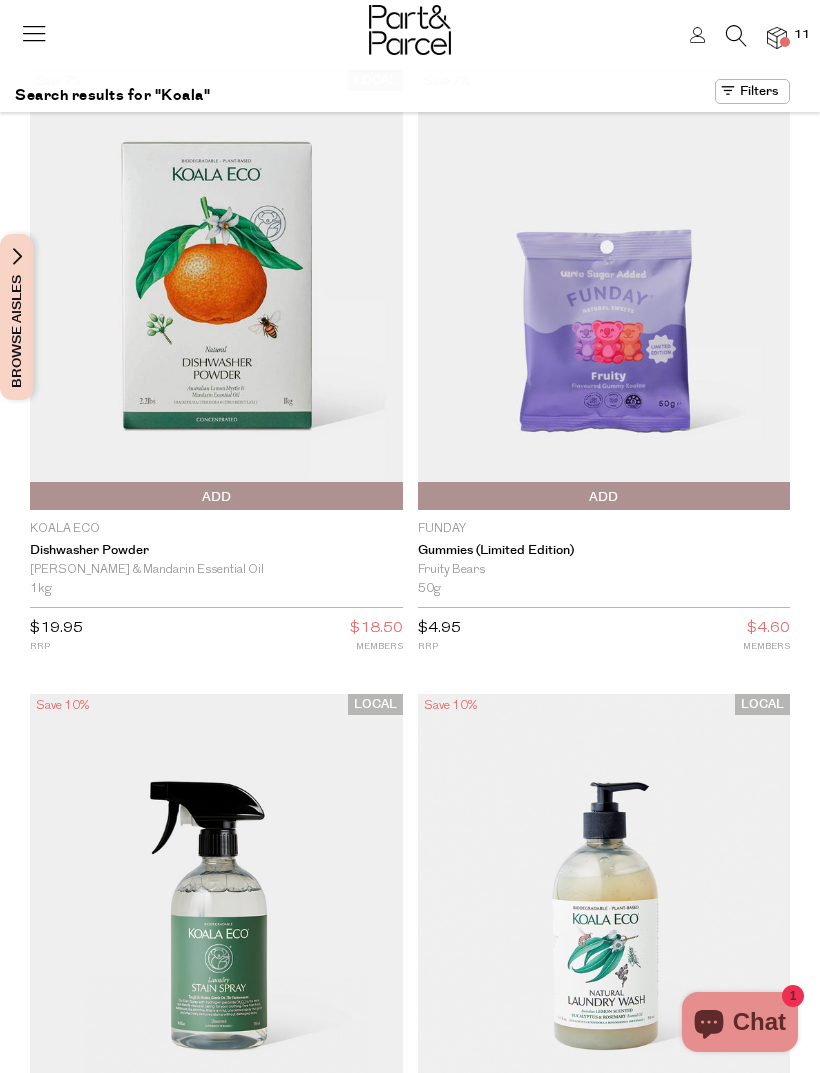 click at bounding box center (216, 289) 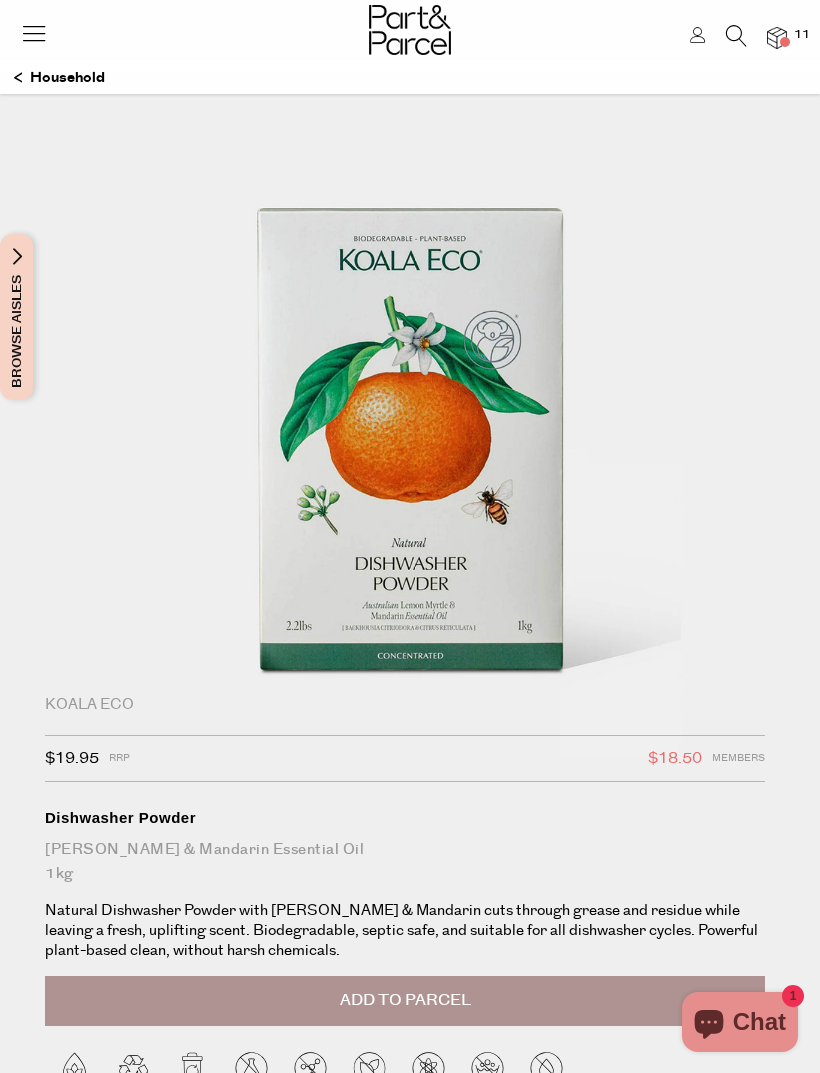 scroll, scrollTop: 0, scrollLeft: 0, axis: both 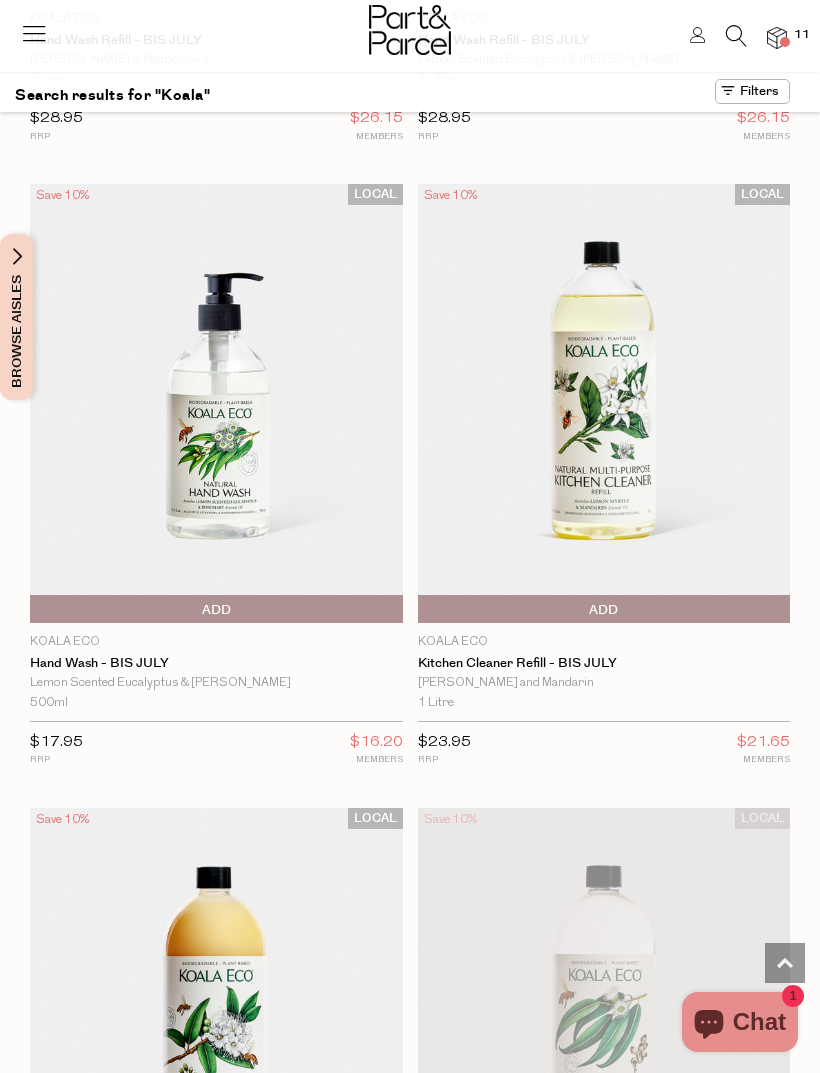 click at bounding box center [604, 403] 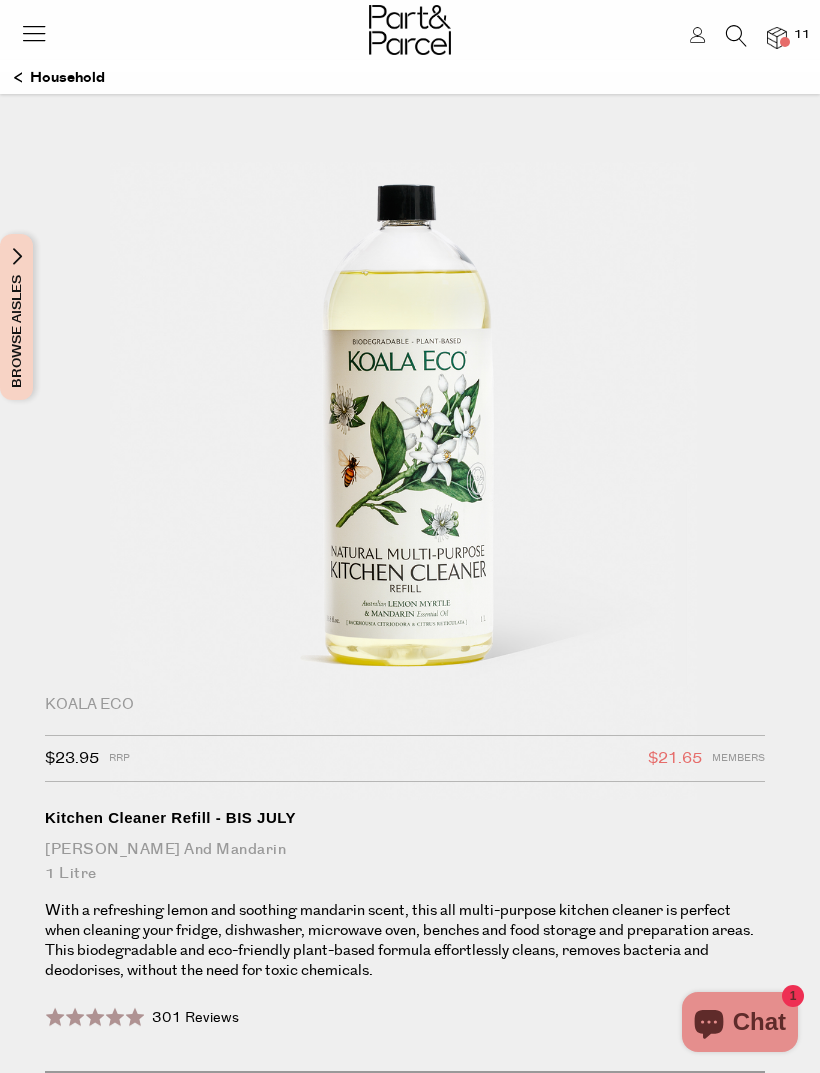 scroll, scrollTop: 0, scrollLeft: 0, axis: both 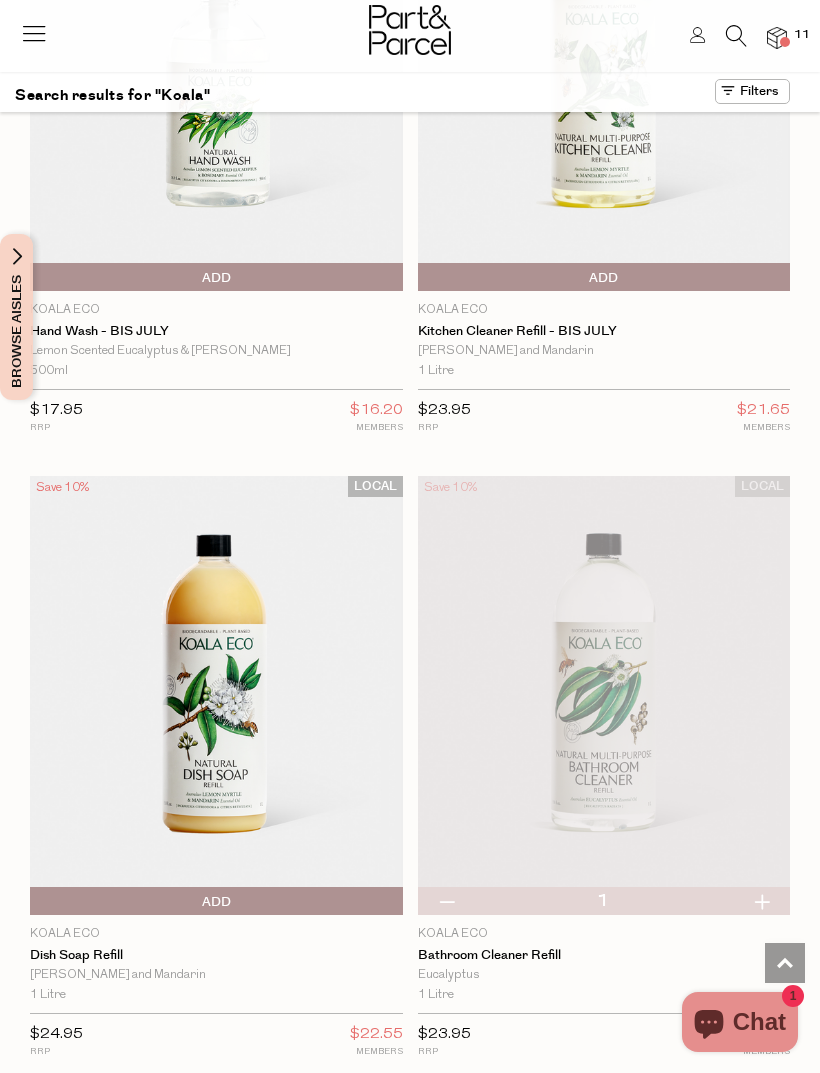 click at bounding box center [777, 38] 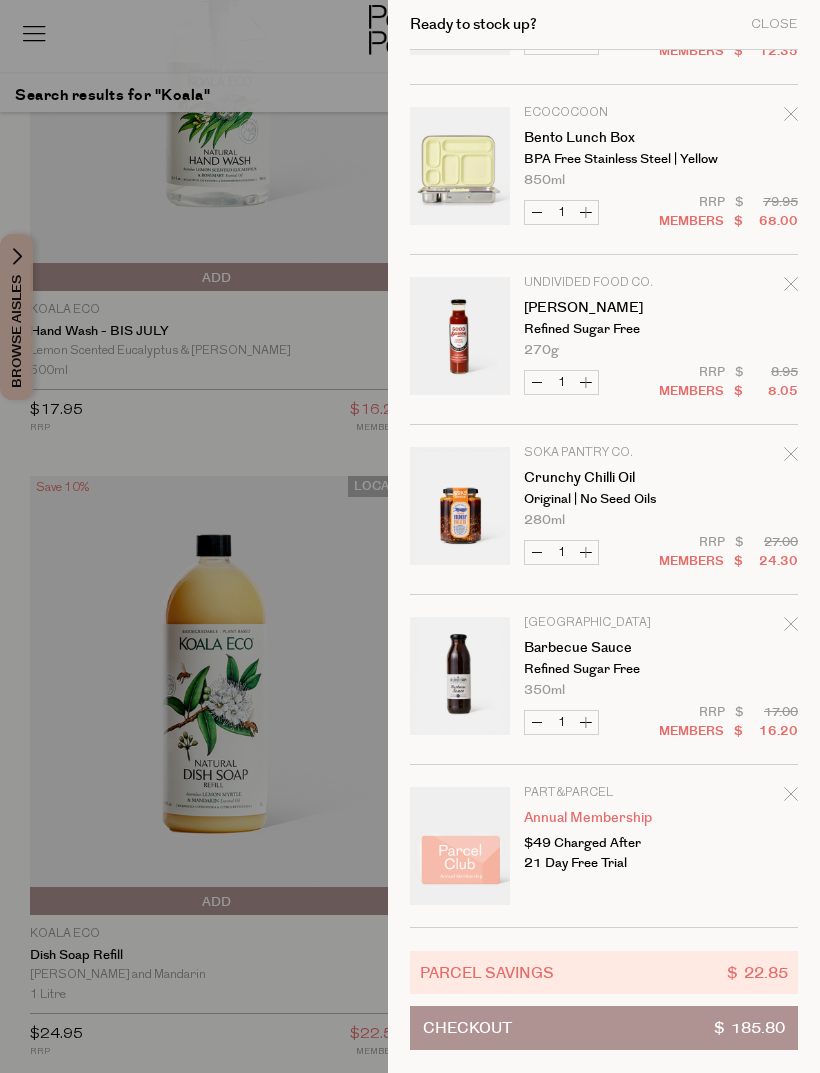 scroll, scrollTop: 815, scrollLeft: 0, axis: vertical 